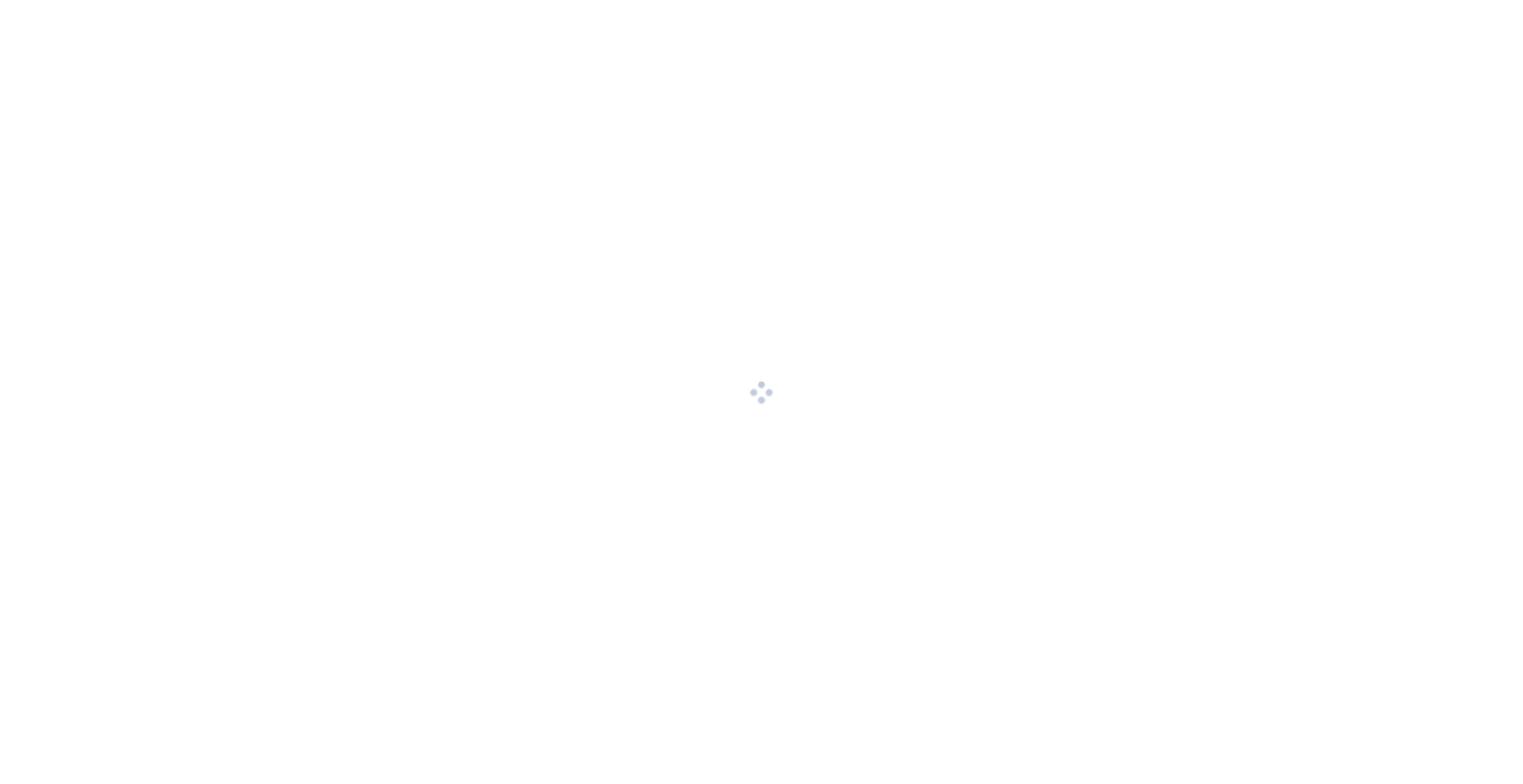 scroll, scrollTop: 0, scrollLeft: 0, axis: both 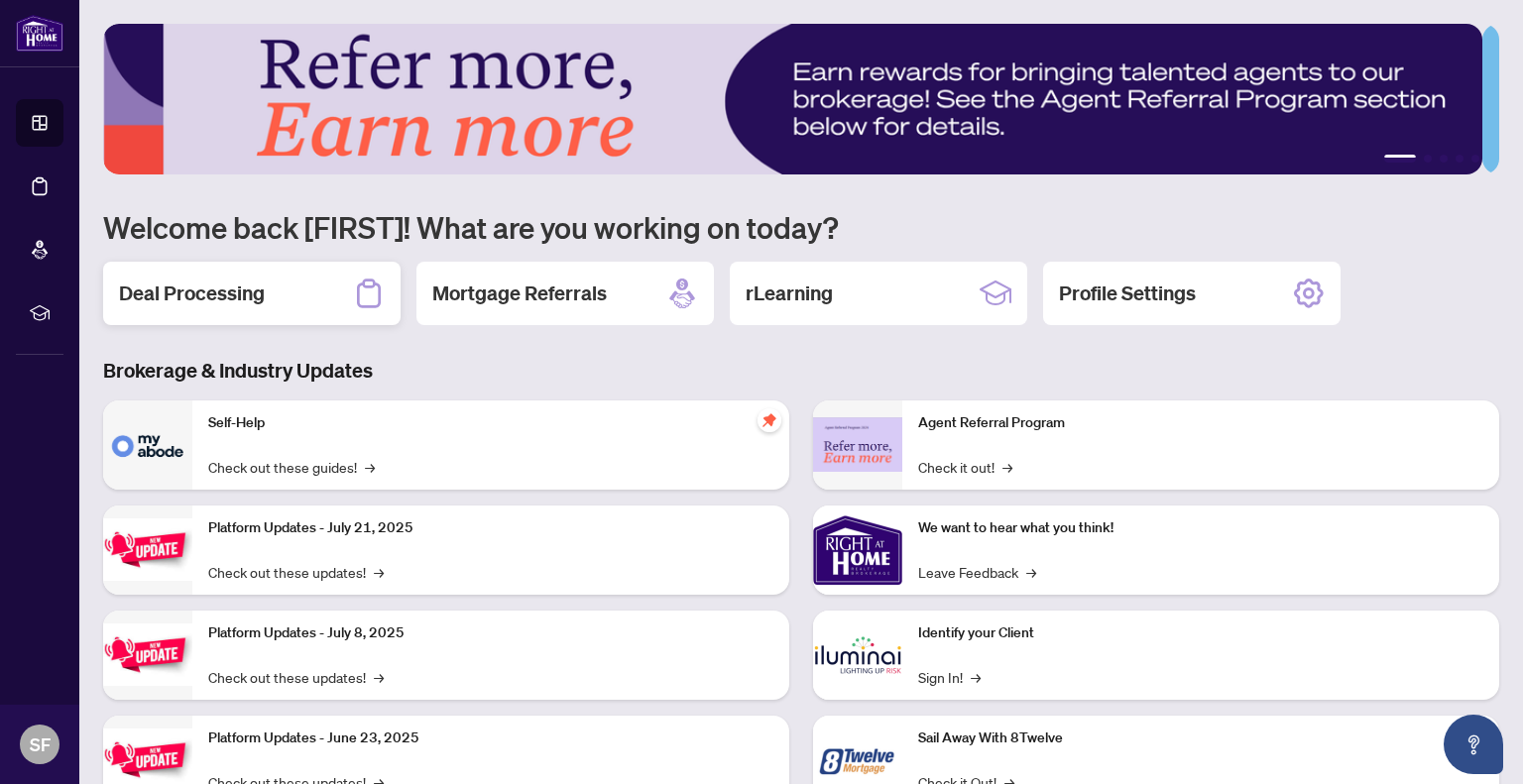 click on "Deal Processing" at bounding box center (252, 293) 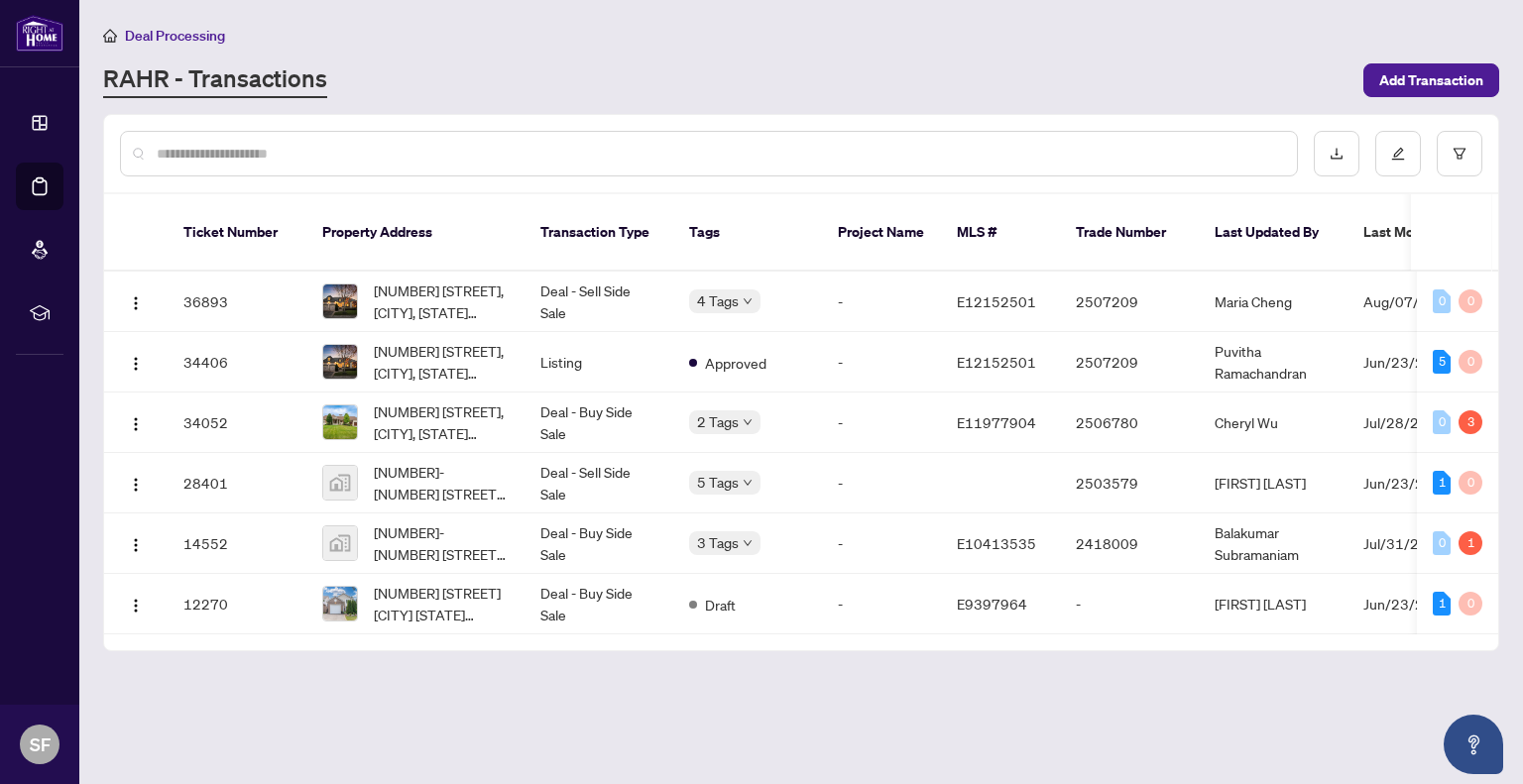 click on "[NUMBER] [STREET], [CITY], [STATE] [POSTAL_CODE], [COUNTRY]" at bounding box center [441, 301] 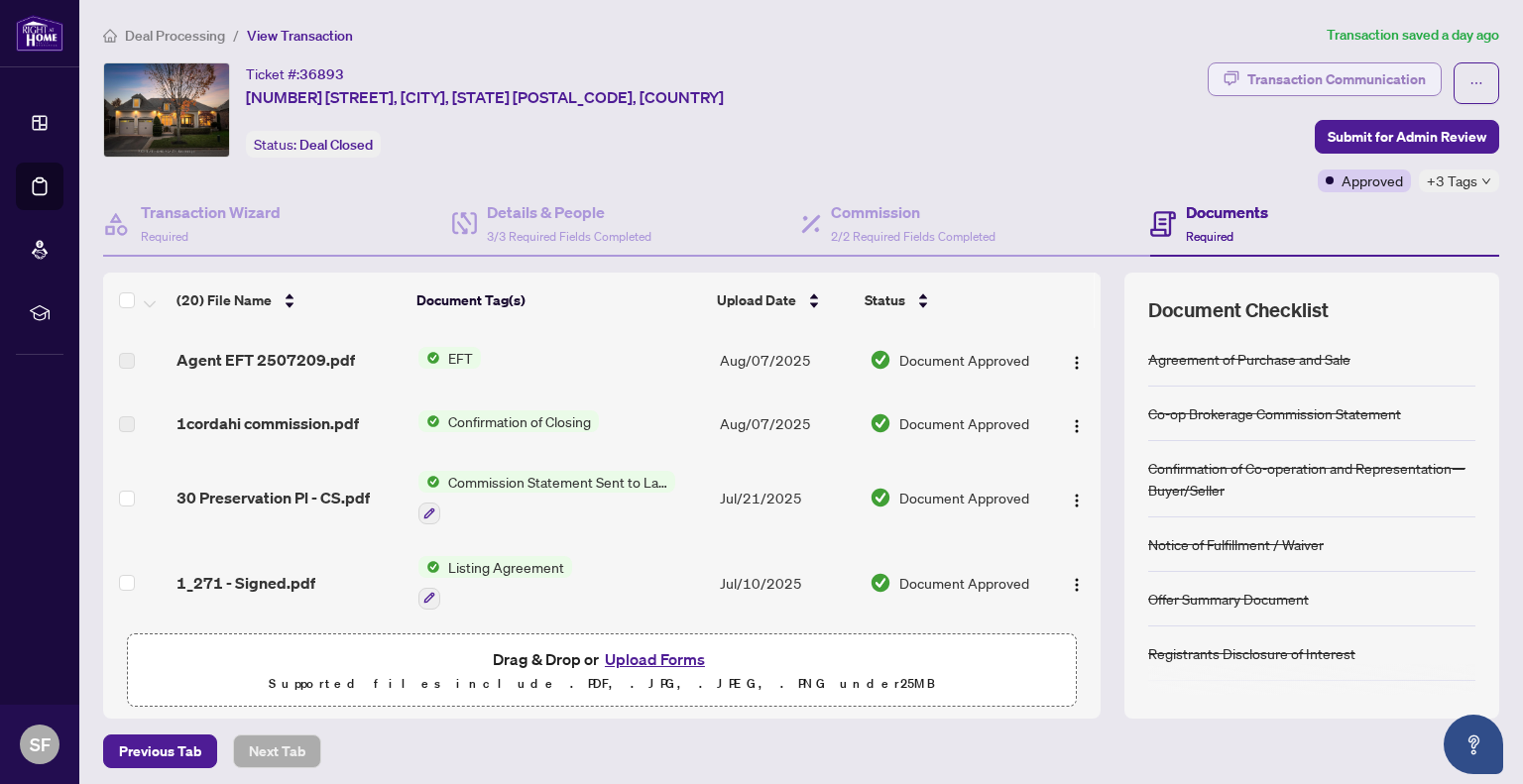 click on "Transaction Communication" at bounding box center [1337, 79] 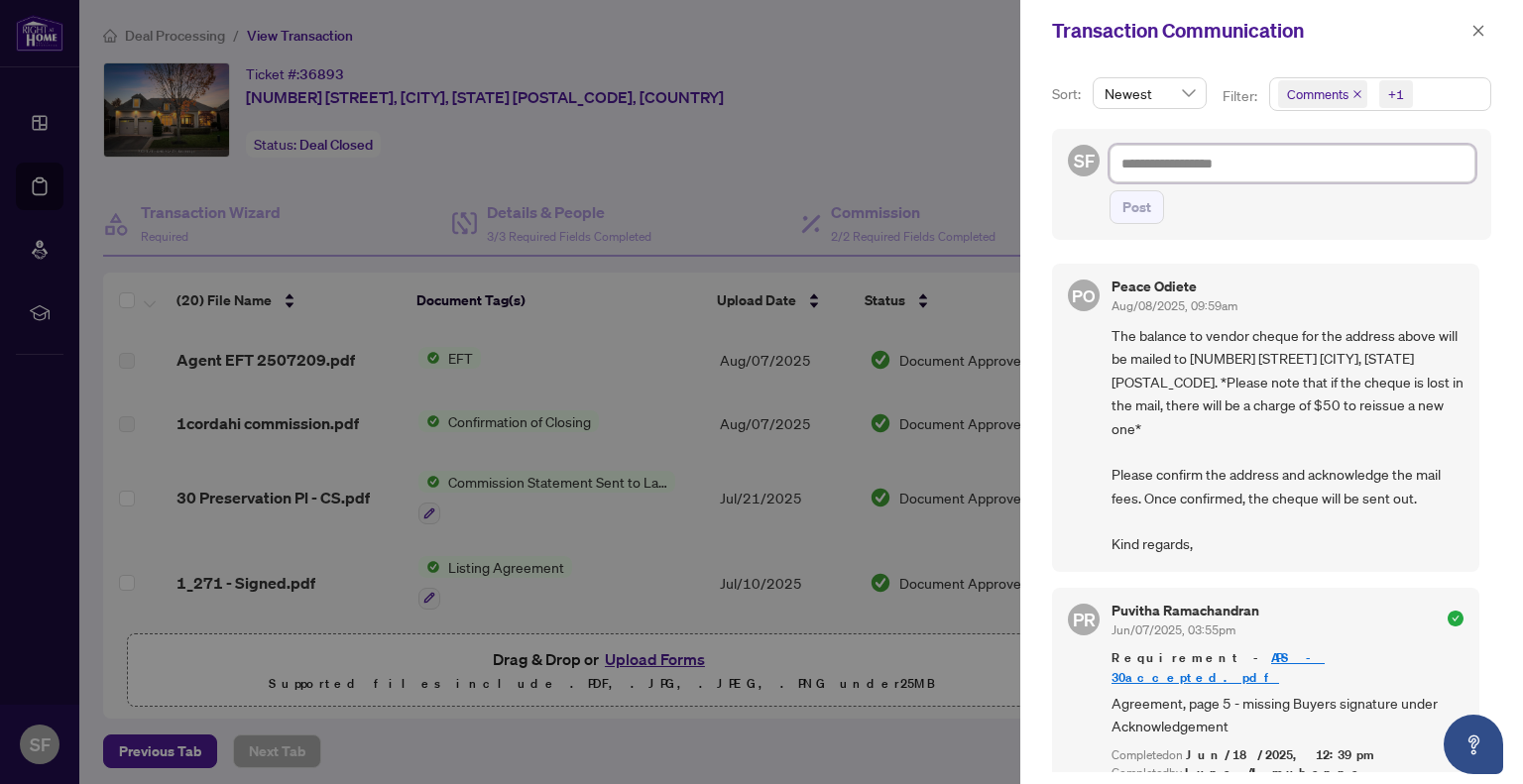 click at bounding box center [1292, 164] 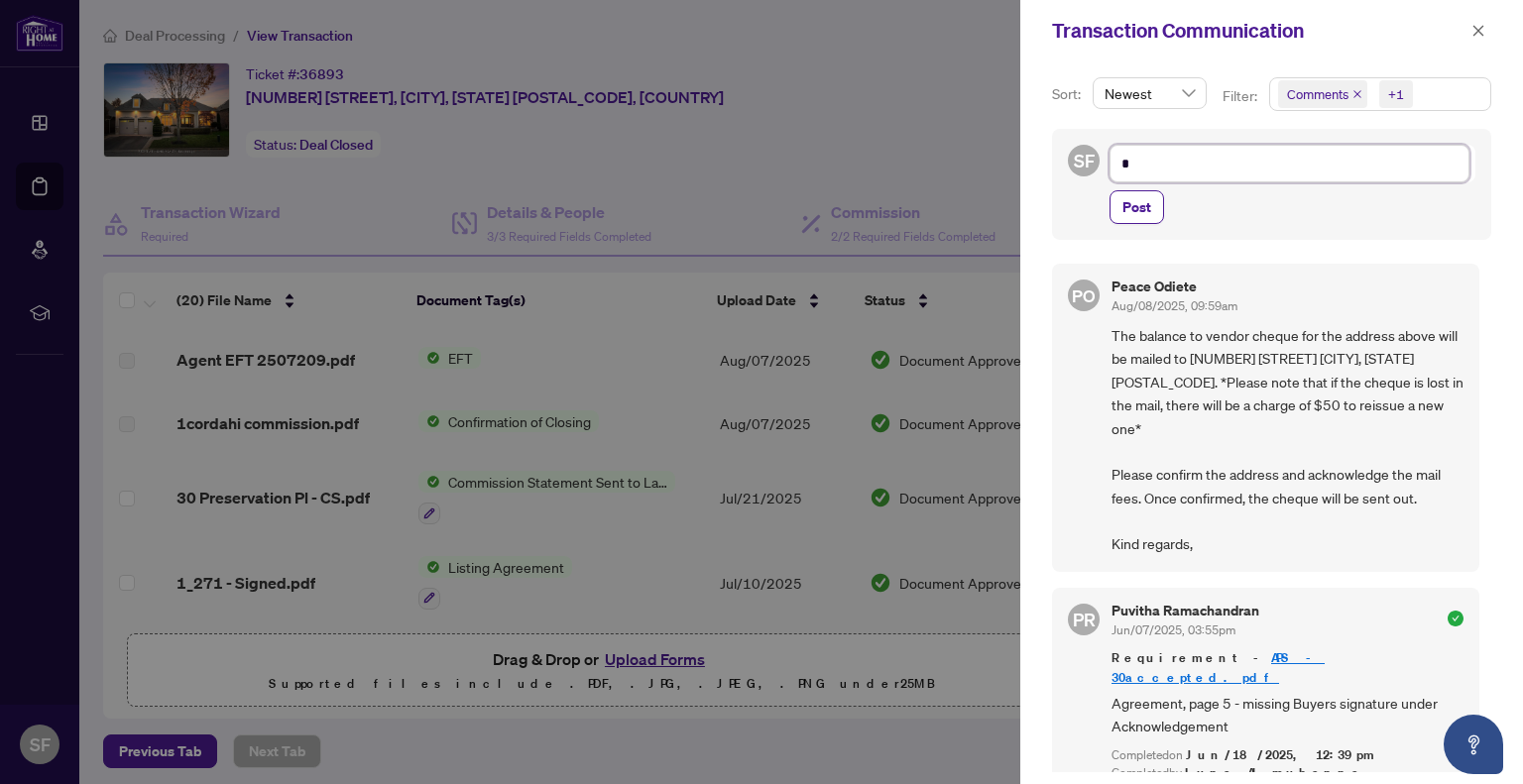type on "**" 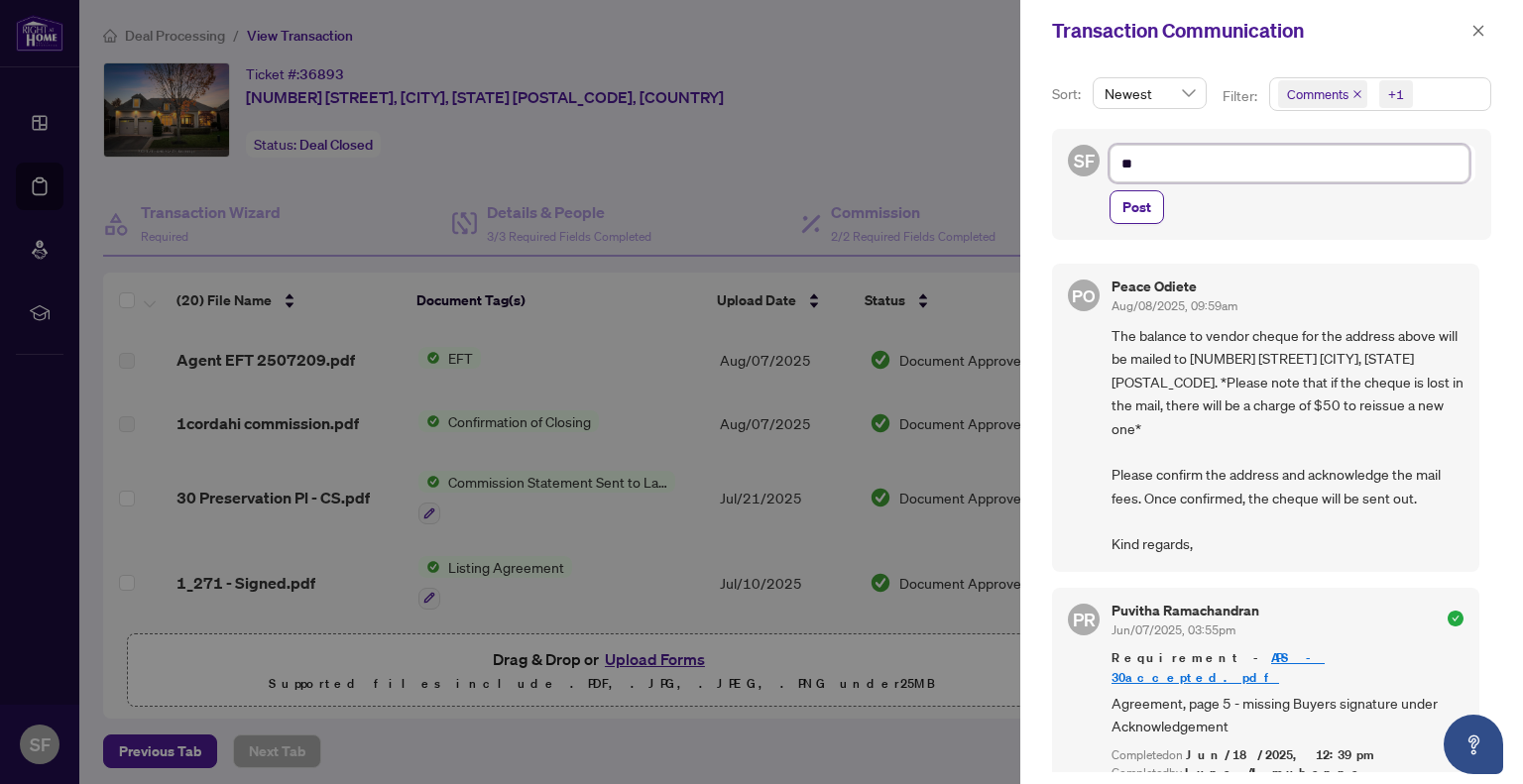 type on "***" 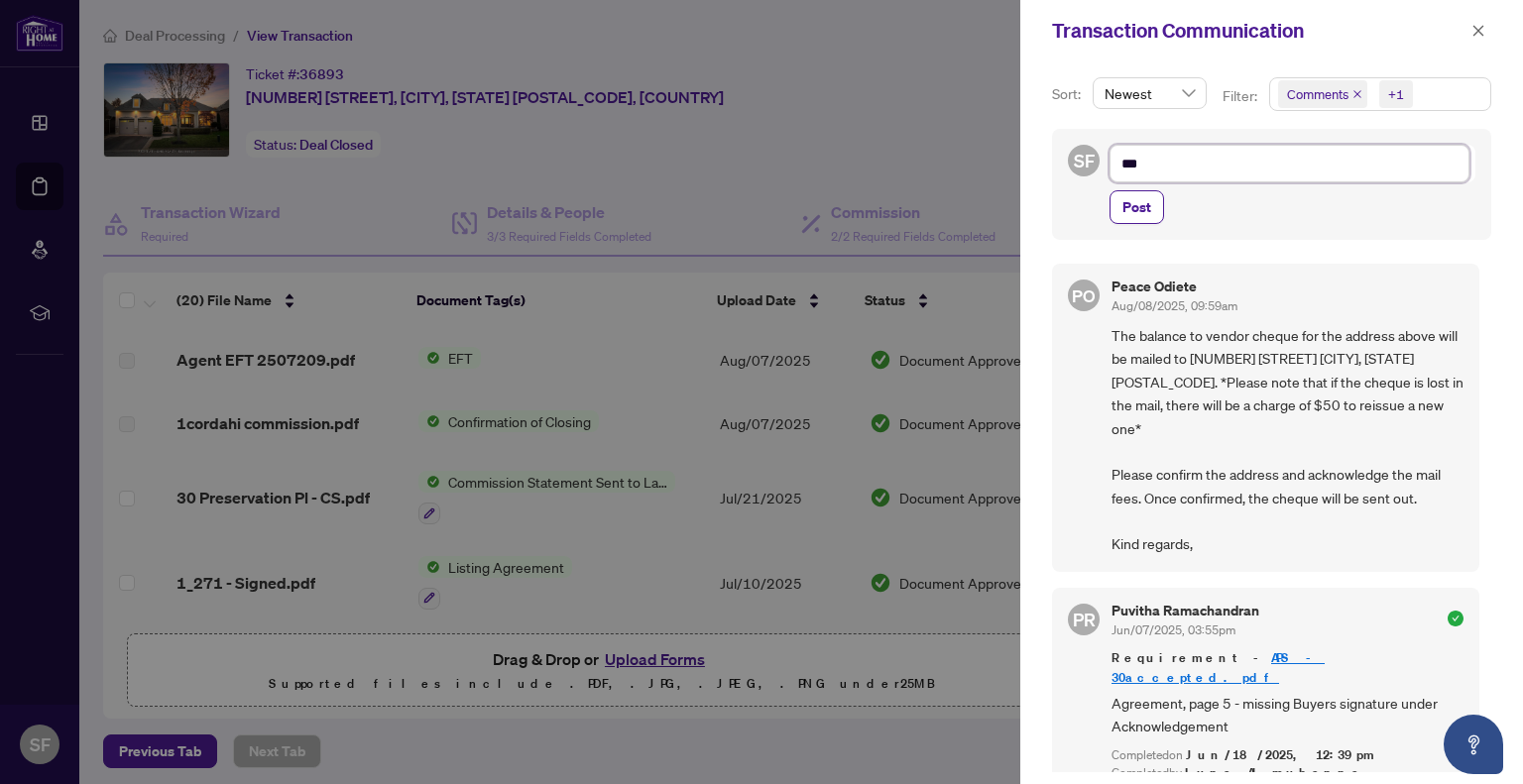 type on "***" 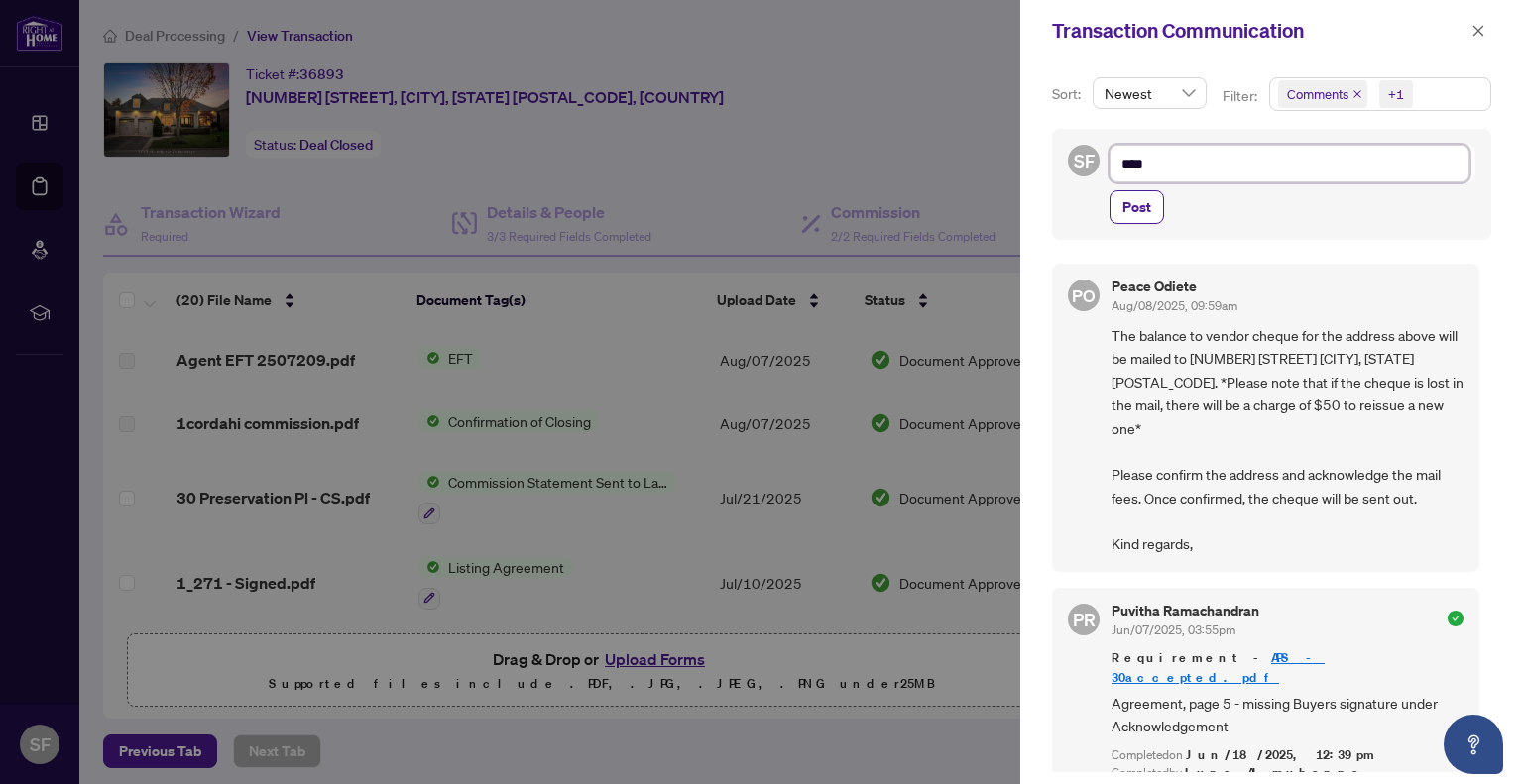 type on "*****" 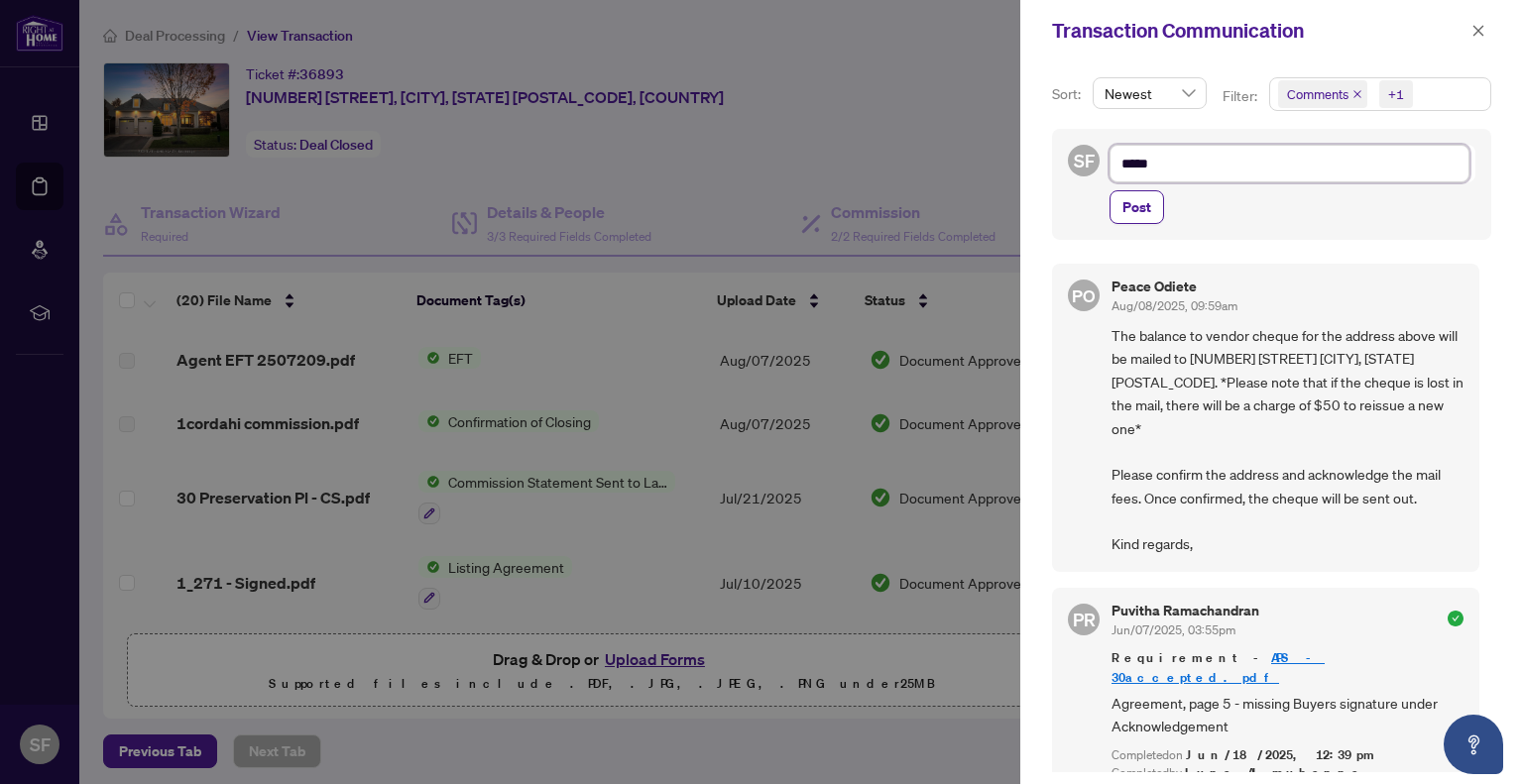 type on "******" 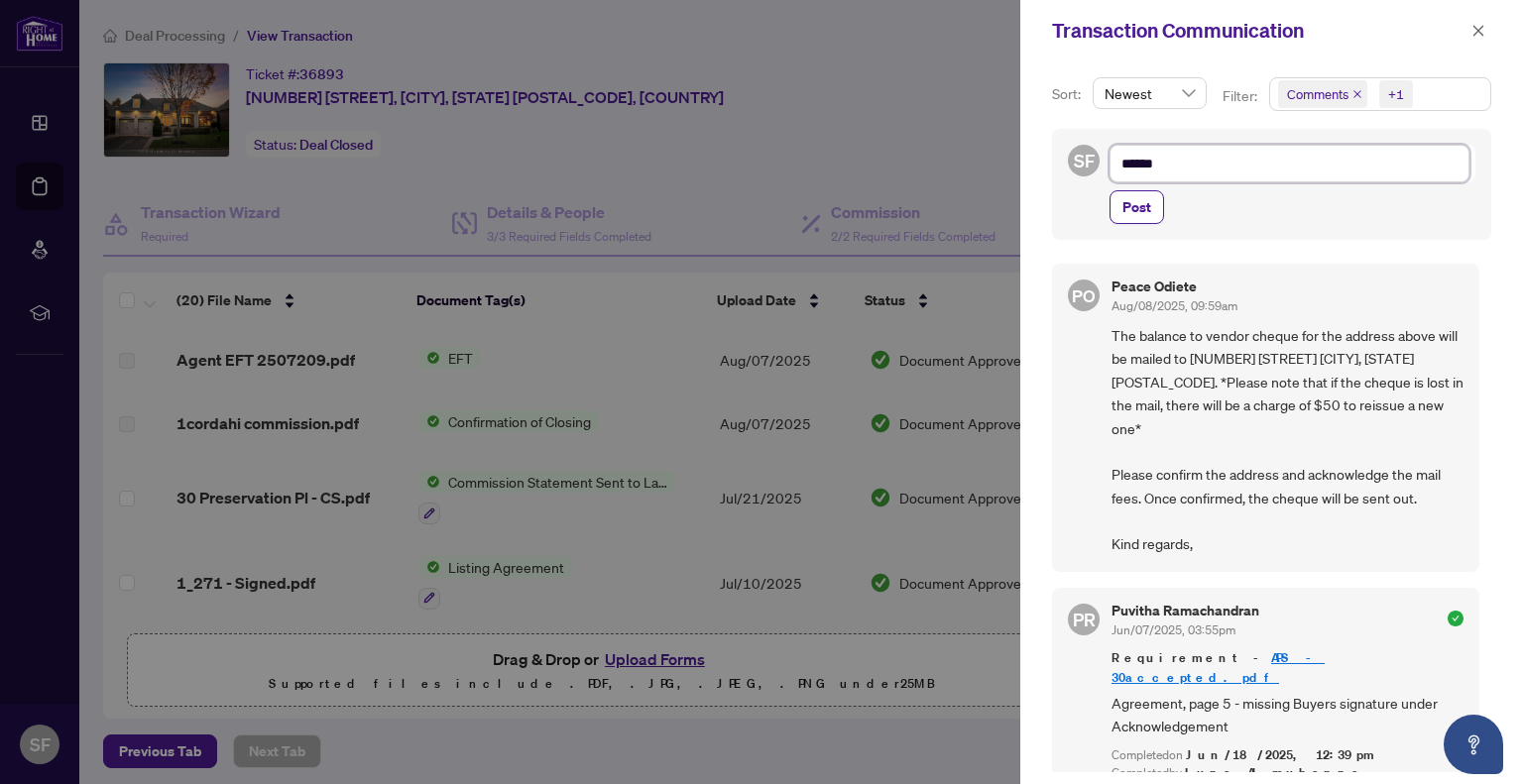type on "******" 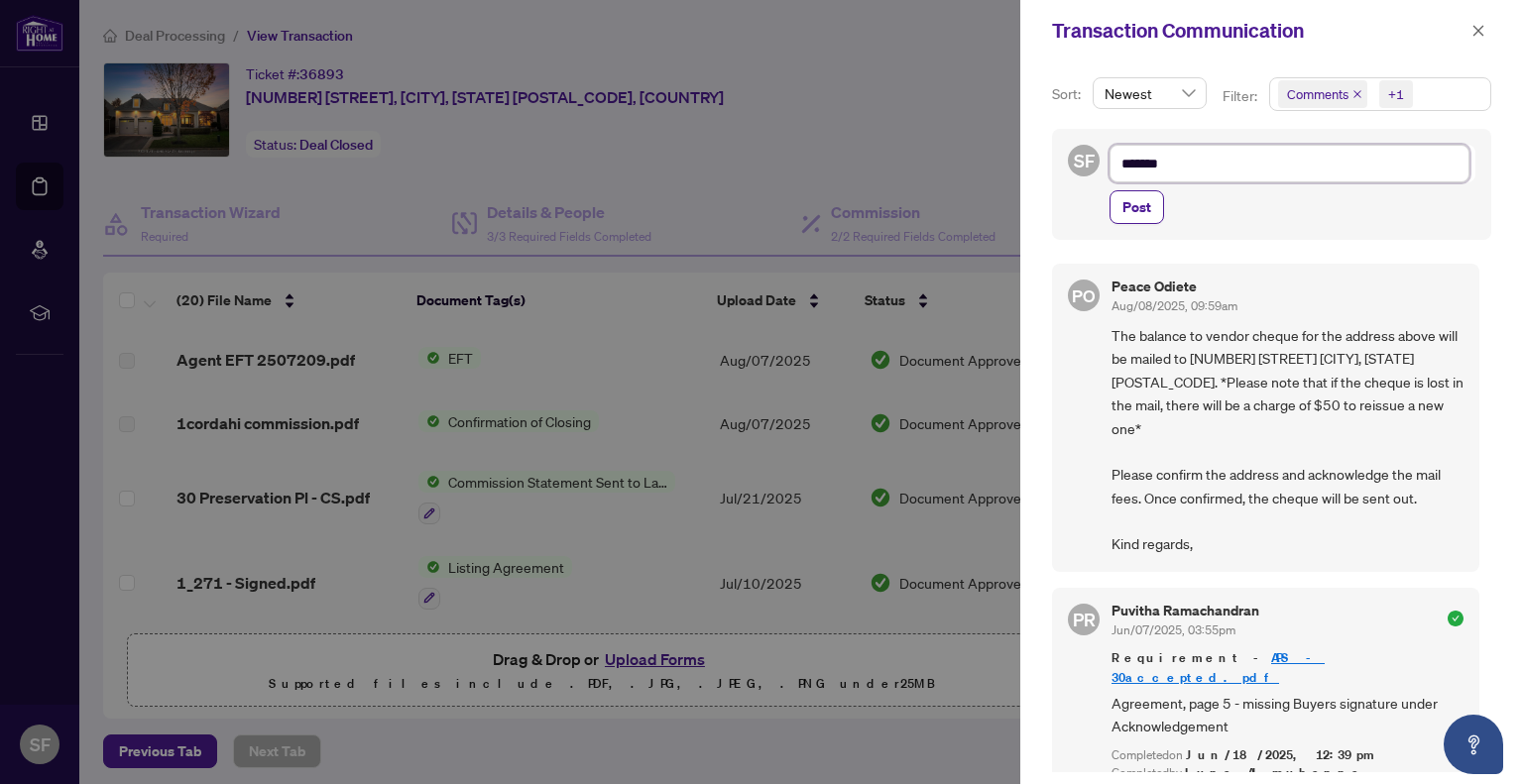 type on "********" 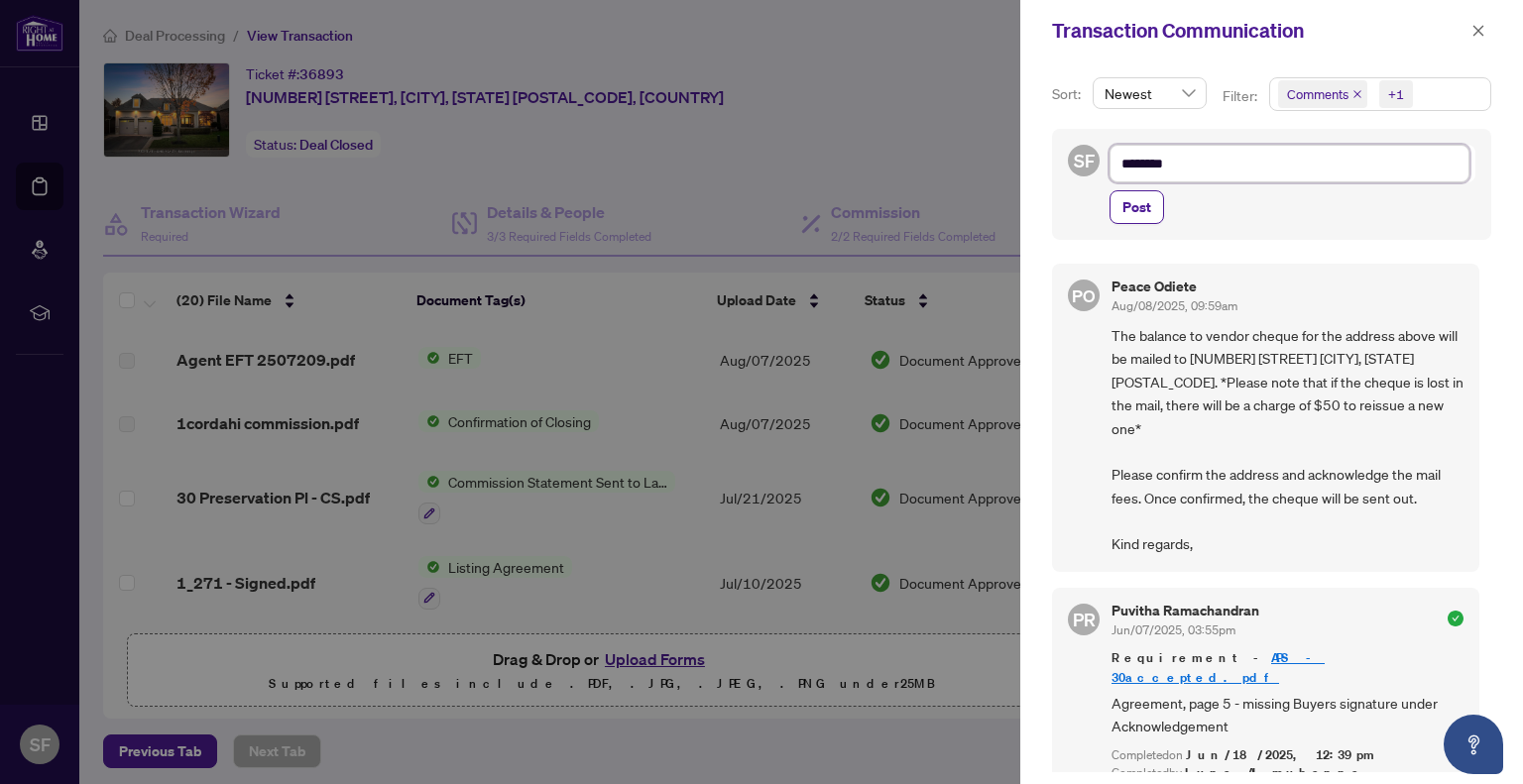 type on "*********" 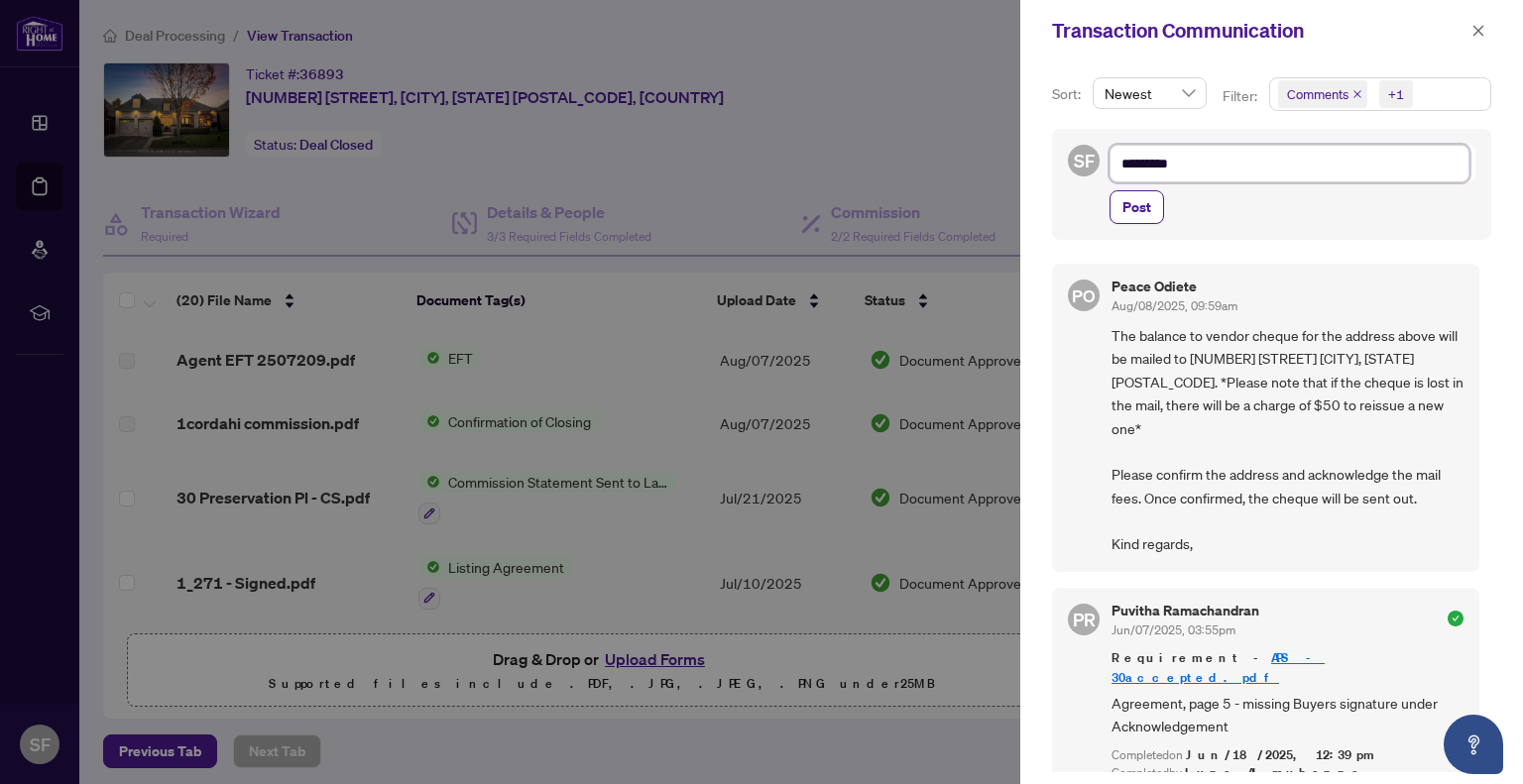type on "*********" 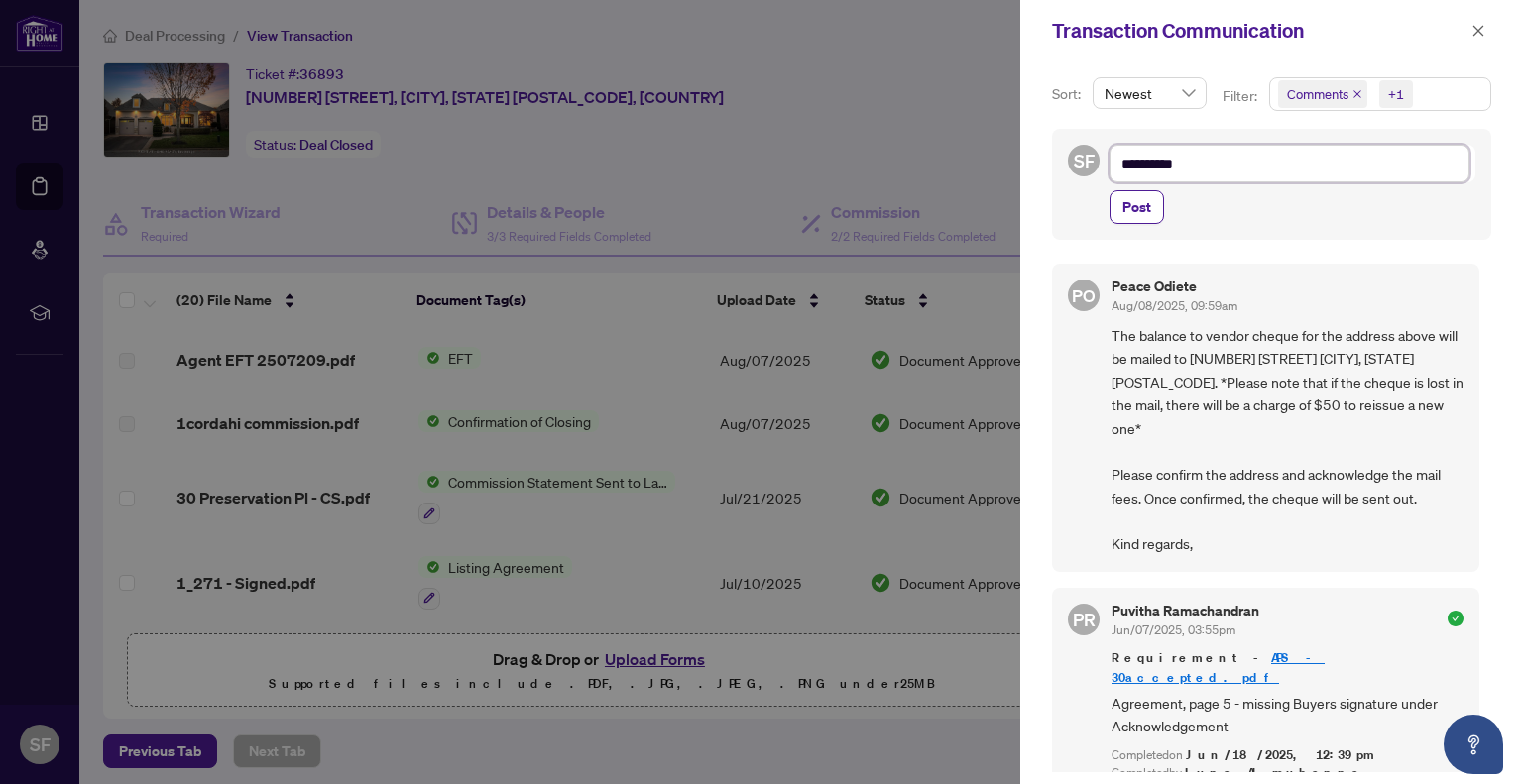 type on "**********" 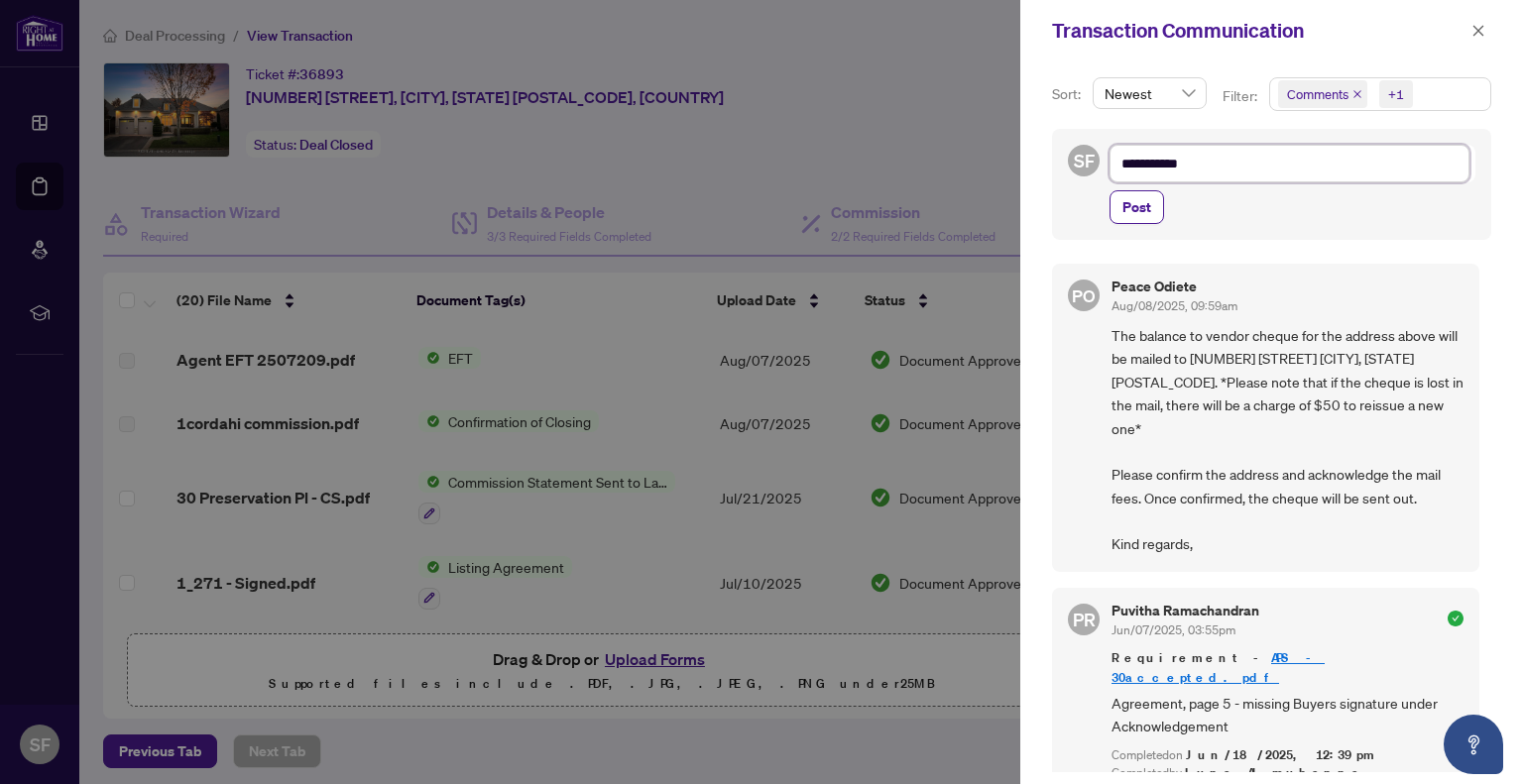 type on "**********" 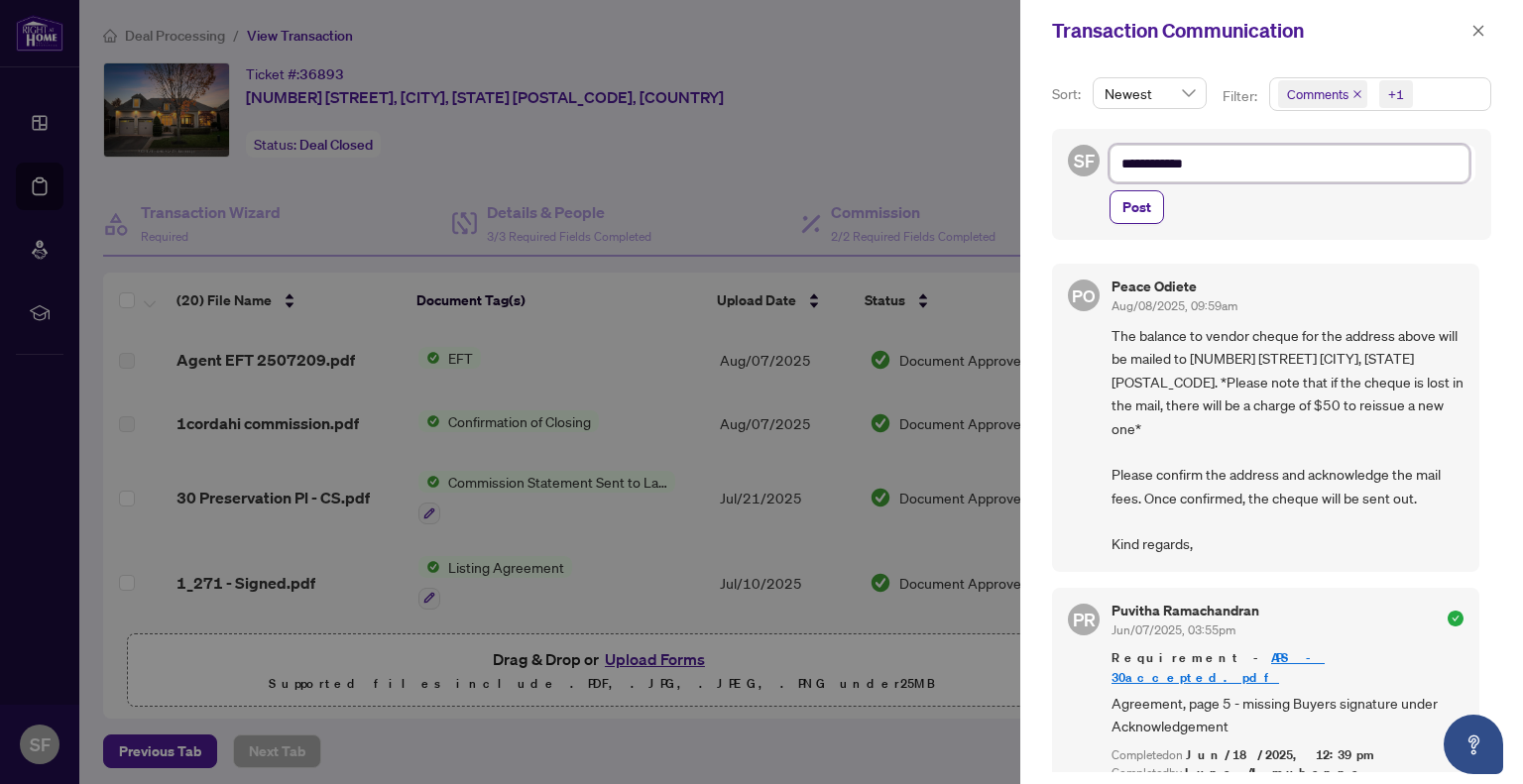 type on "**********" 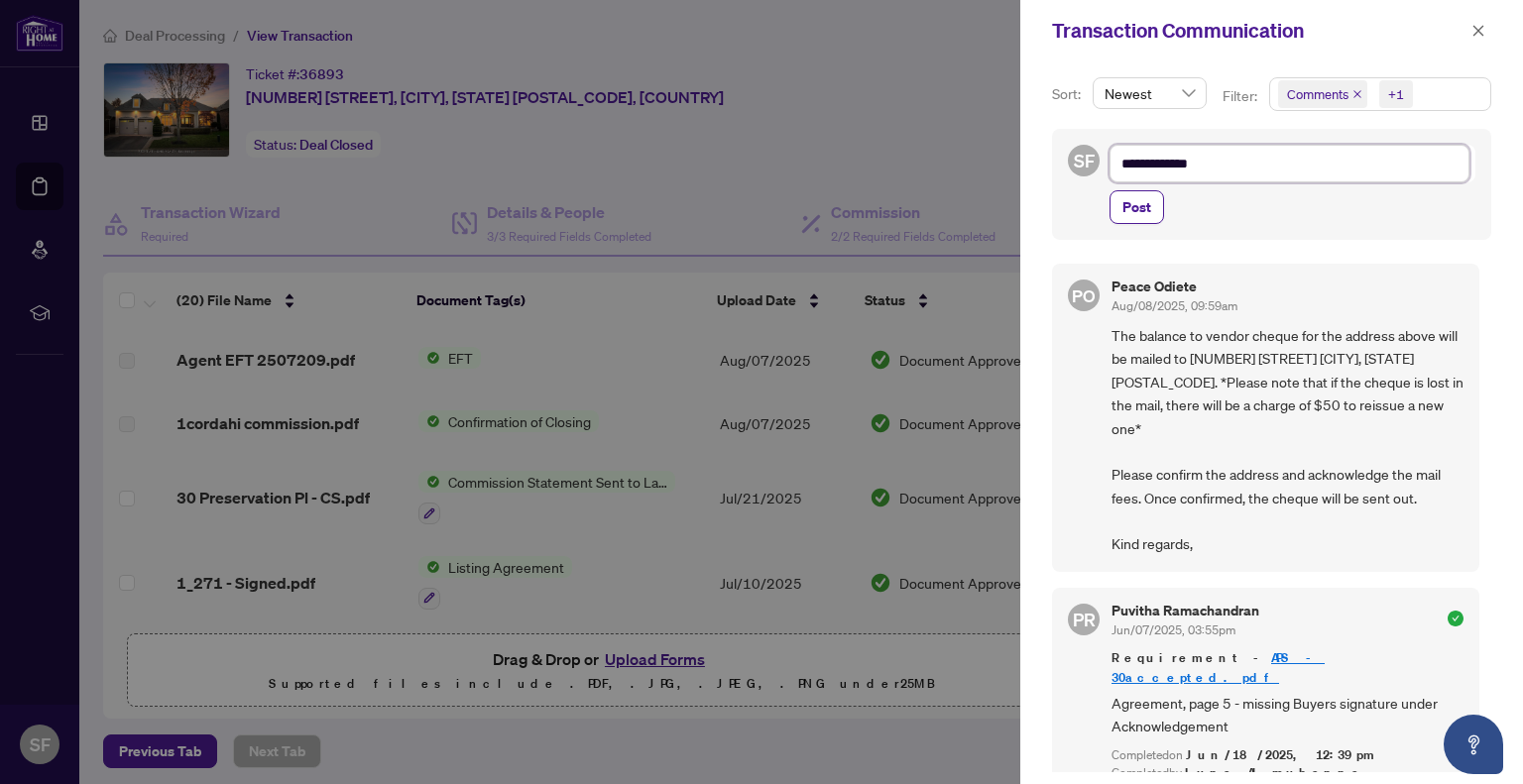 type on "**********" 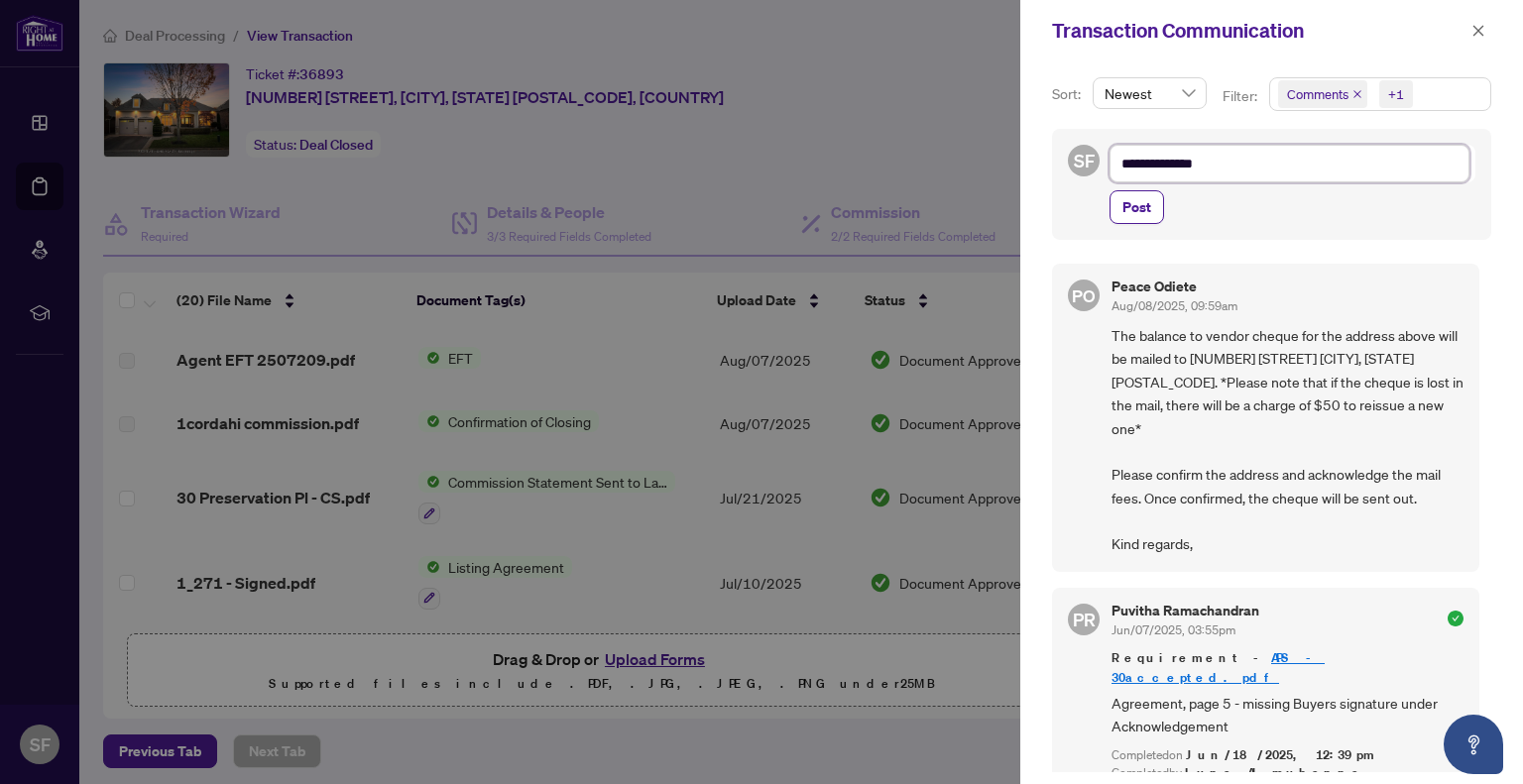 type on "**********" 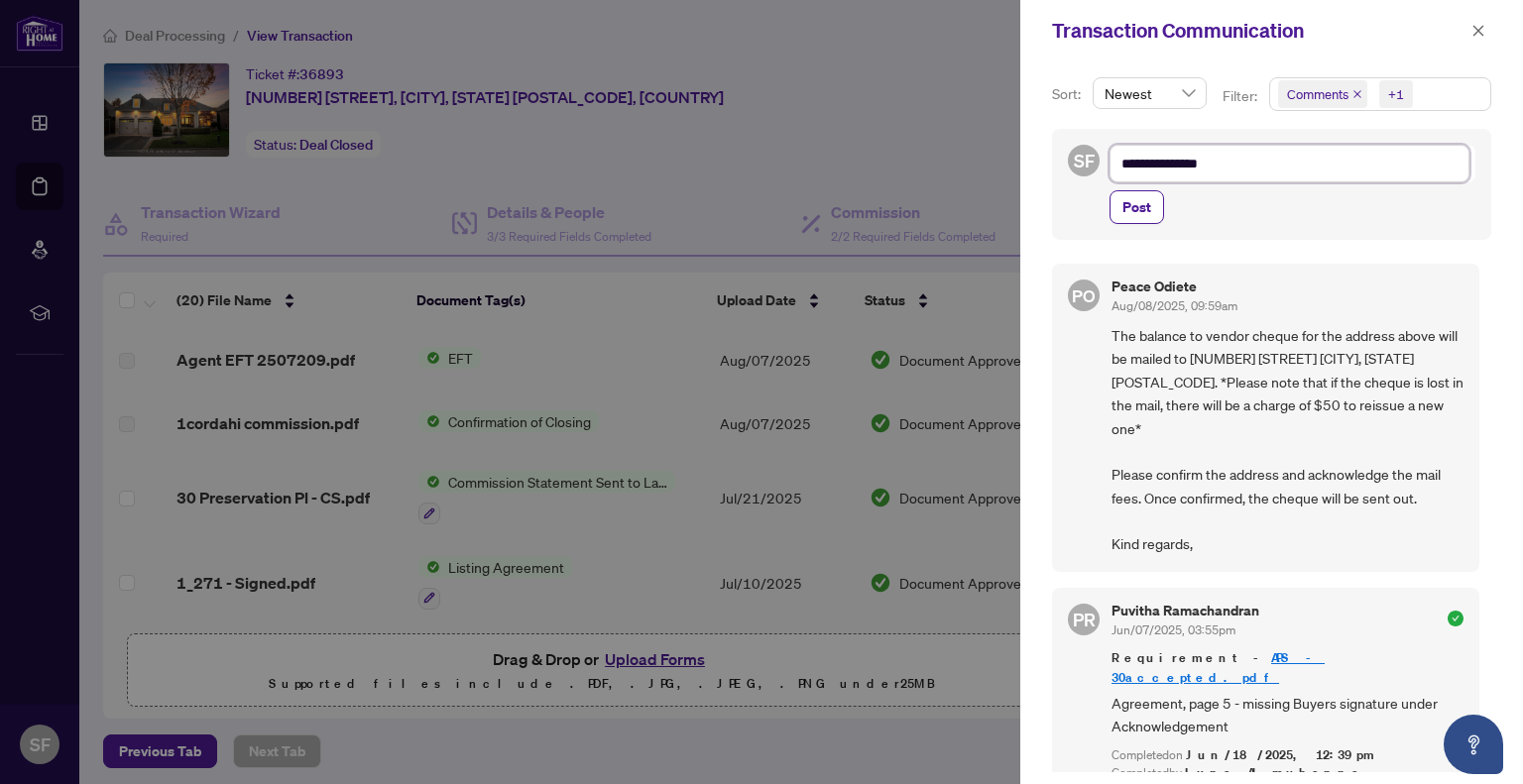 type on "**********" 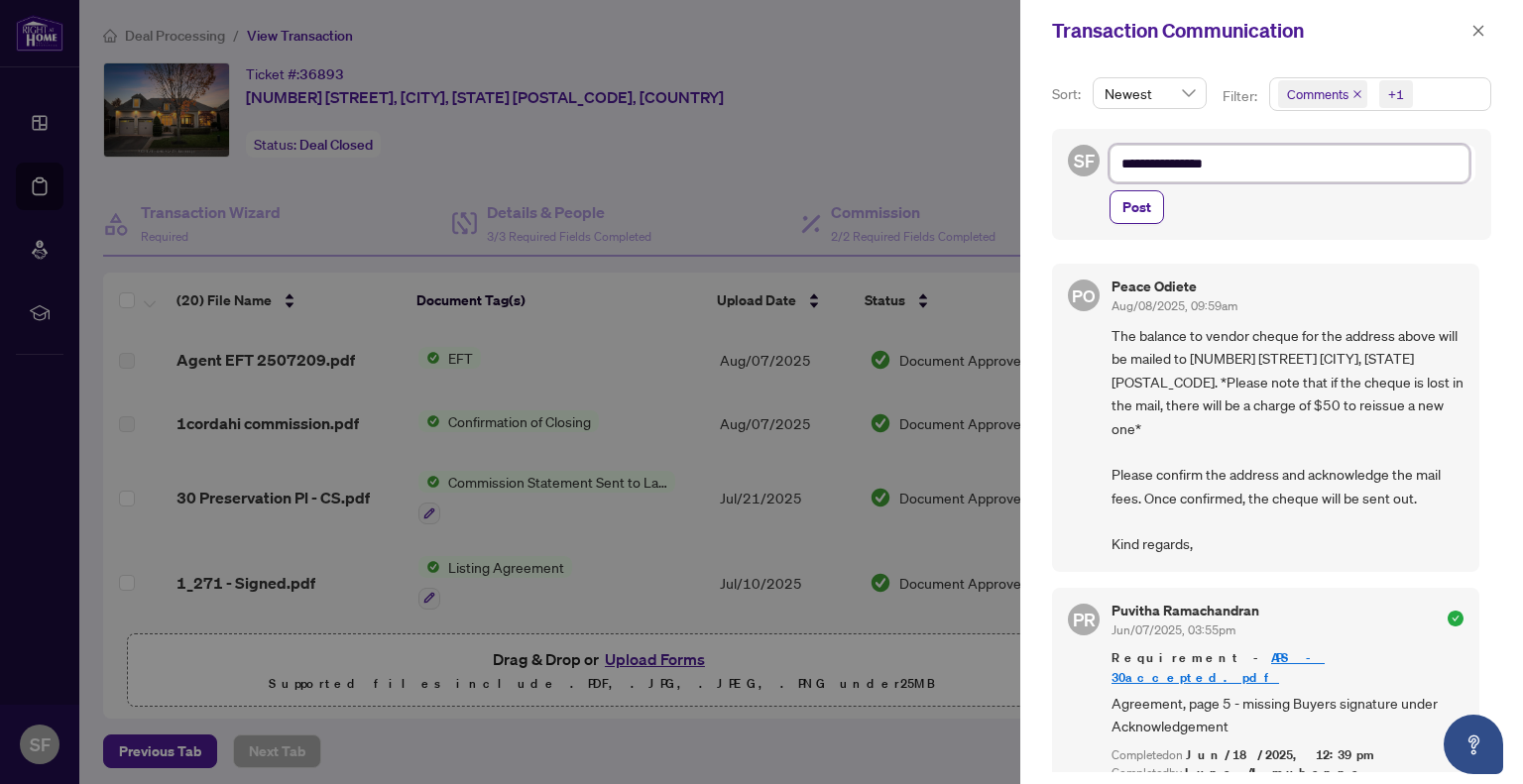 type on "**********" 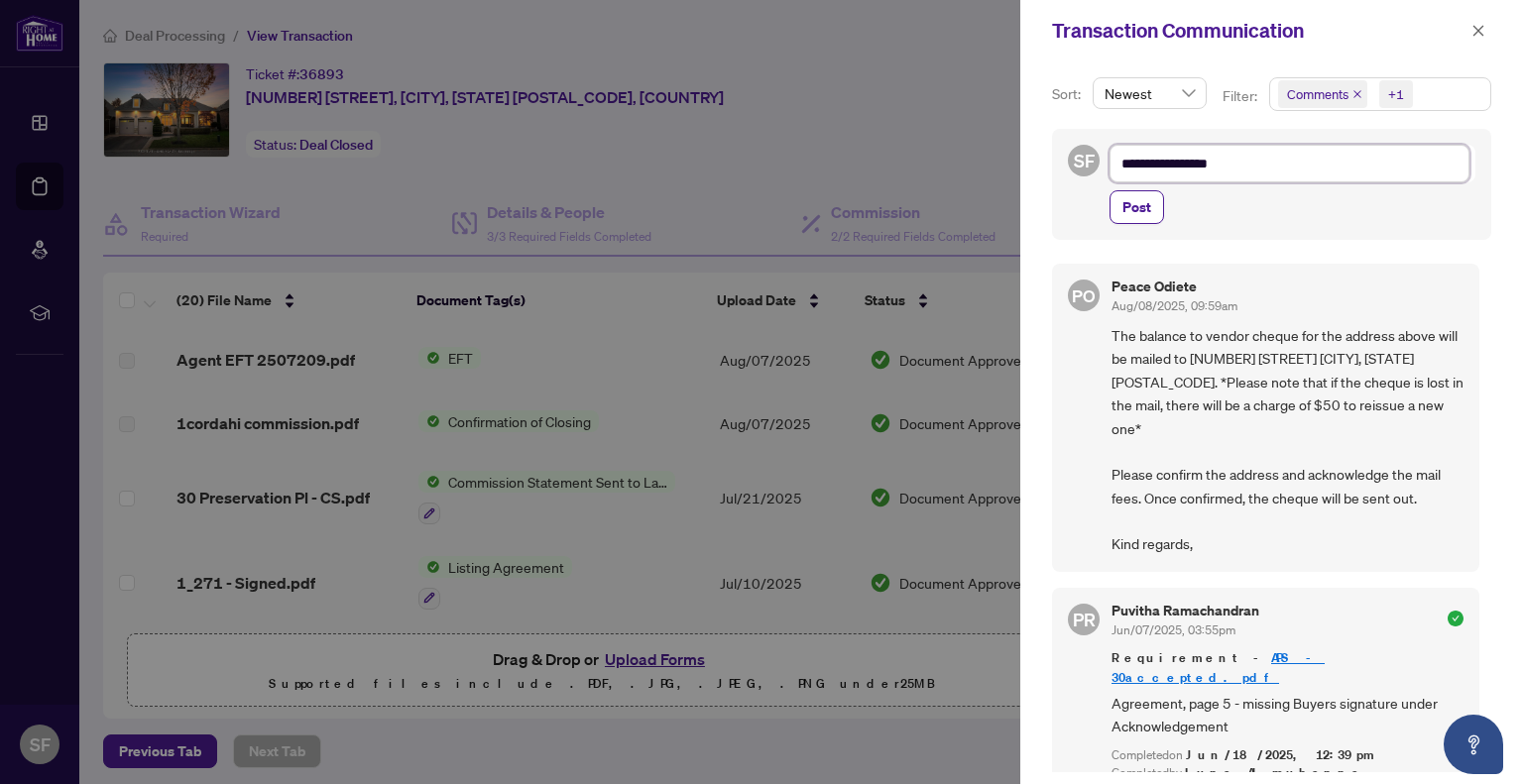 type on "**********" 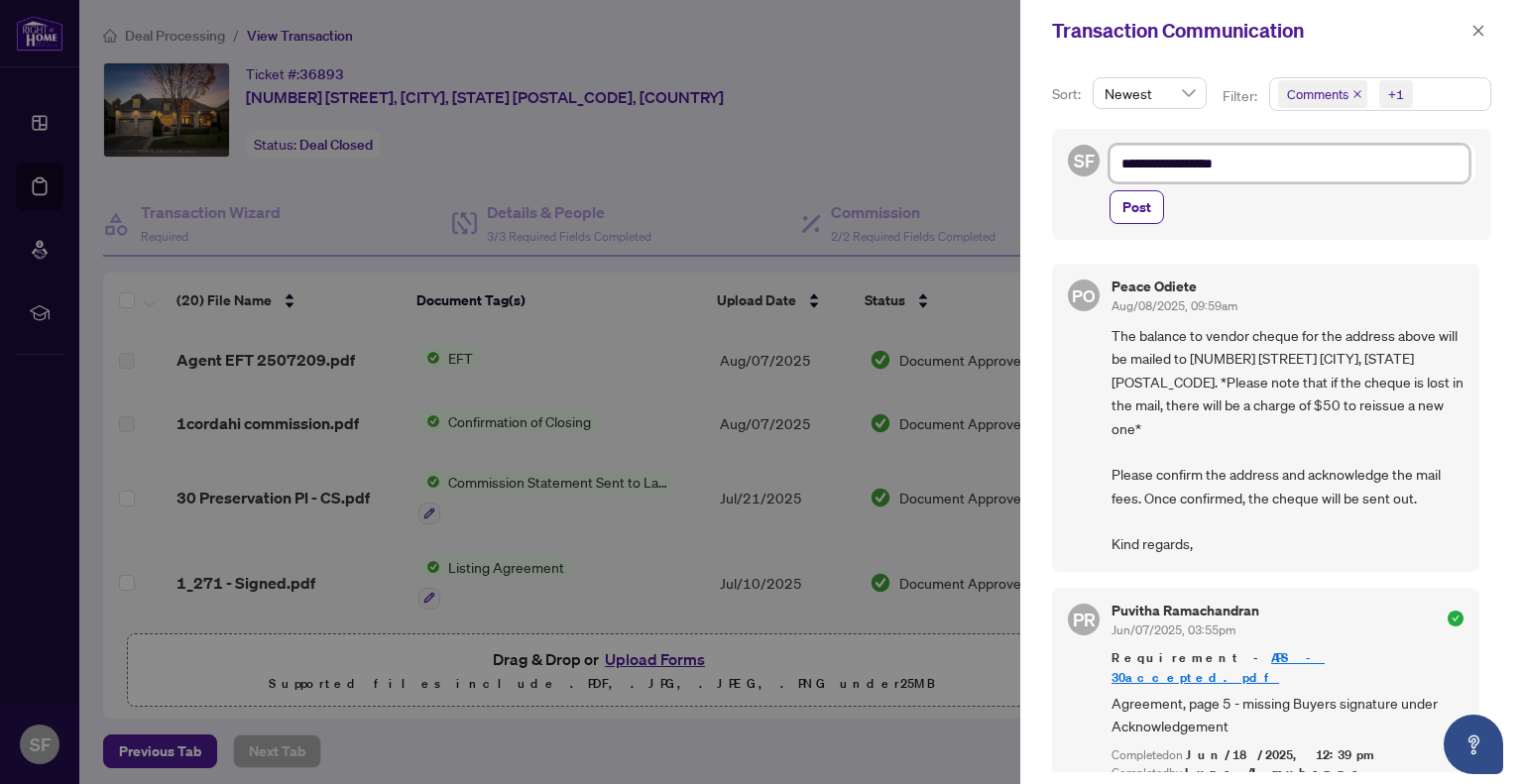 type on "**********" 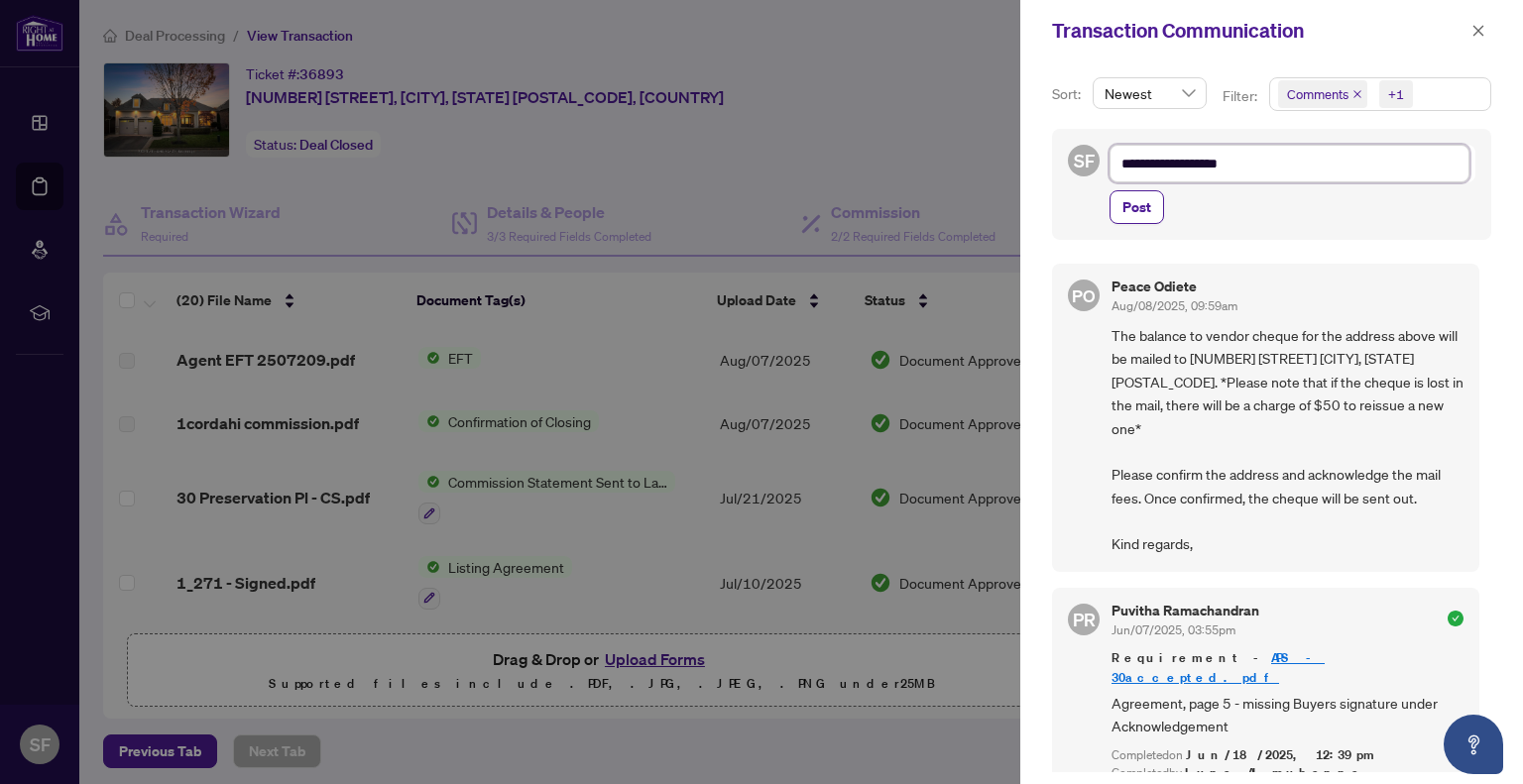 type on "**********" 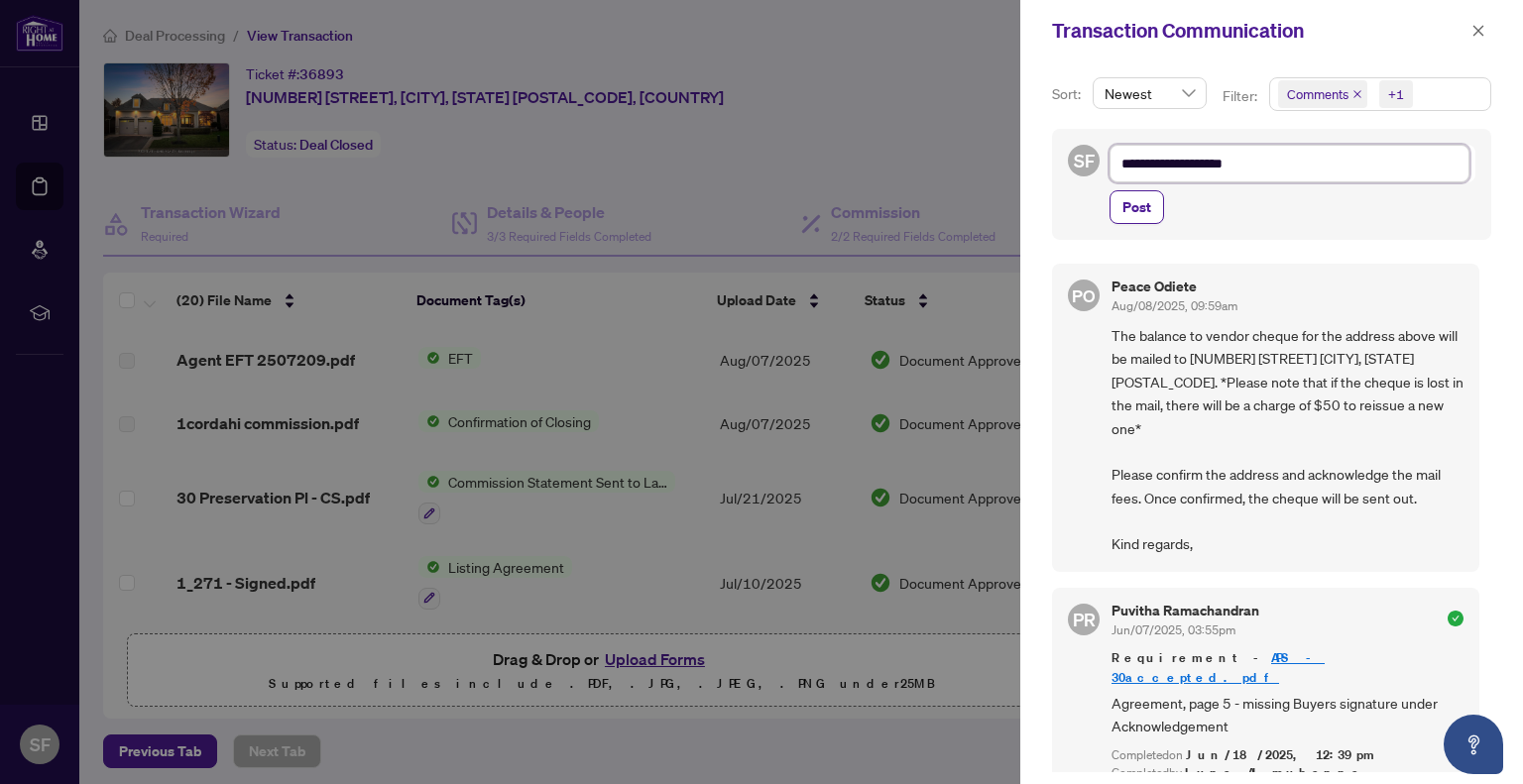 type on "**********" 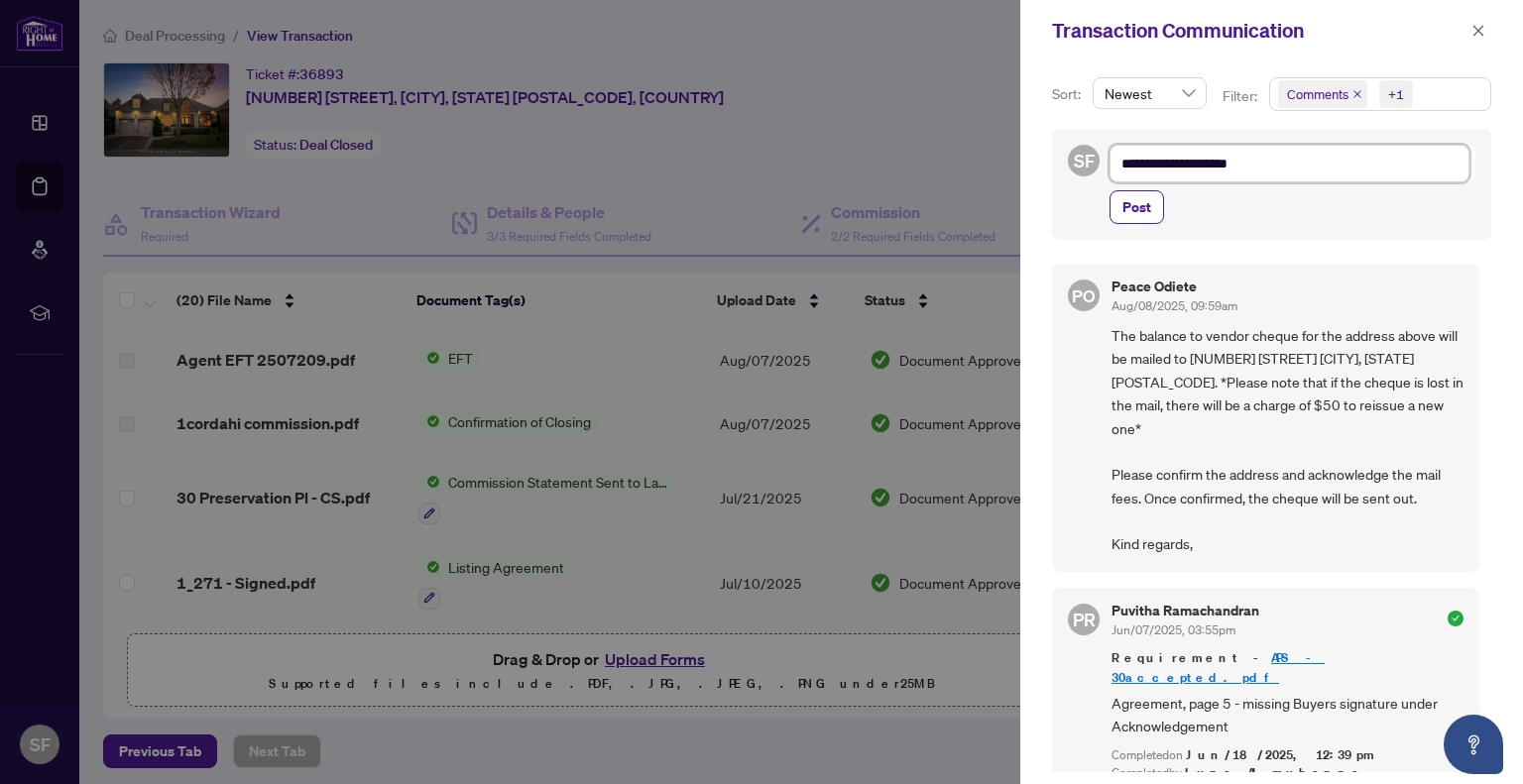 type on "**********" 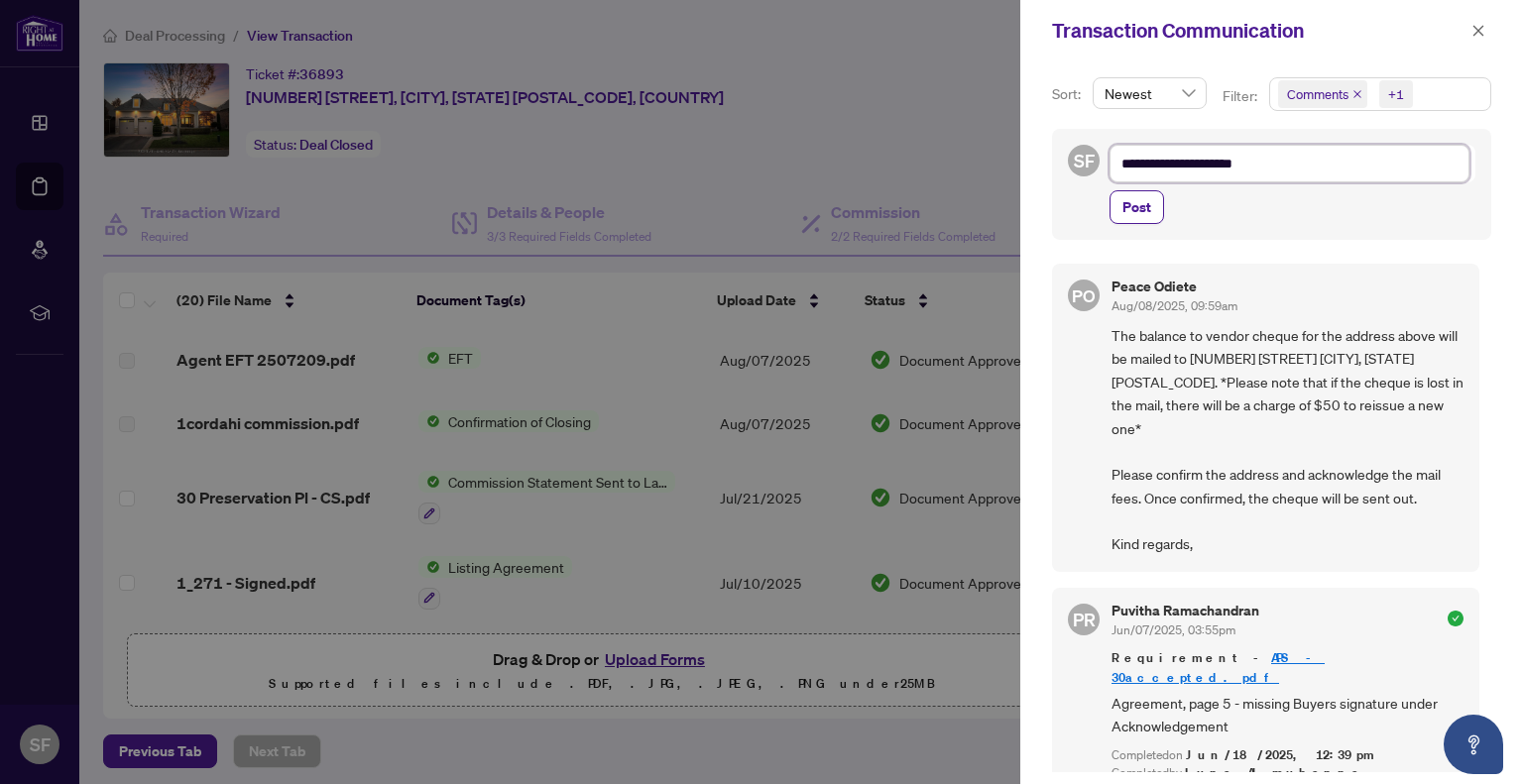 type on "**********" 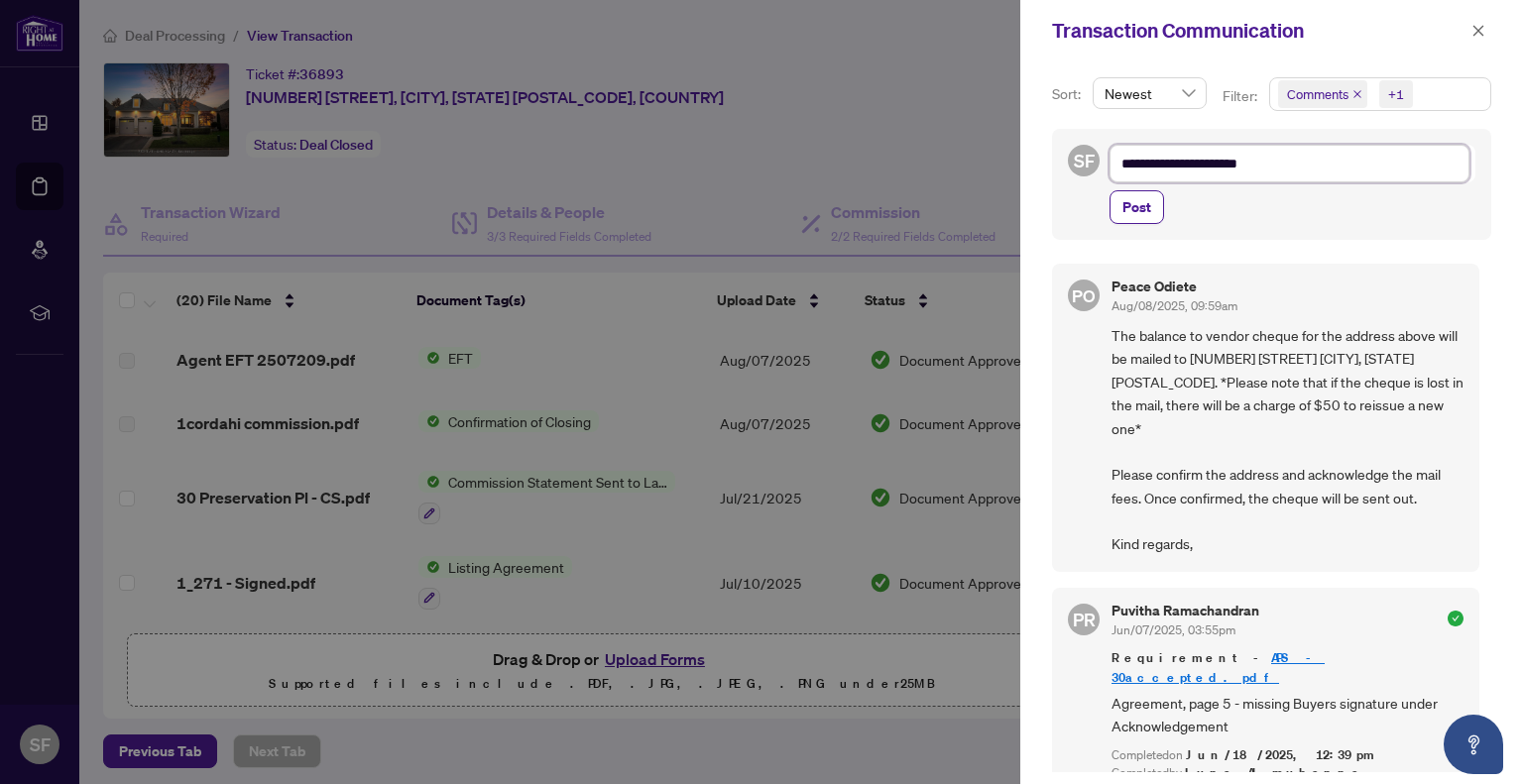 type on "**********" 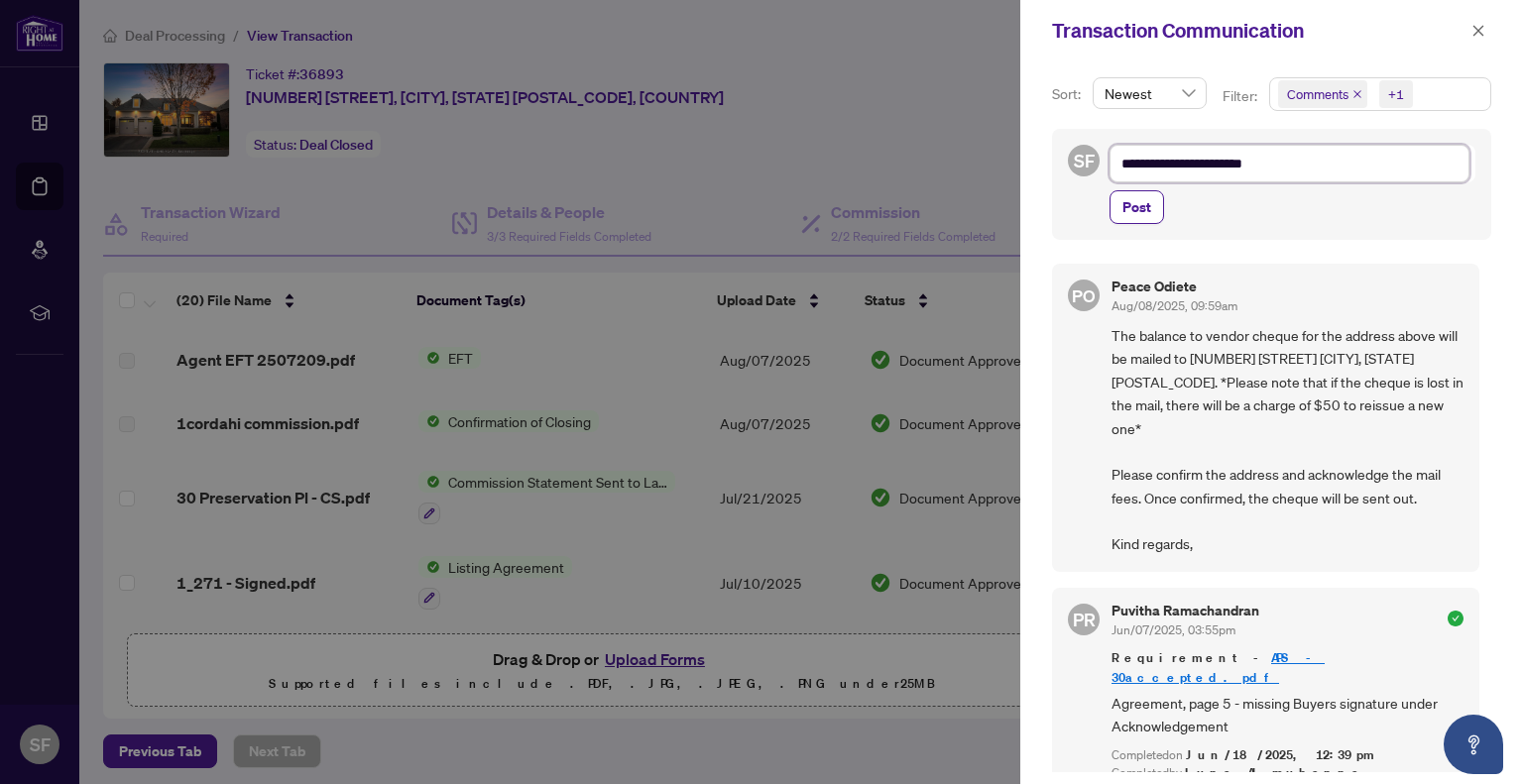 type on "**********" 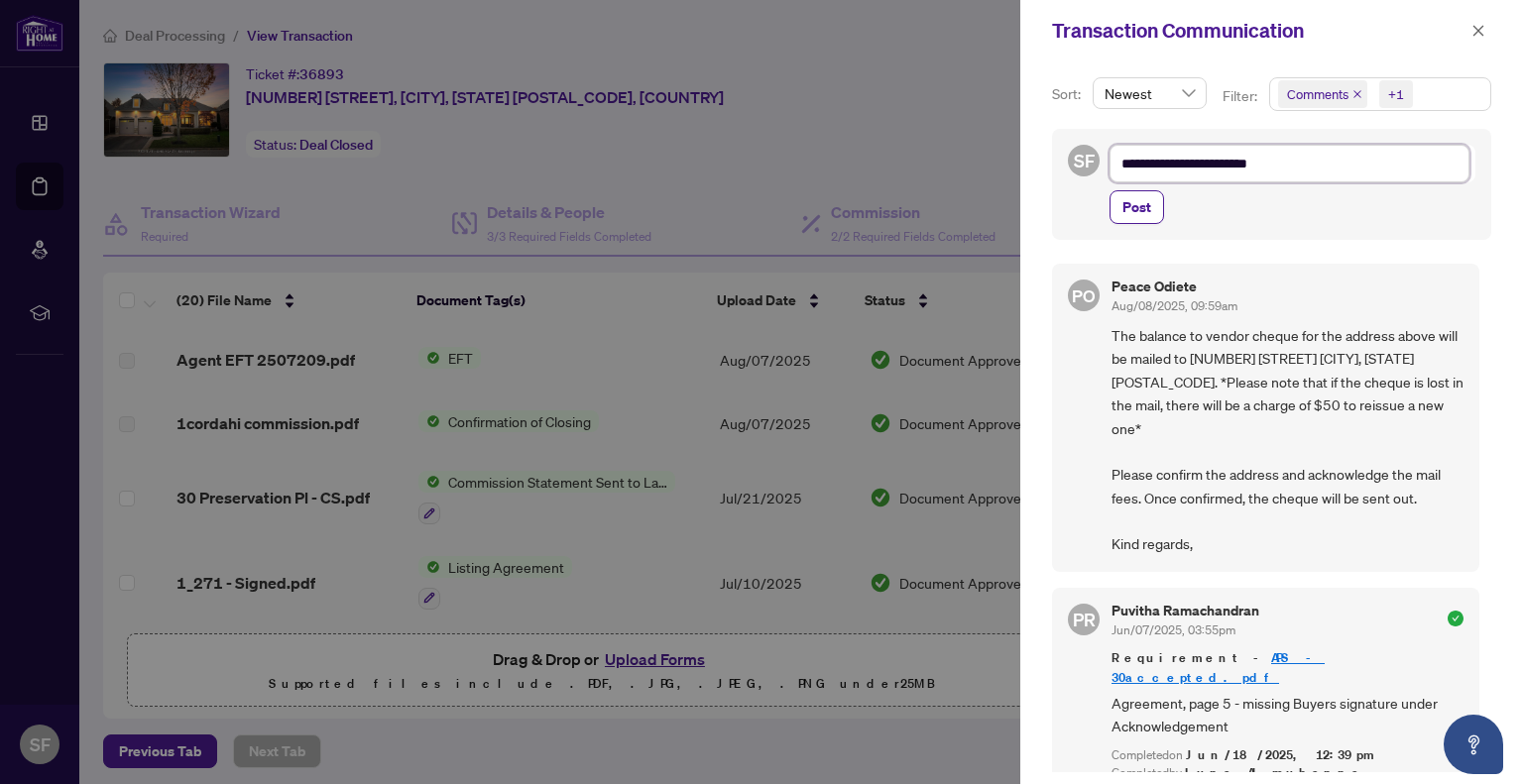 type on "**********" 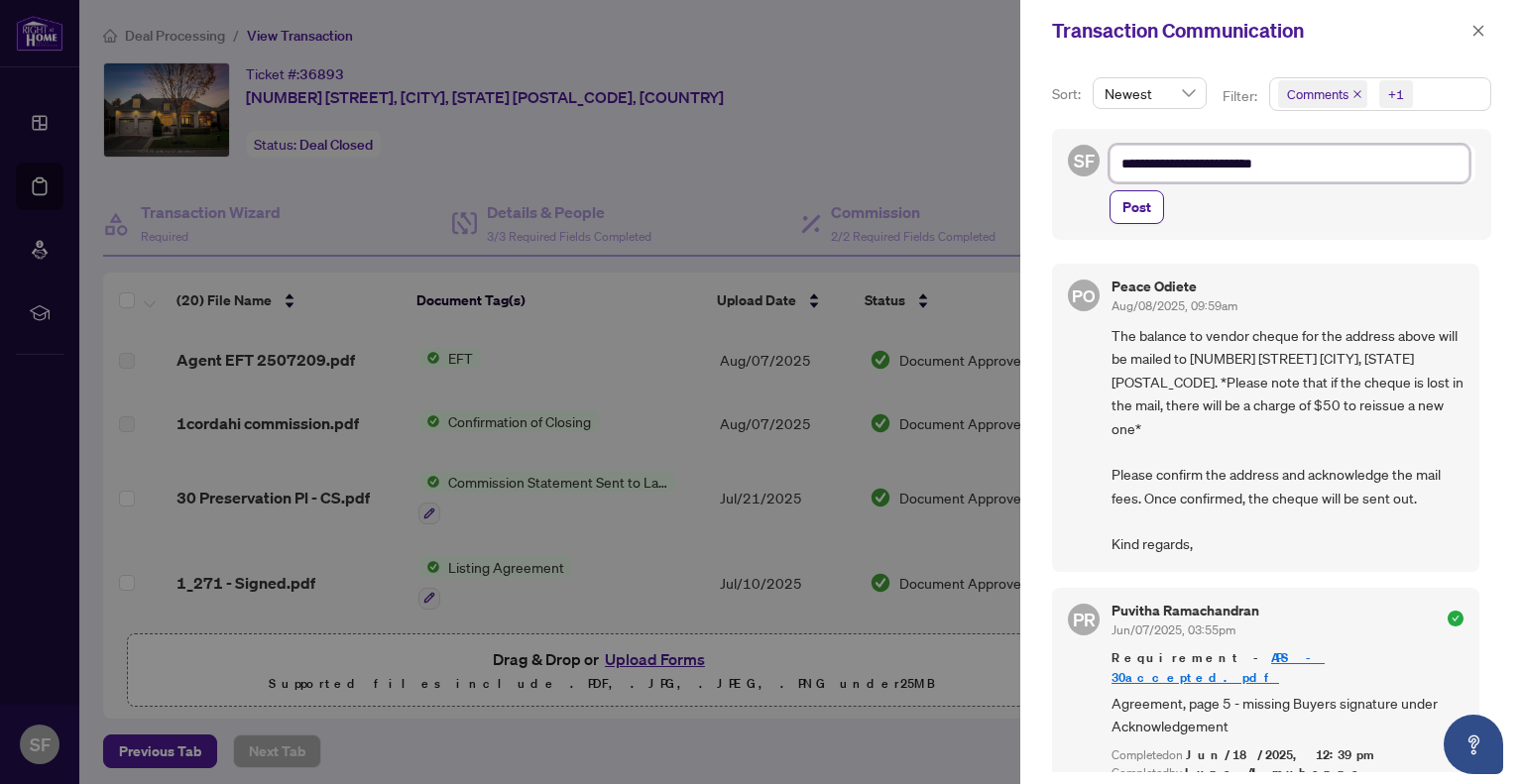 type on "**********" 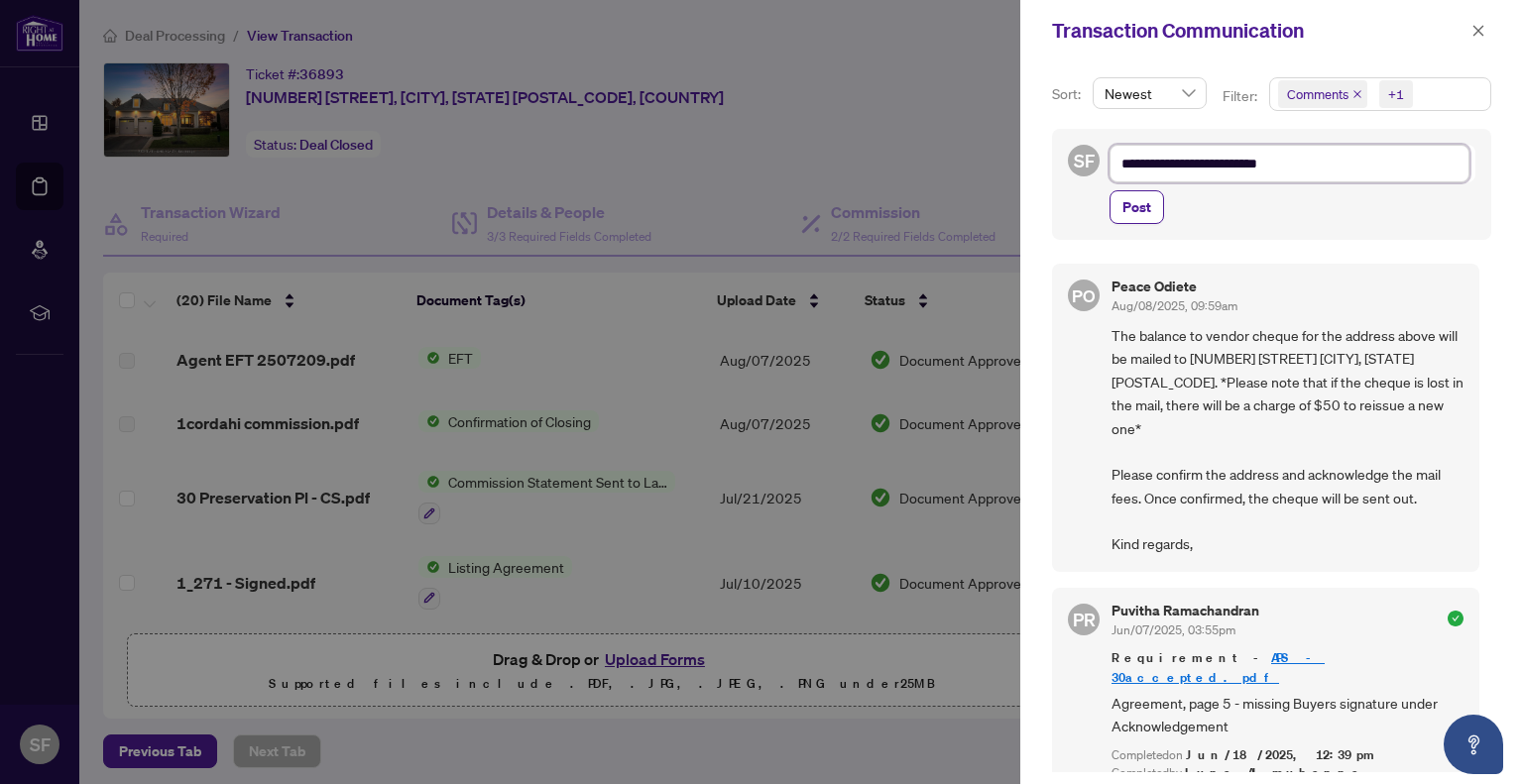 type on "**********" 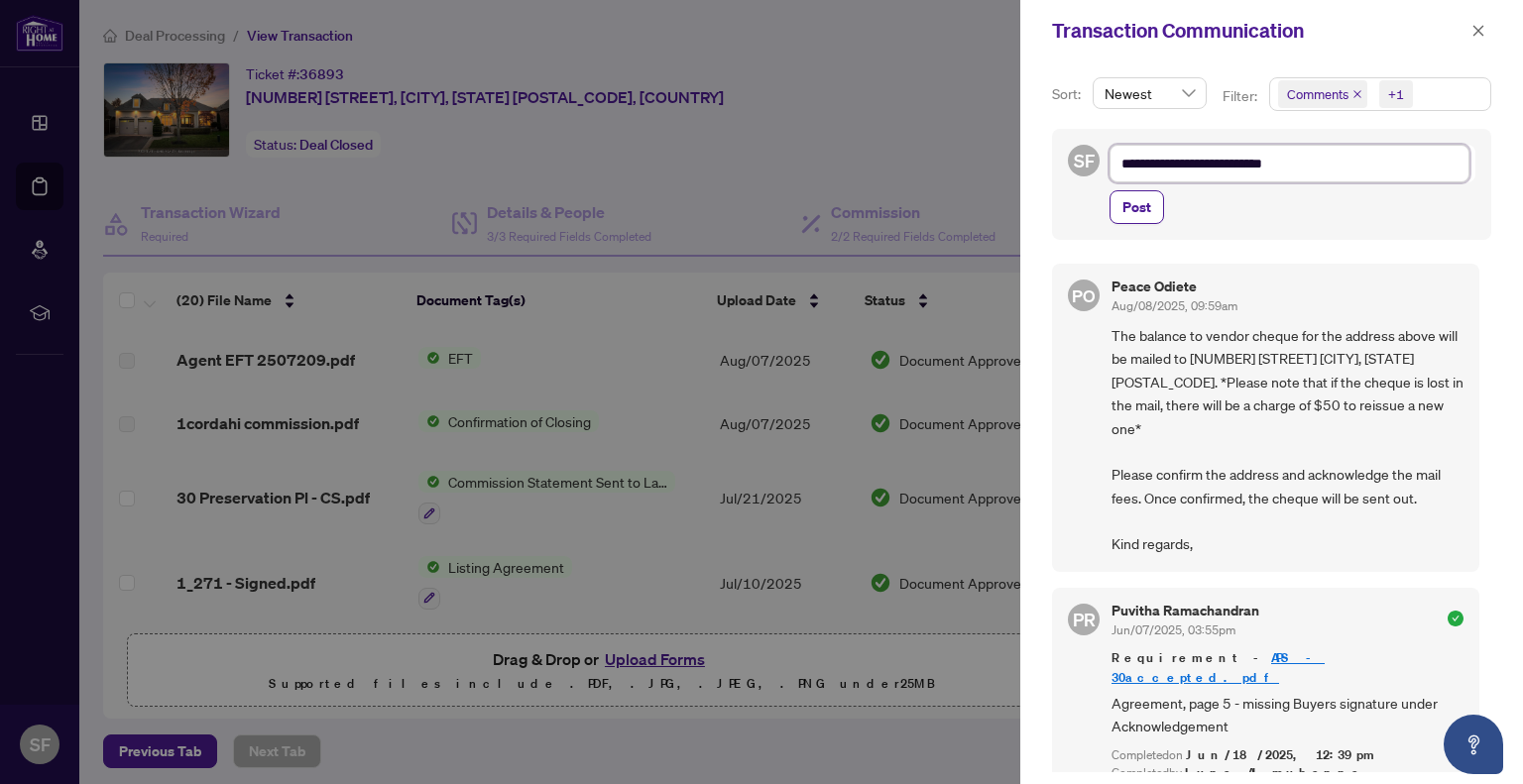 type on "**********" 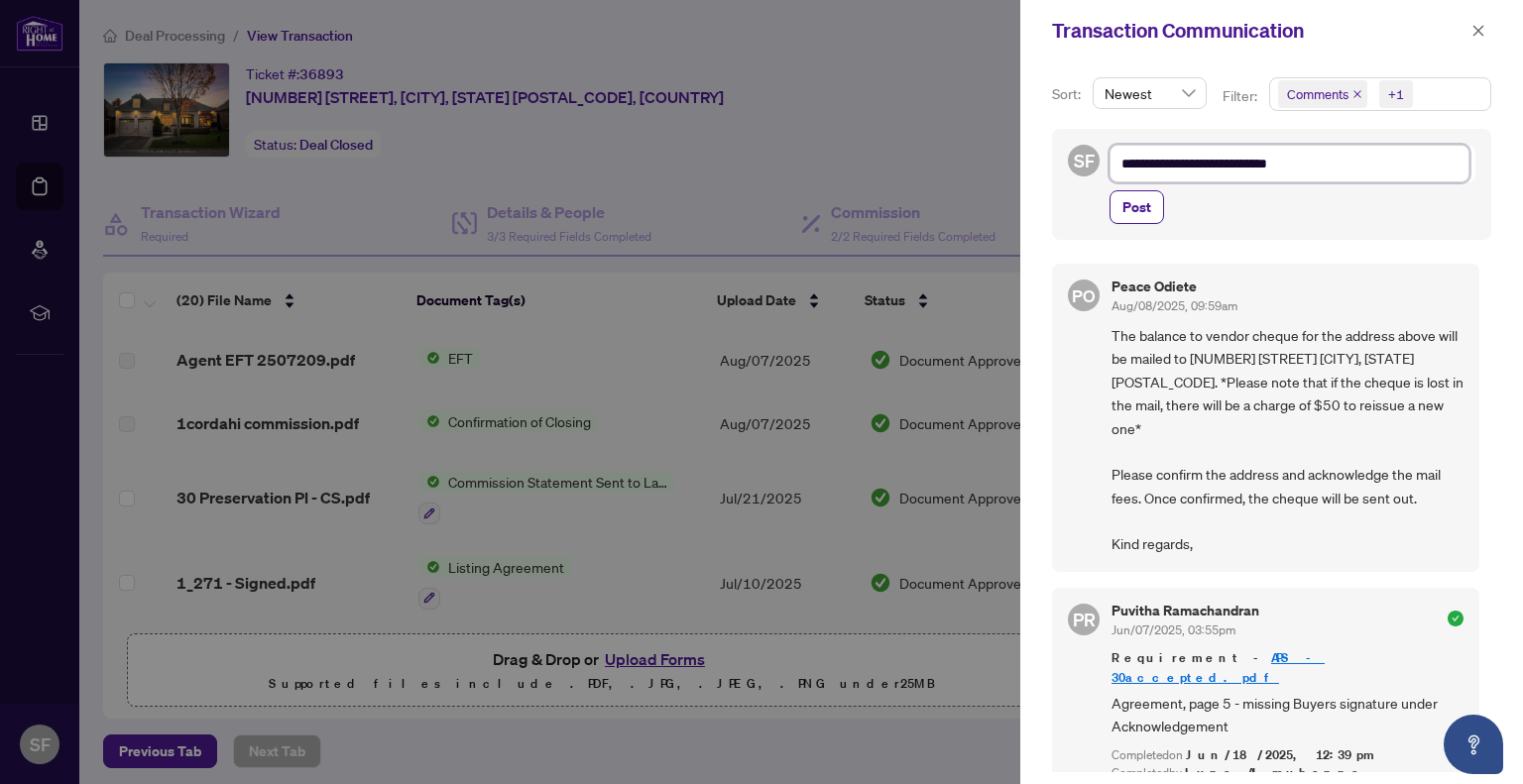 type on "**********" 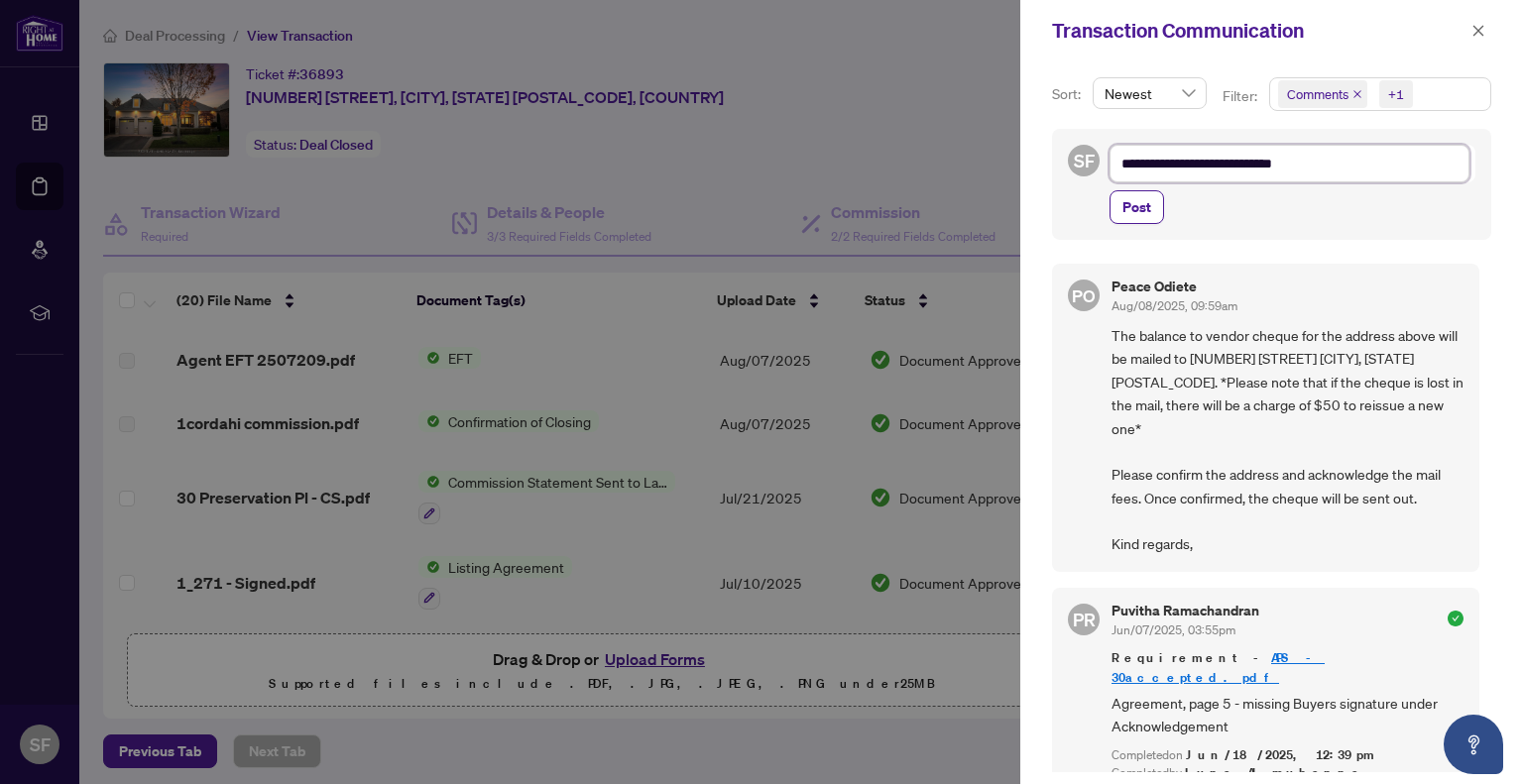 type on "**********" 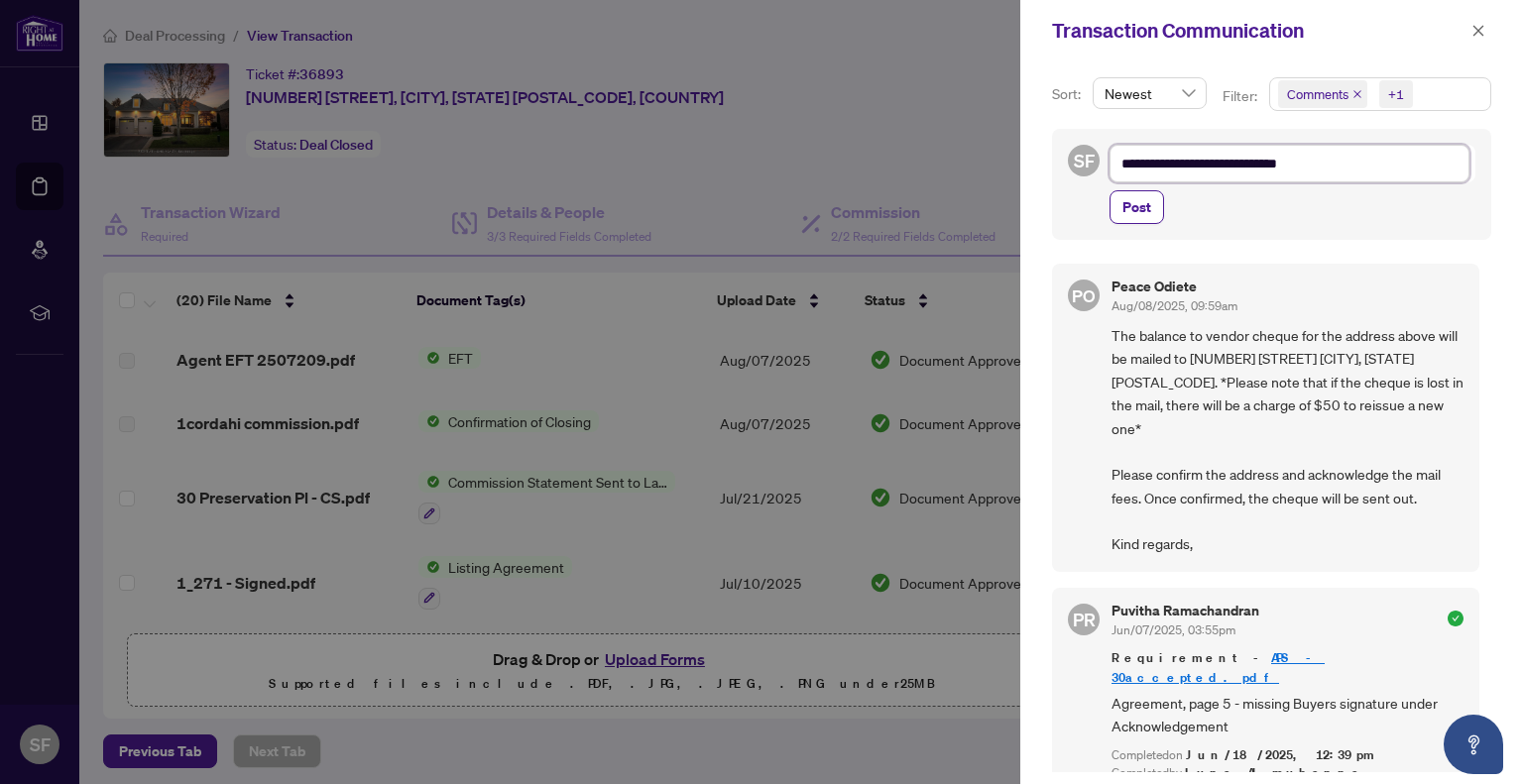 type on "**********" 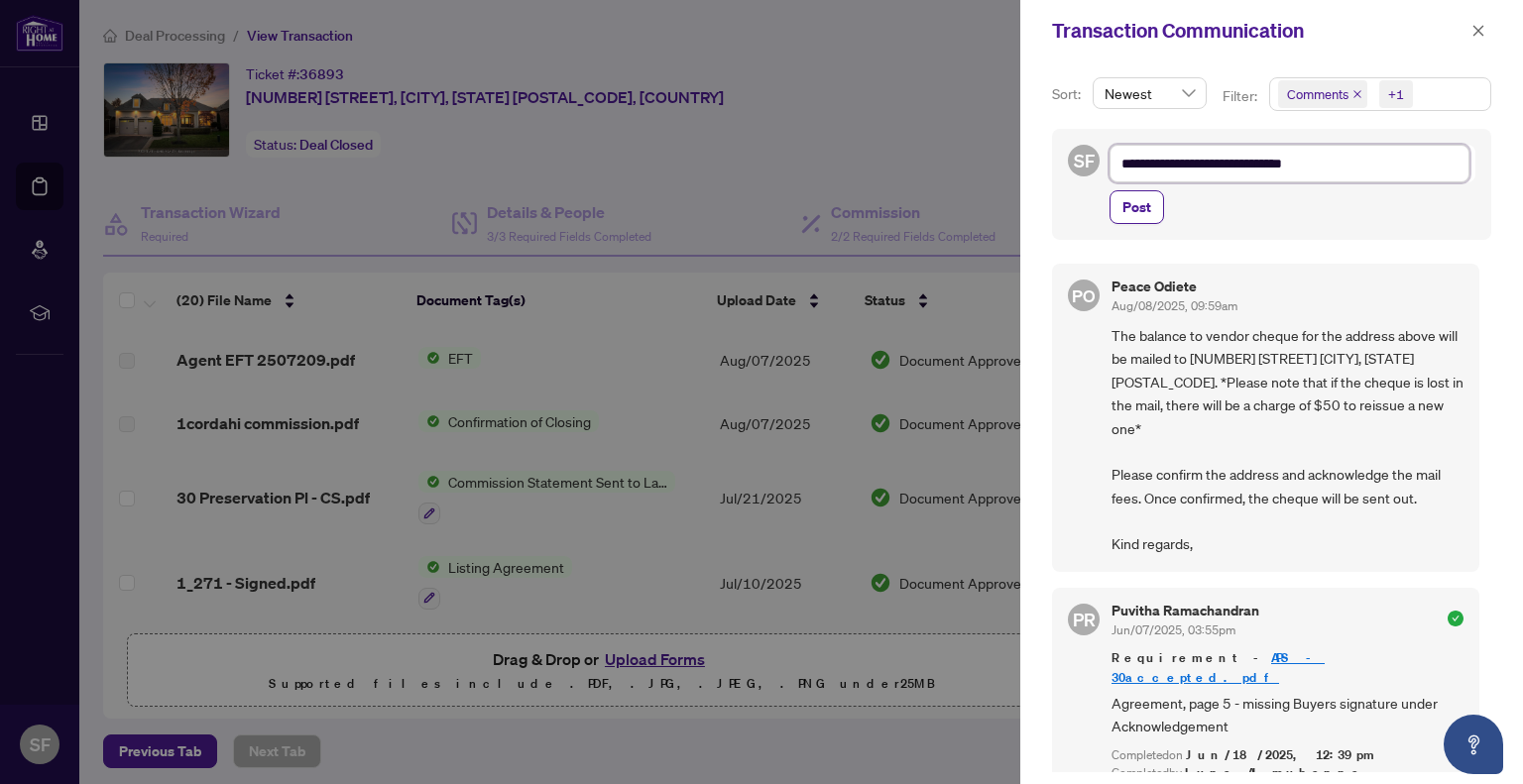 type on "**********" 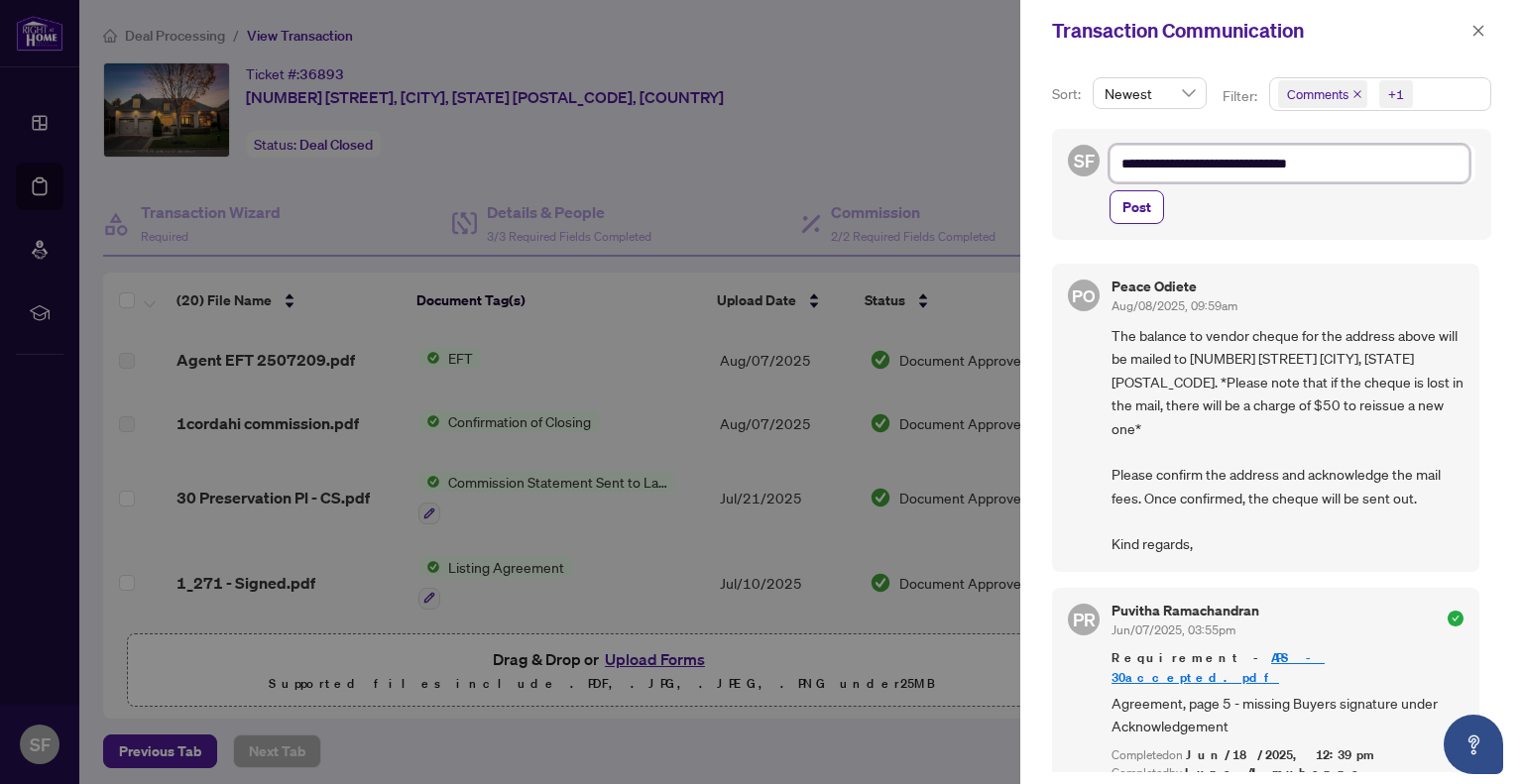 type on "**********" 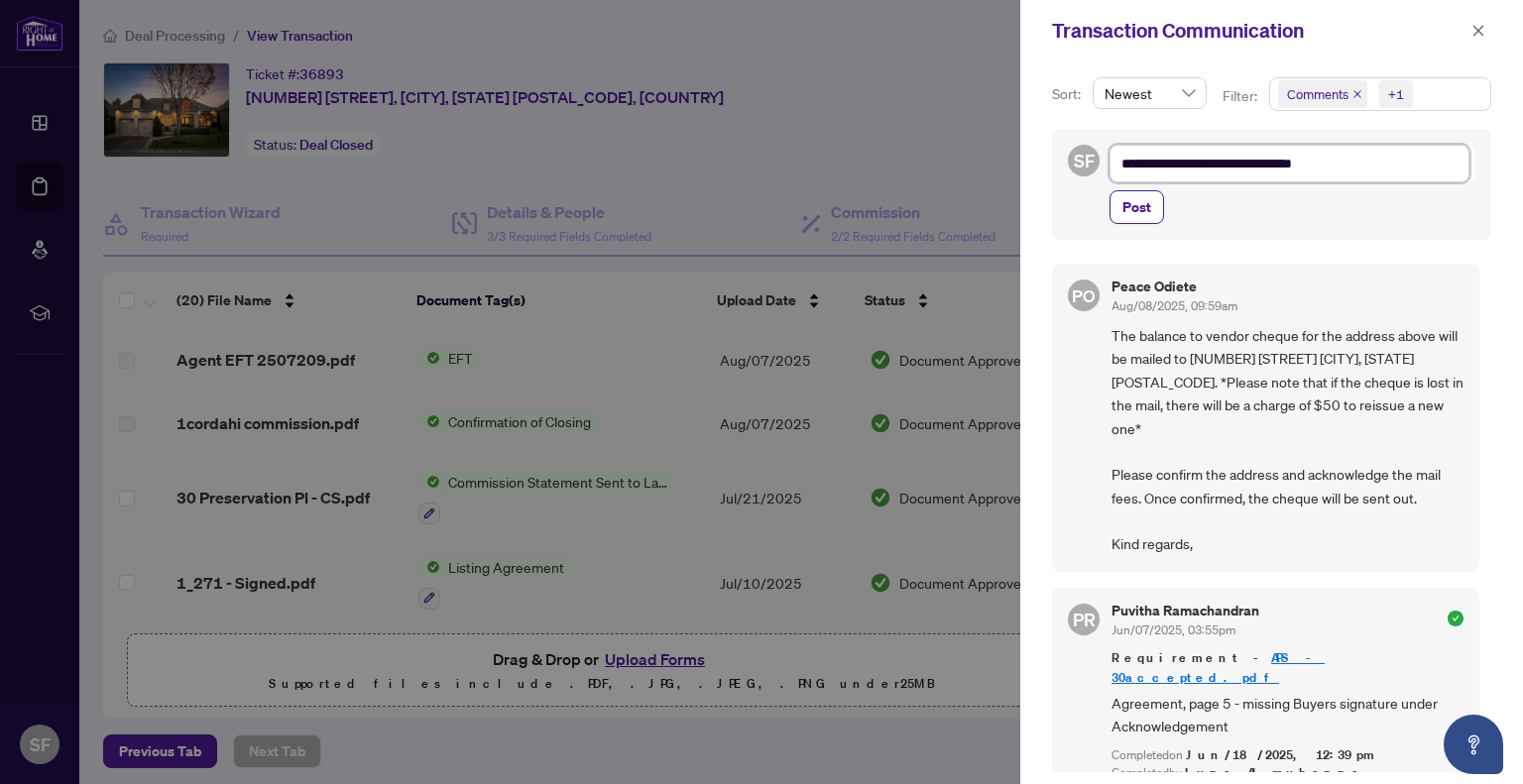 type on "**********" 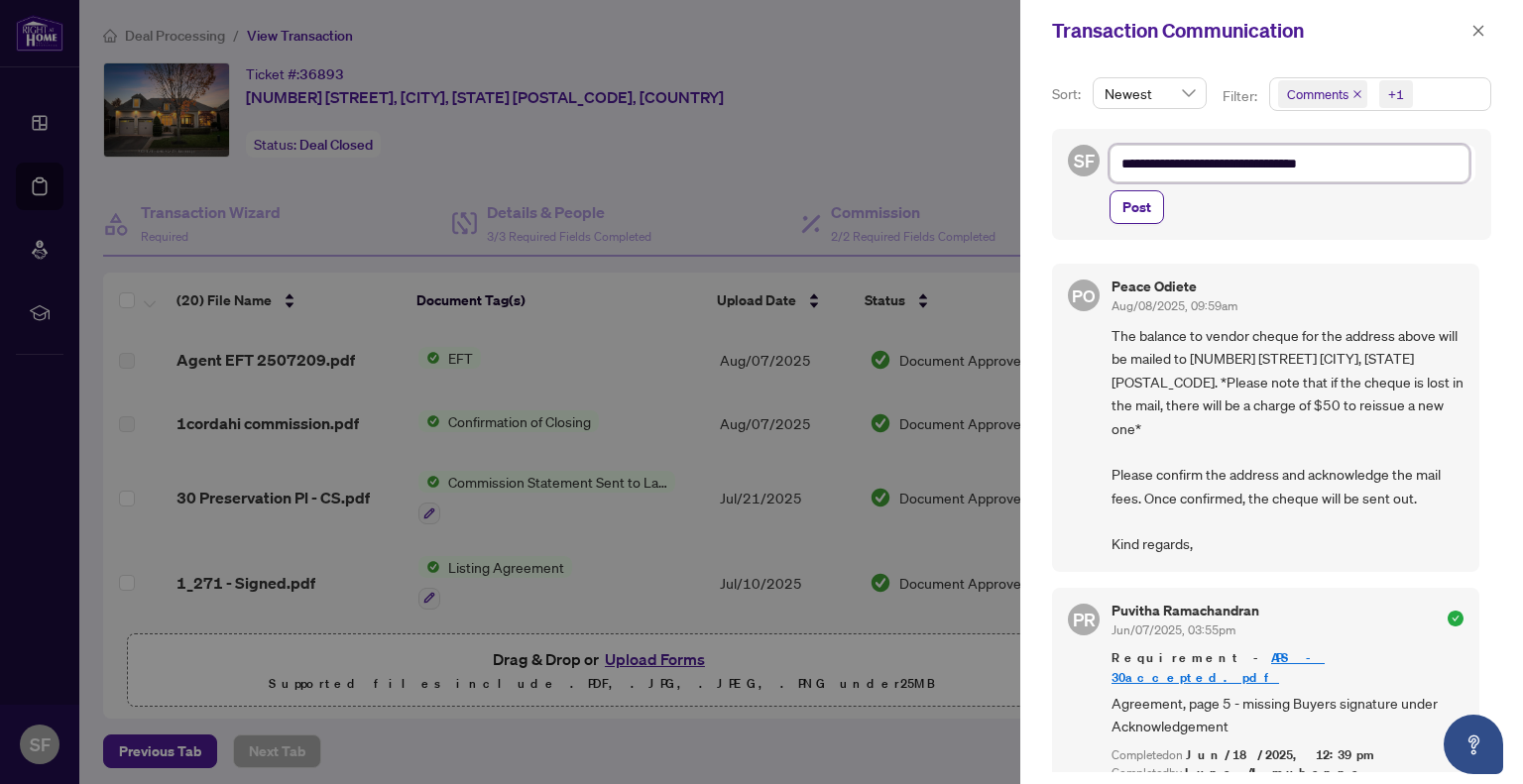 type on "**********" 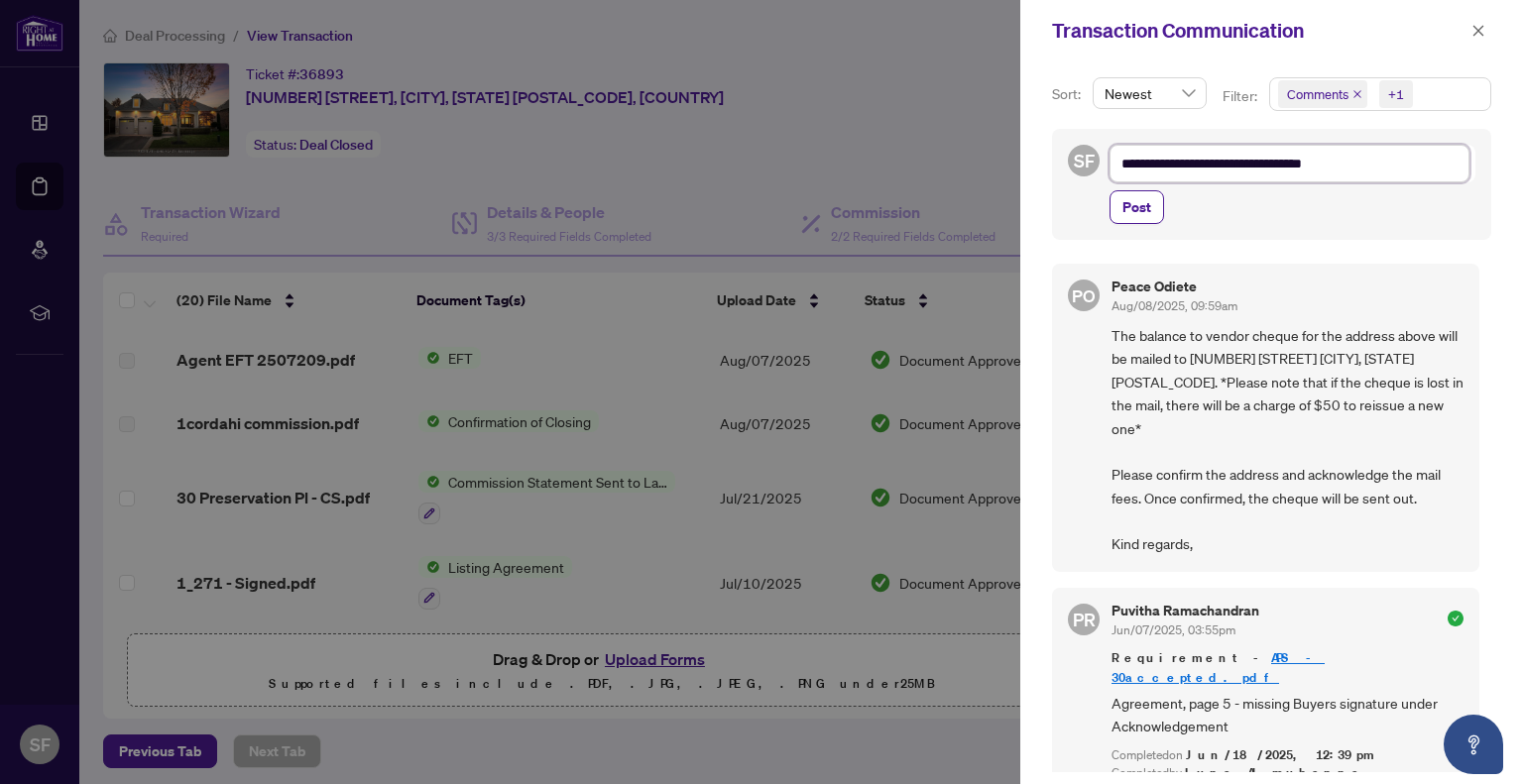 type on "**********" 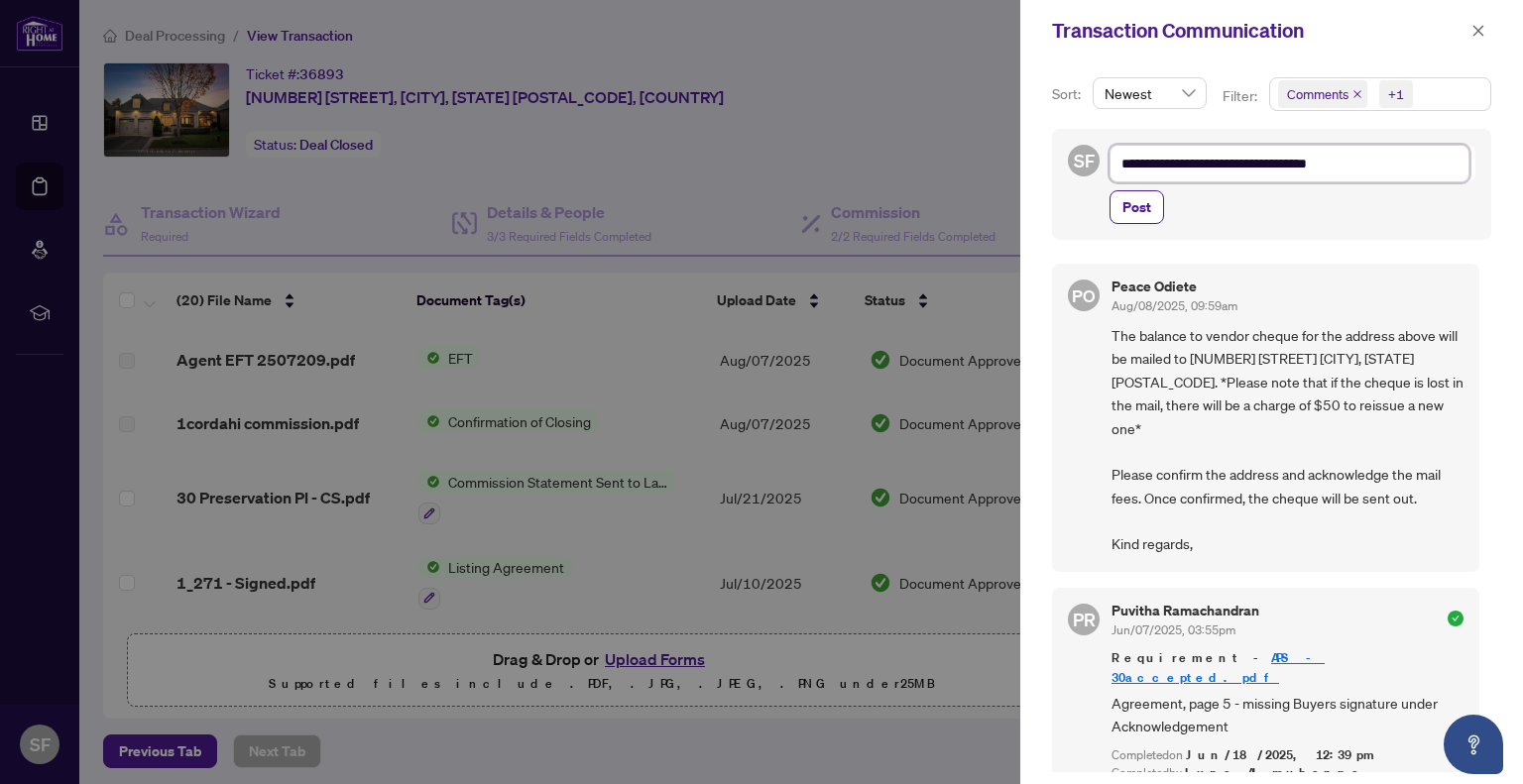 type on "**********" 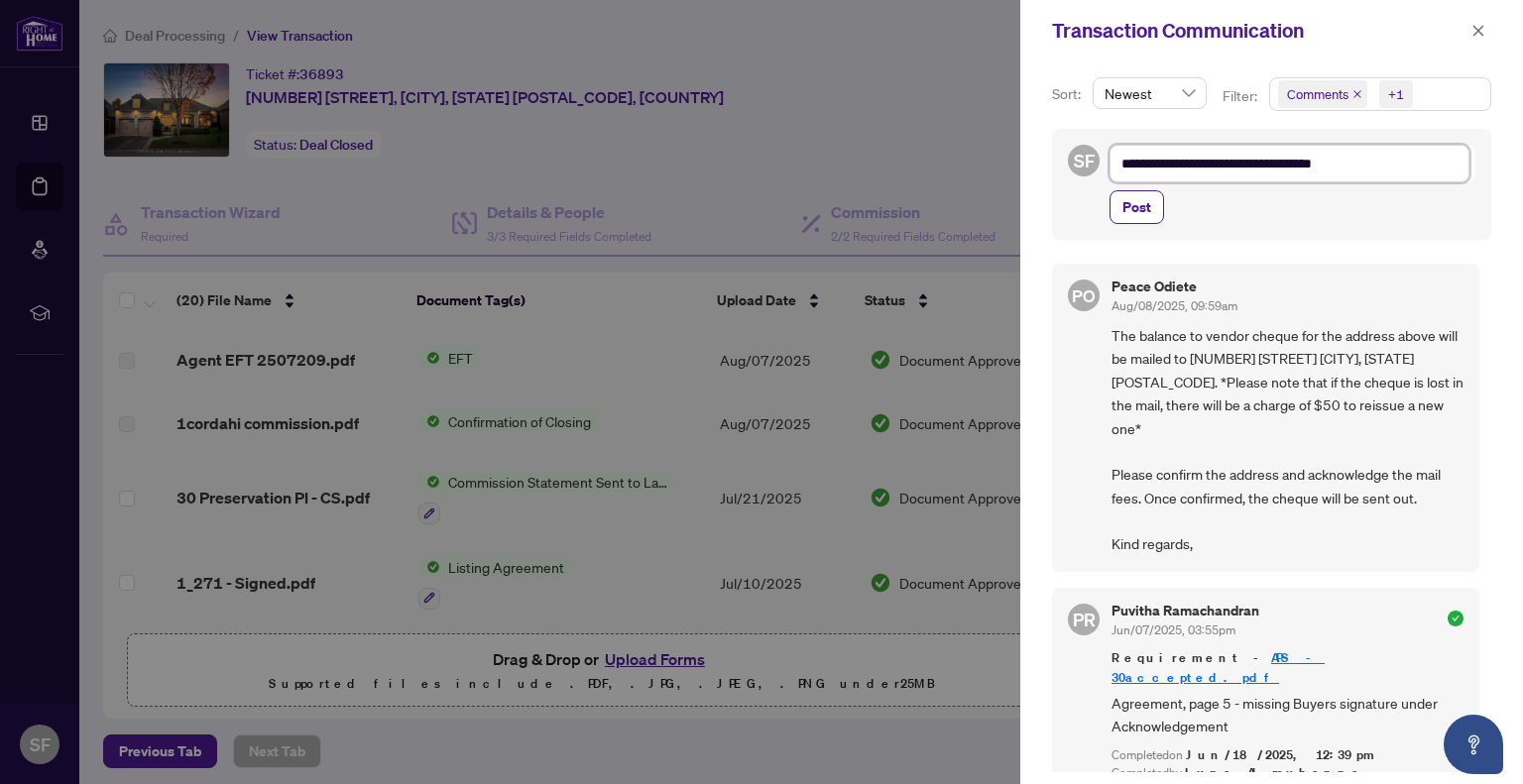 type on "**********" 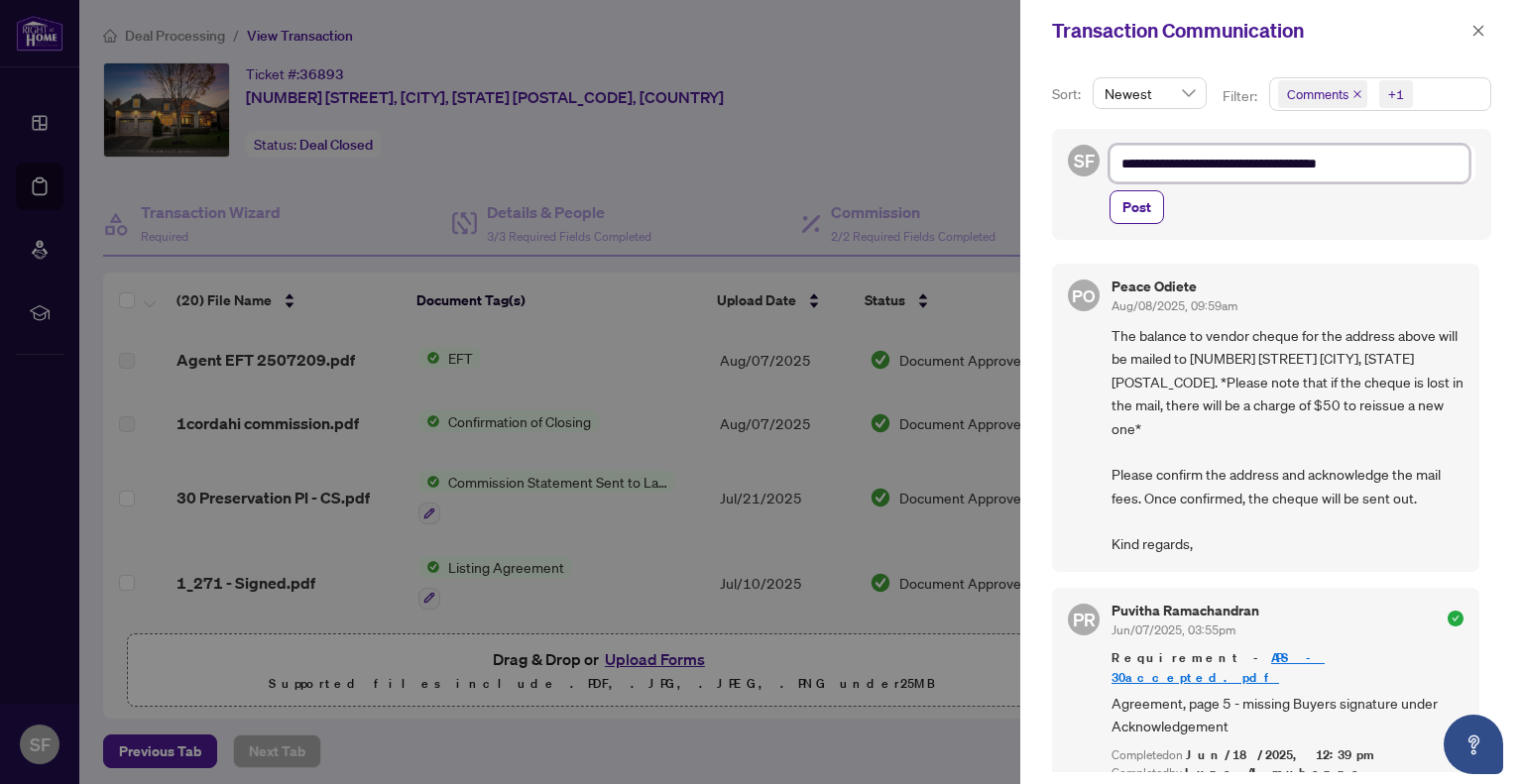 type on "**********" 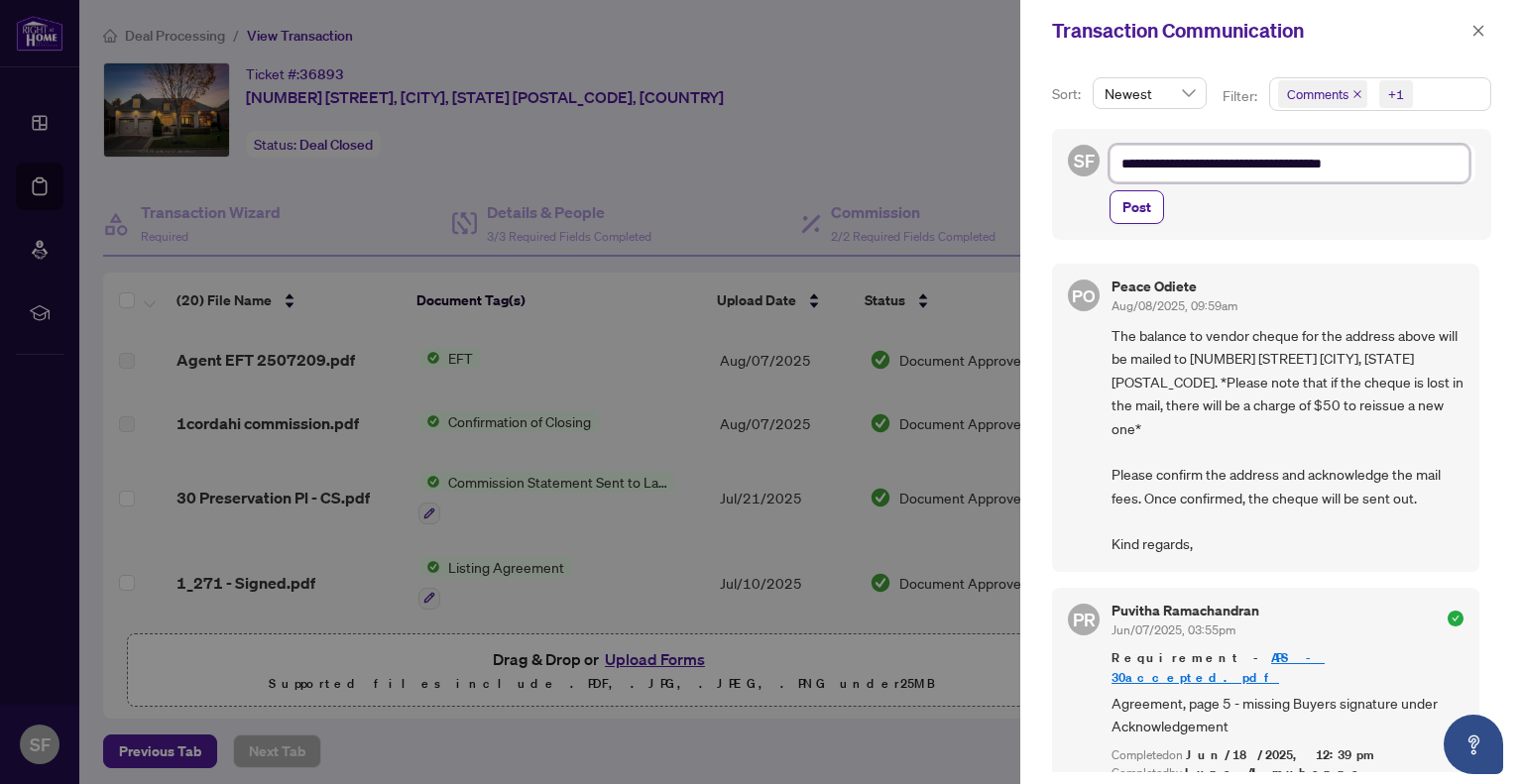 type on "**********" 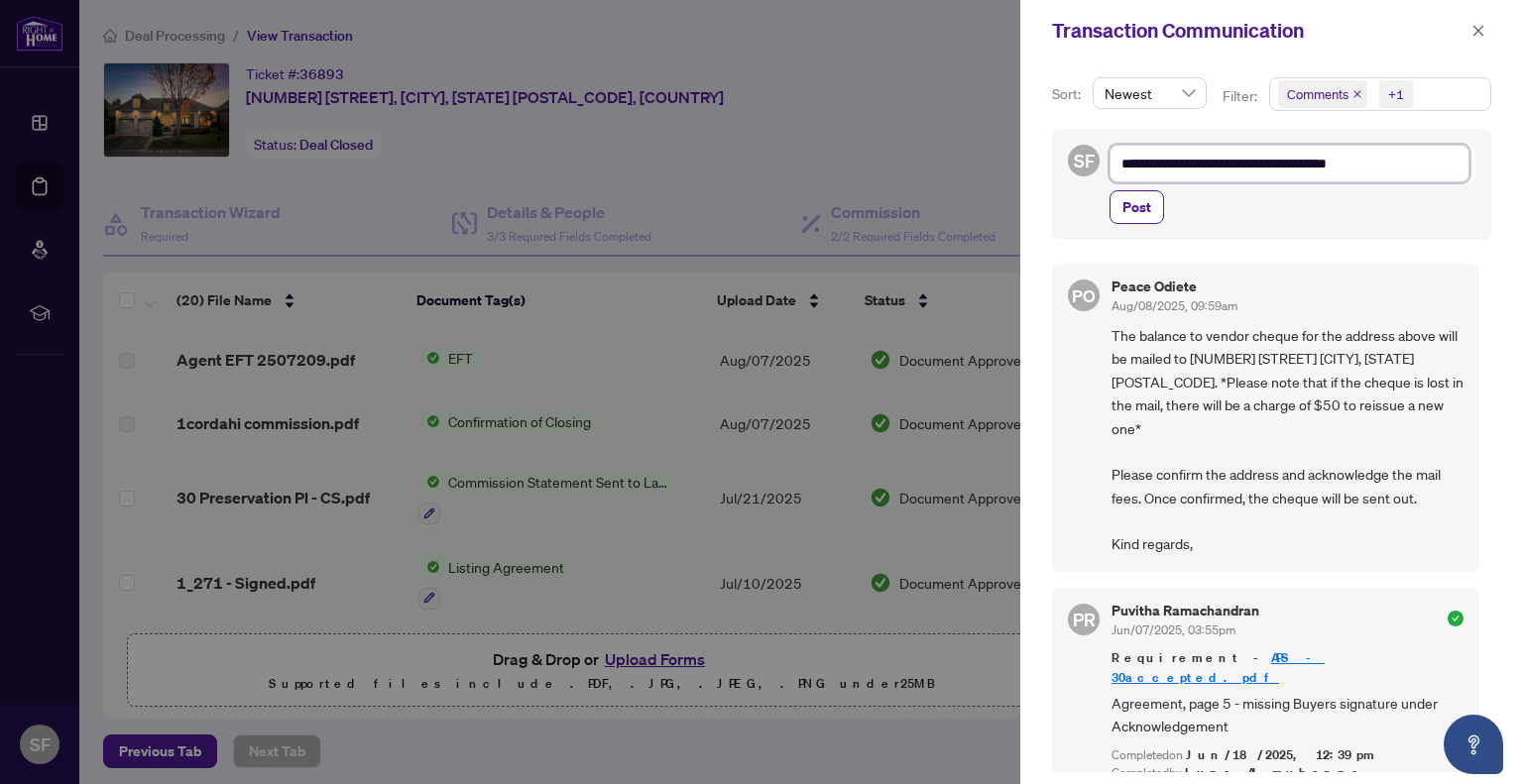 type on "**********" 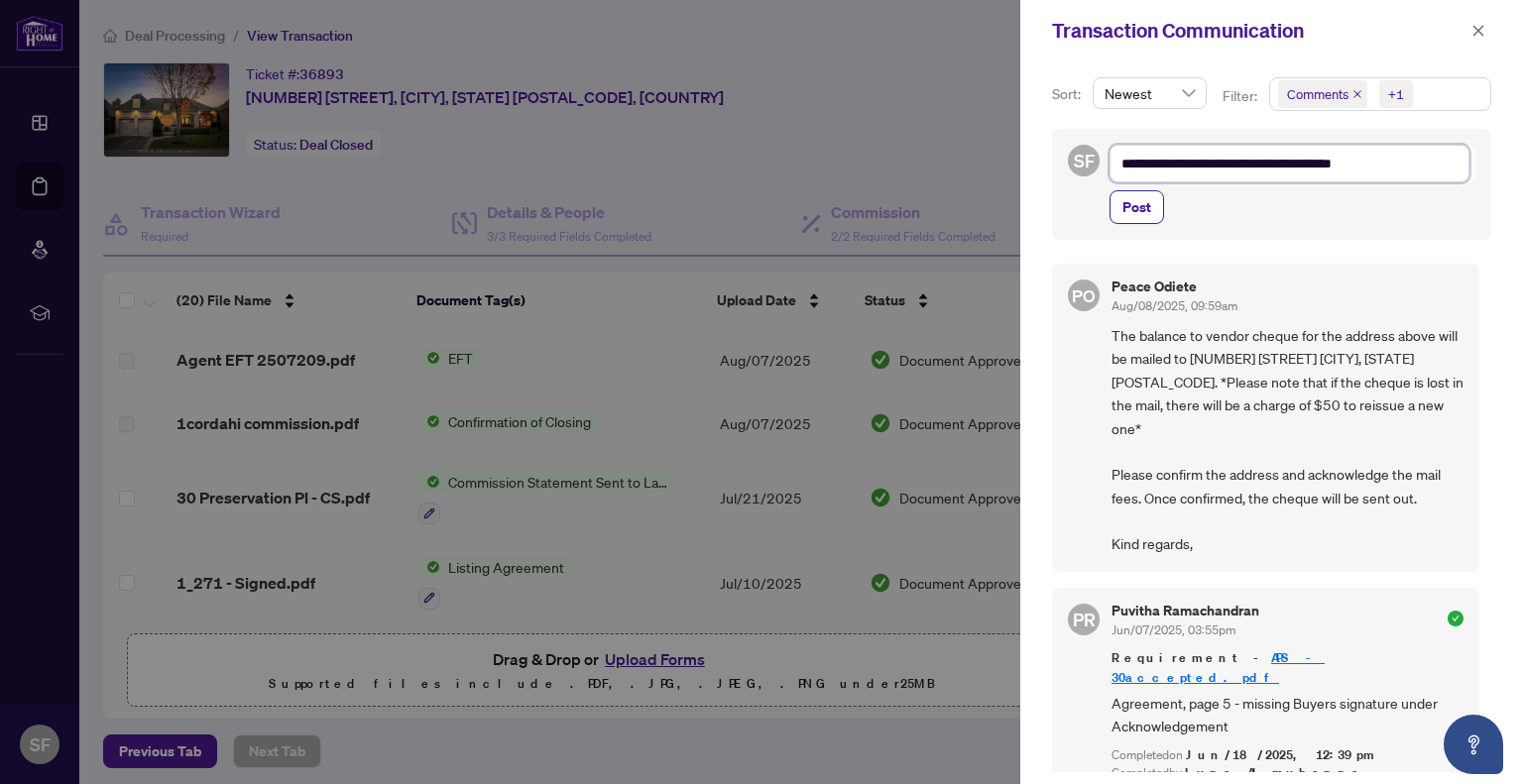 type on "**********" 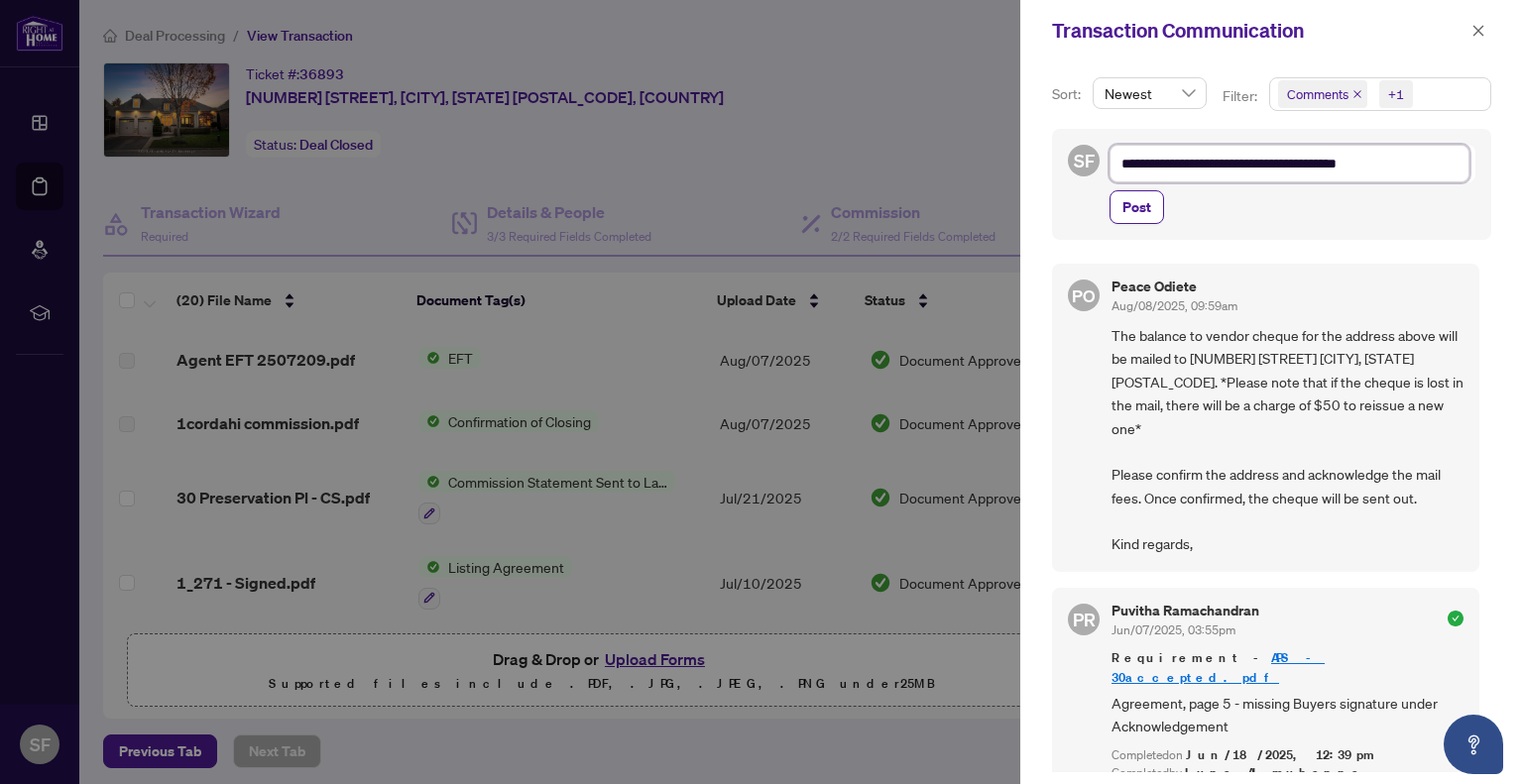 type on "**********" 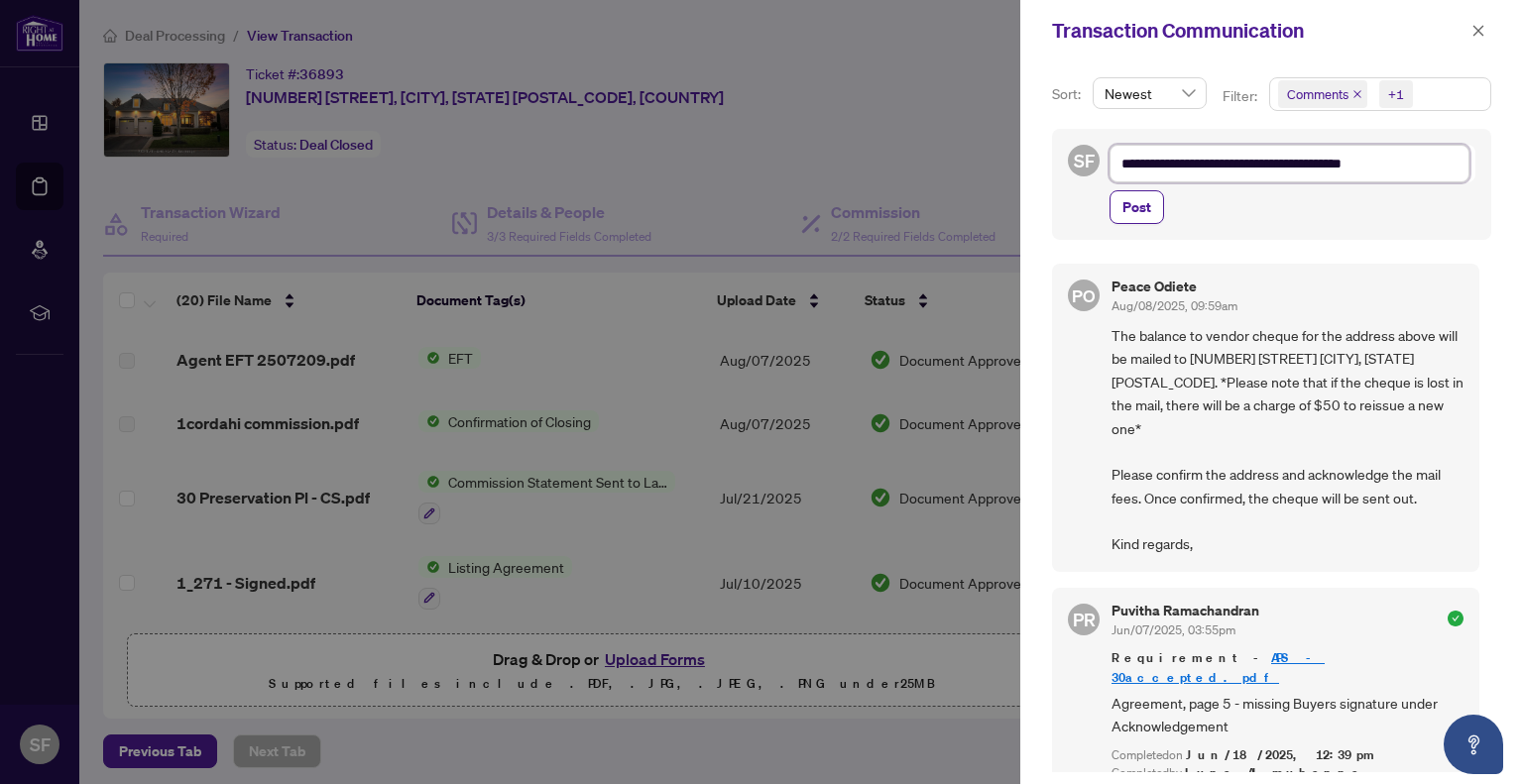 type on "**********" 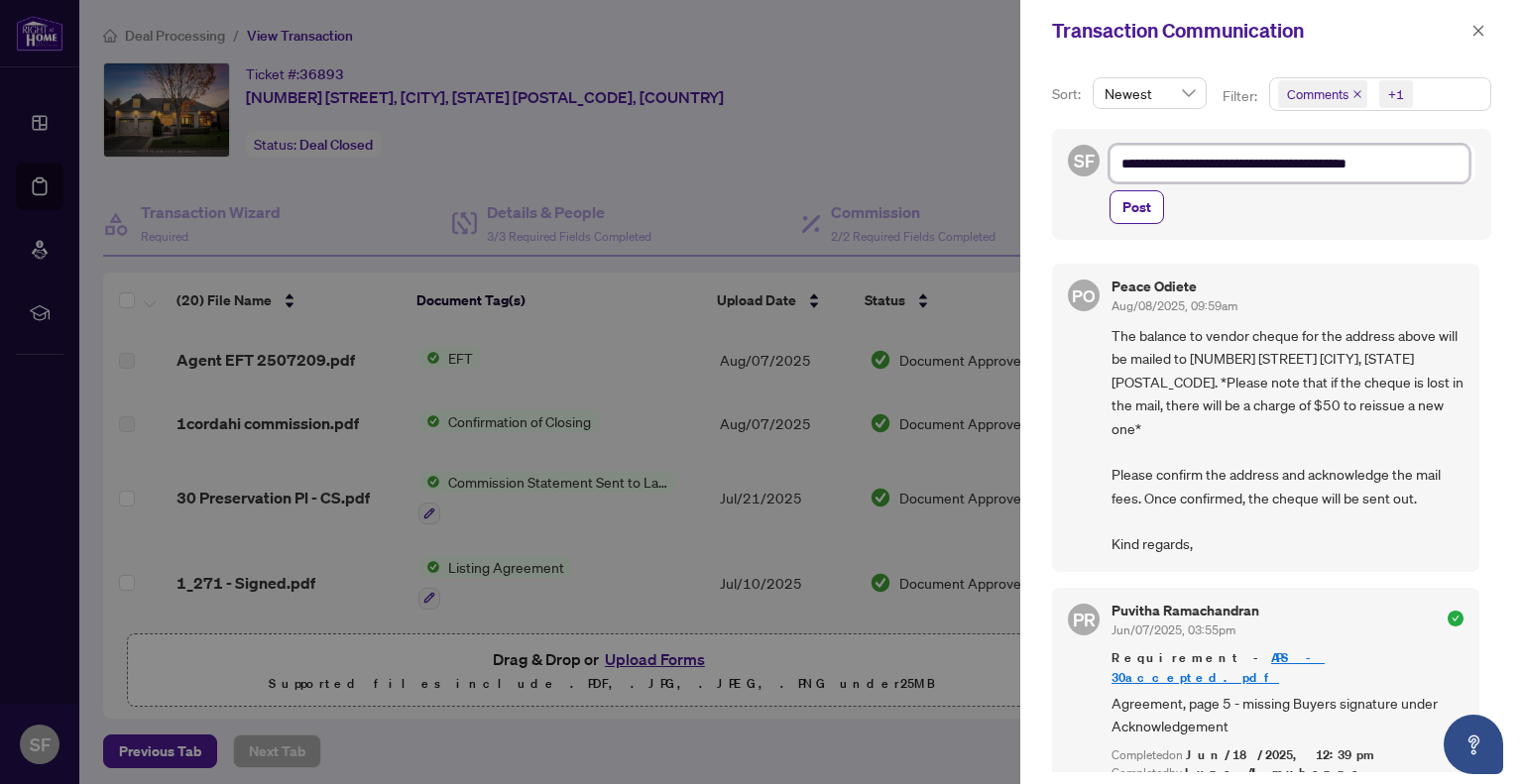 type on "**********" 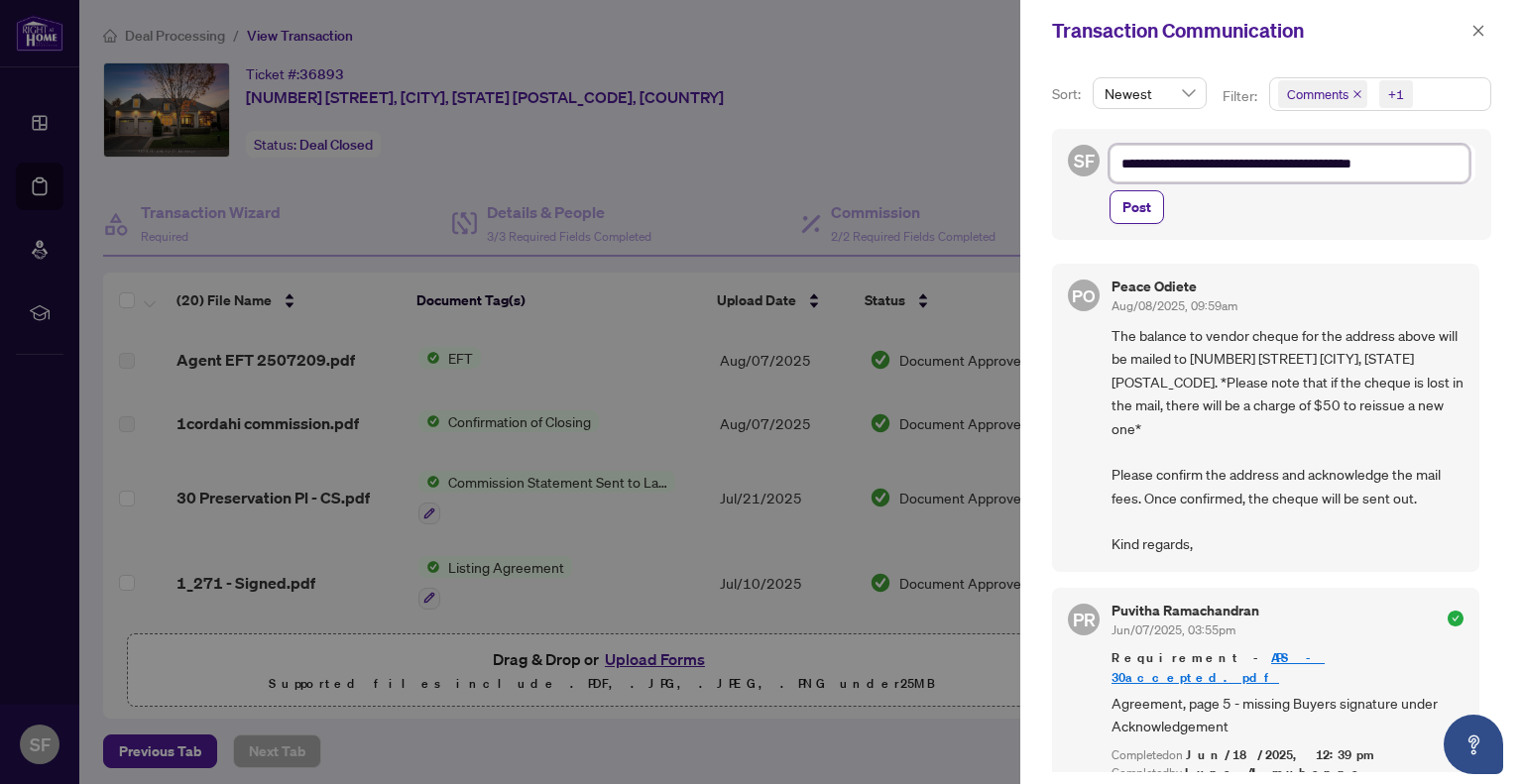 type on "**********" 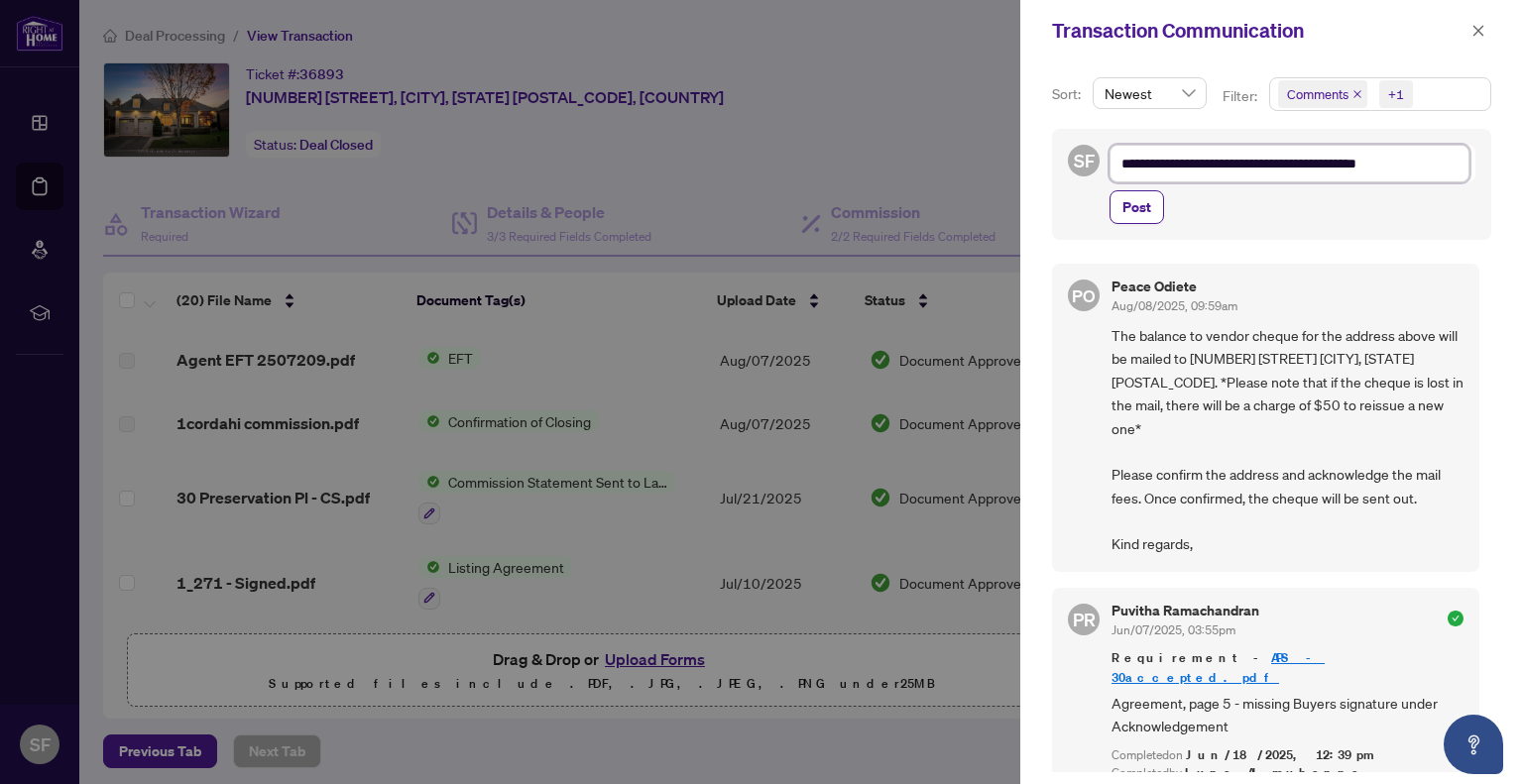 type on "**********" 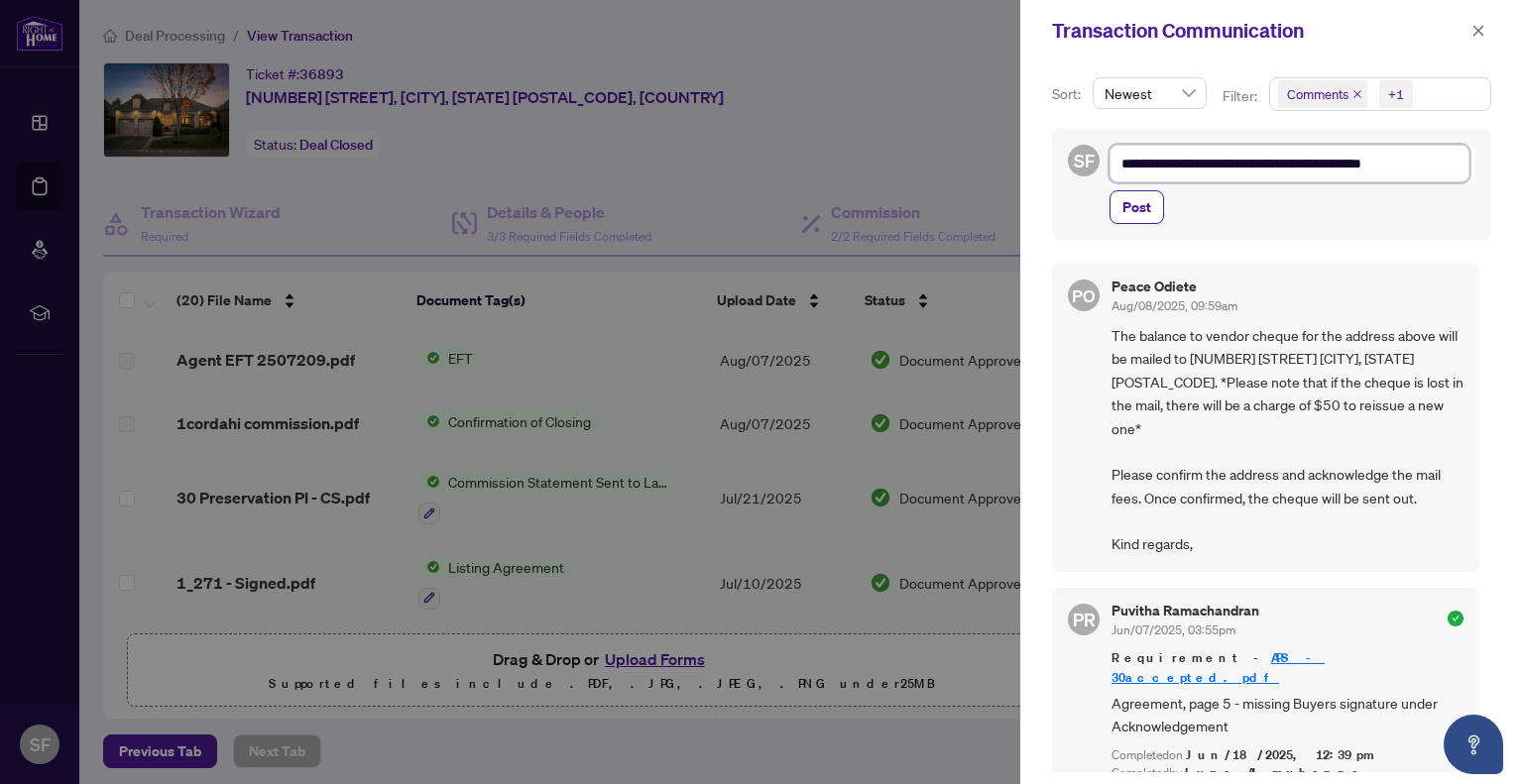 type on "**********" 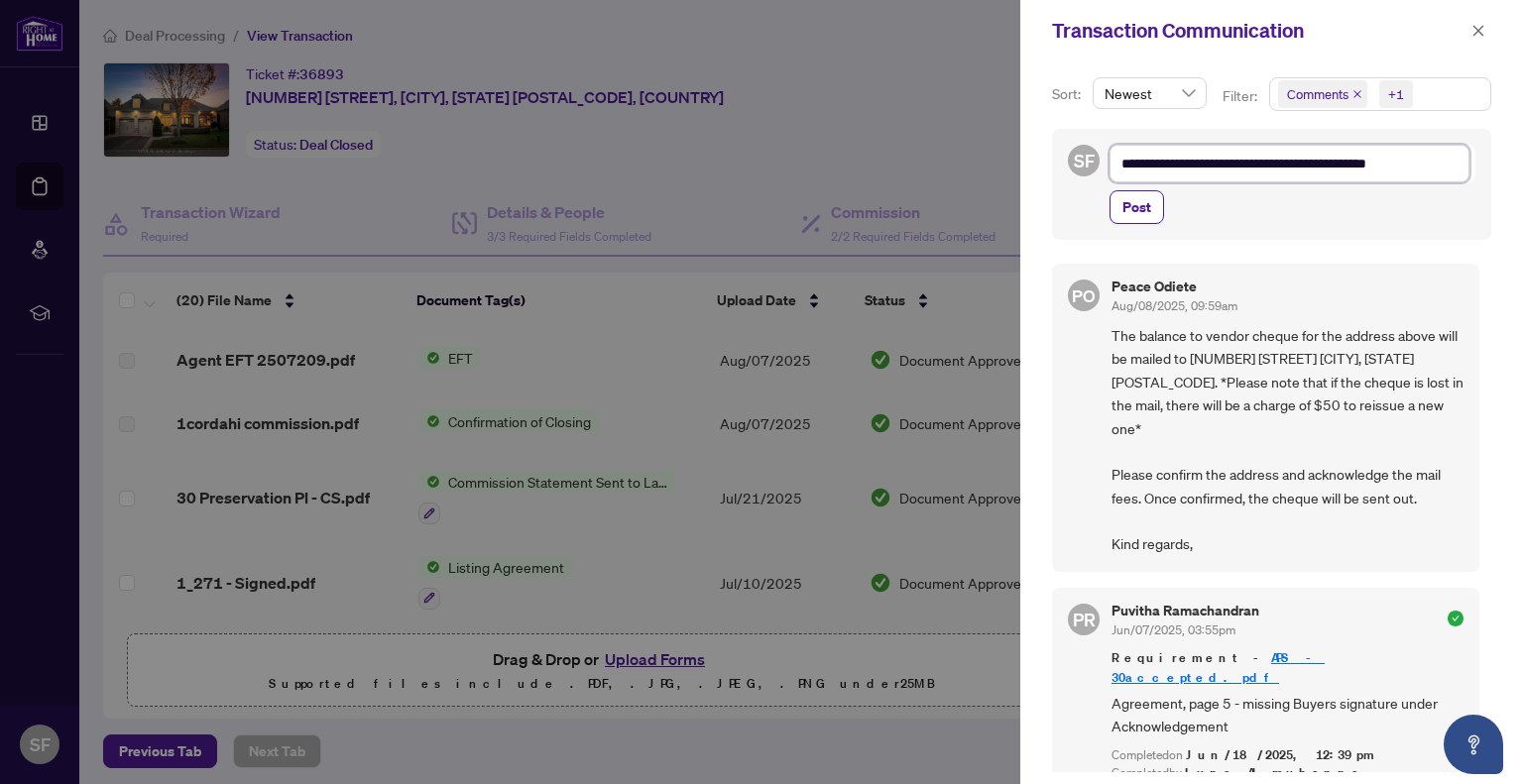 type on "**********" 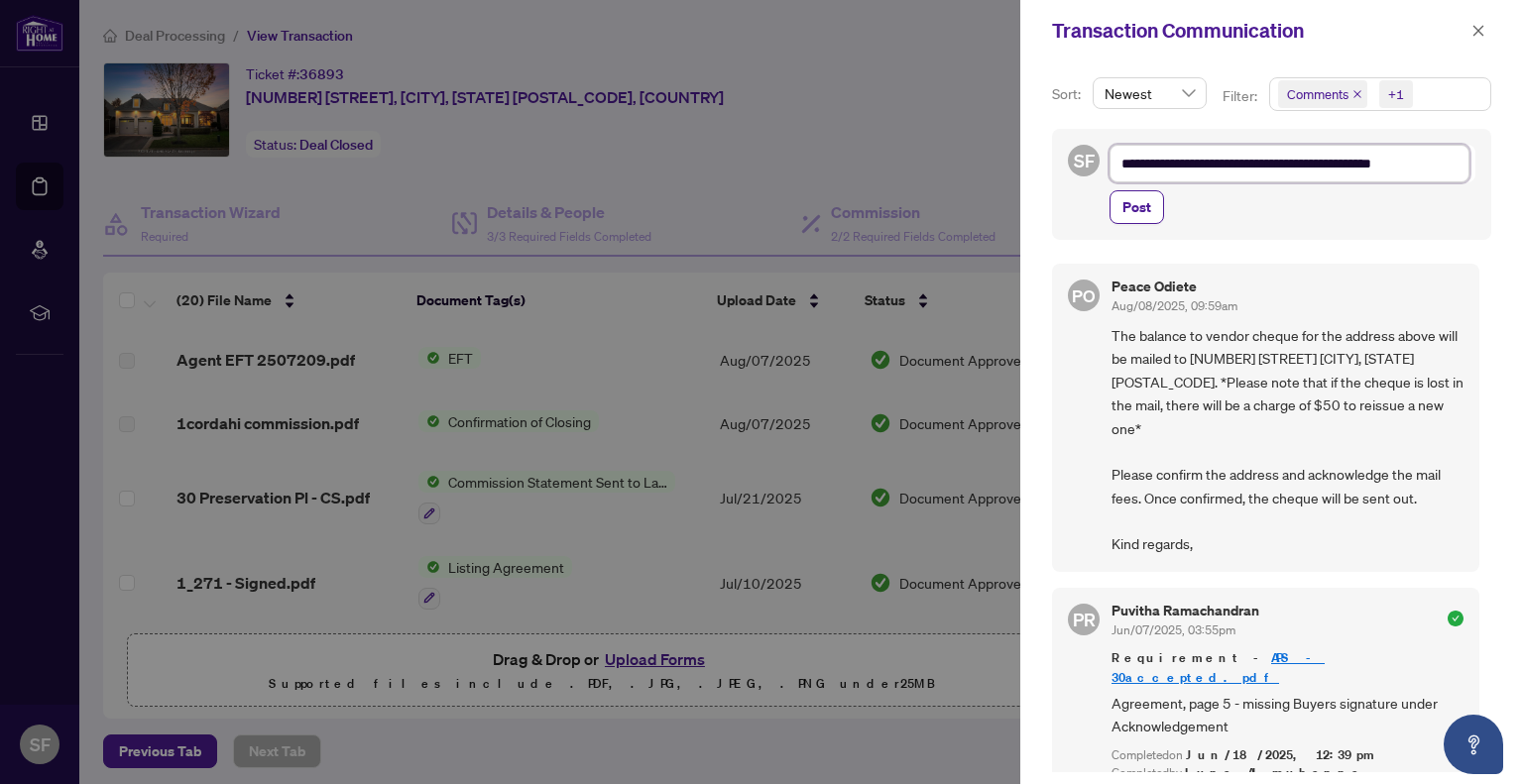 type on "**********" 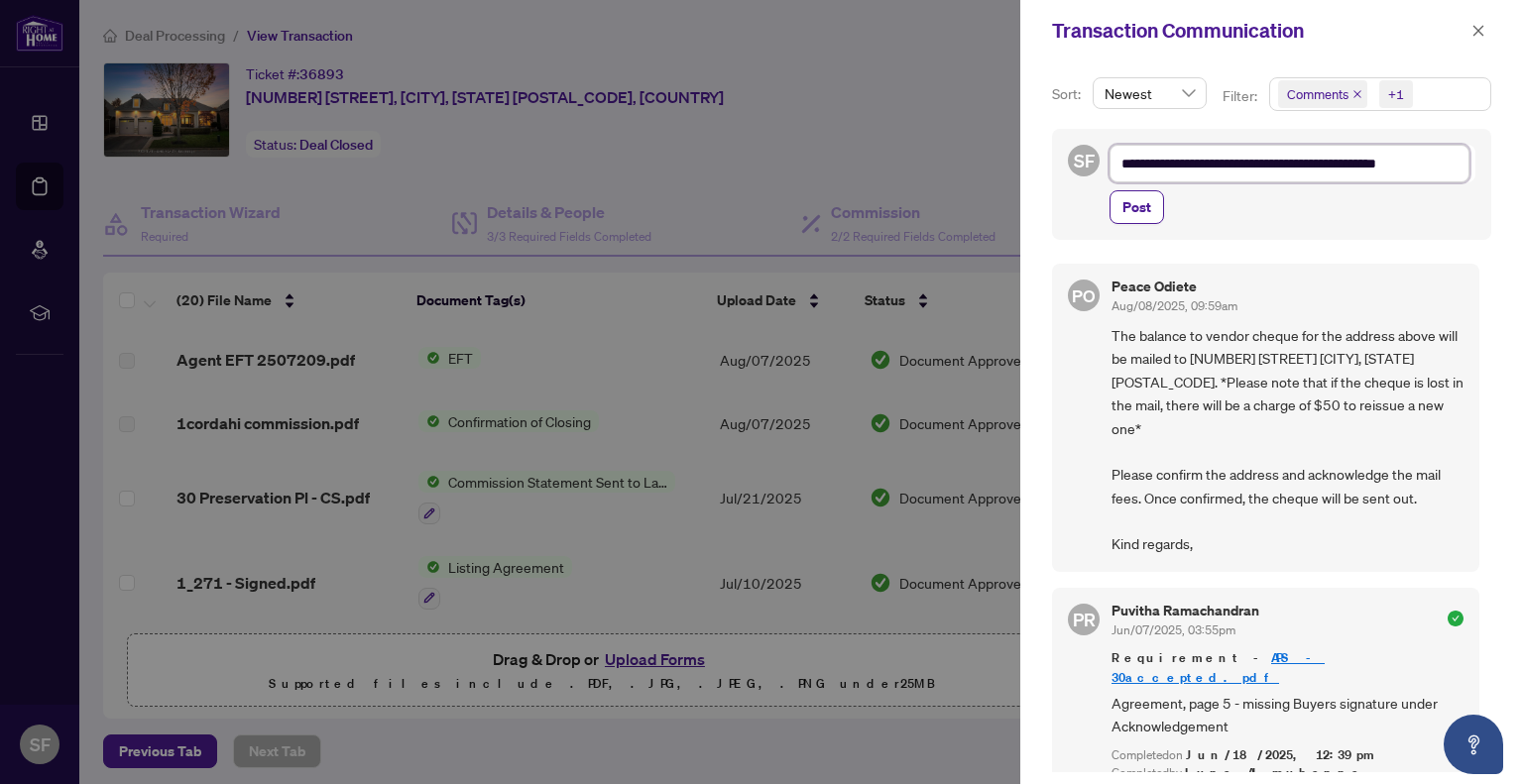 type on "**********" 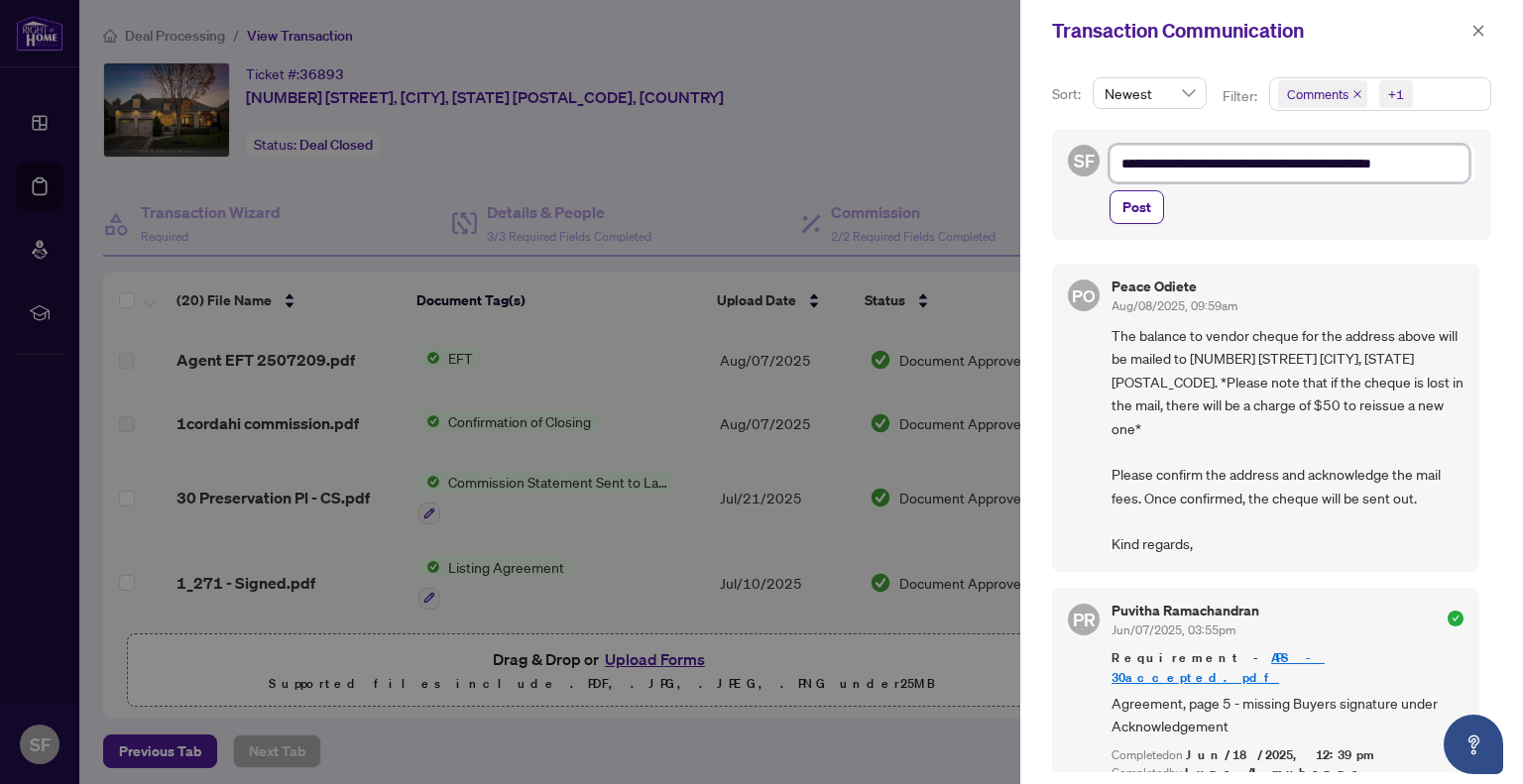 type on "**********" 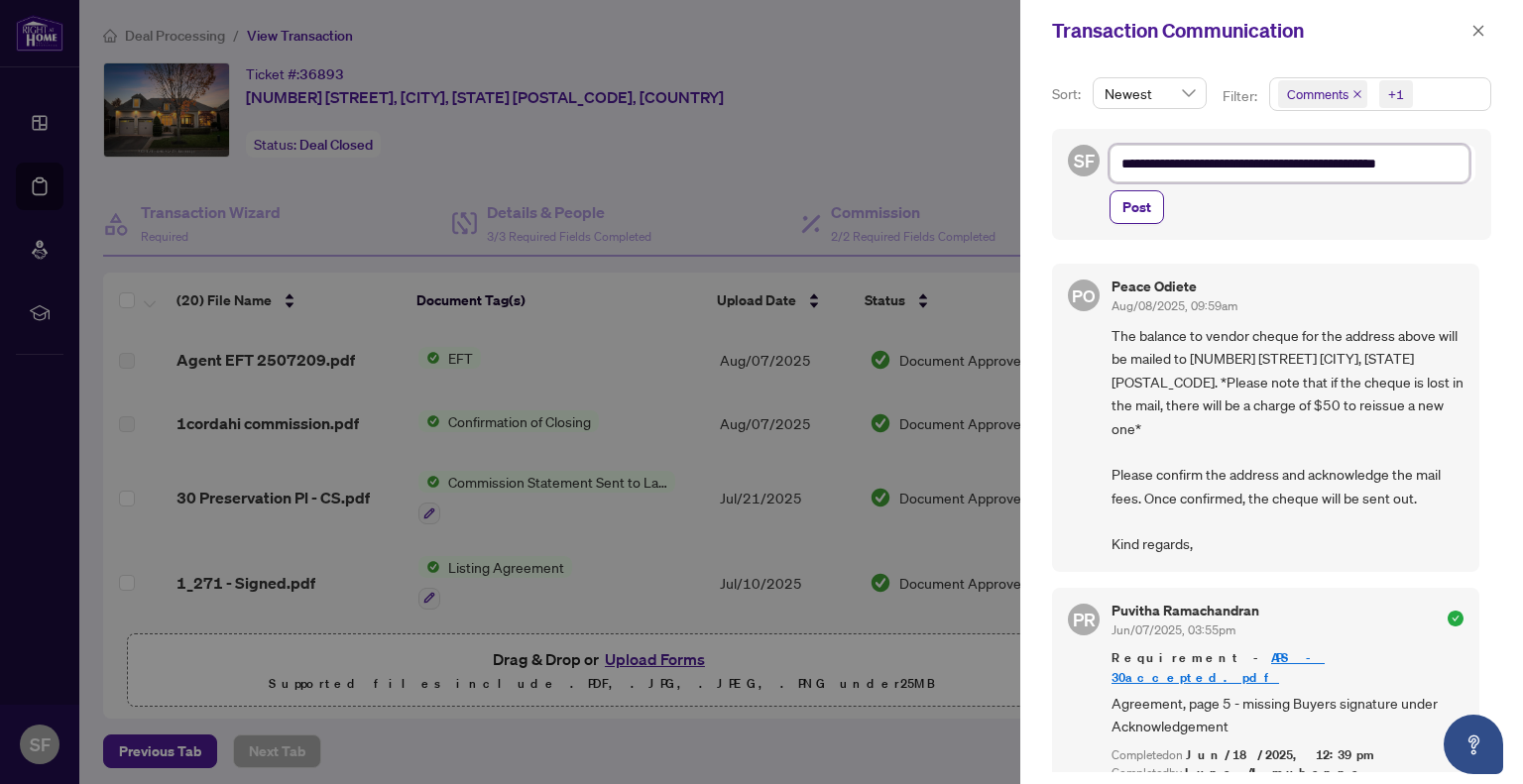 type on "**********" 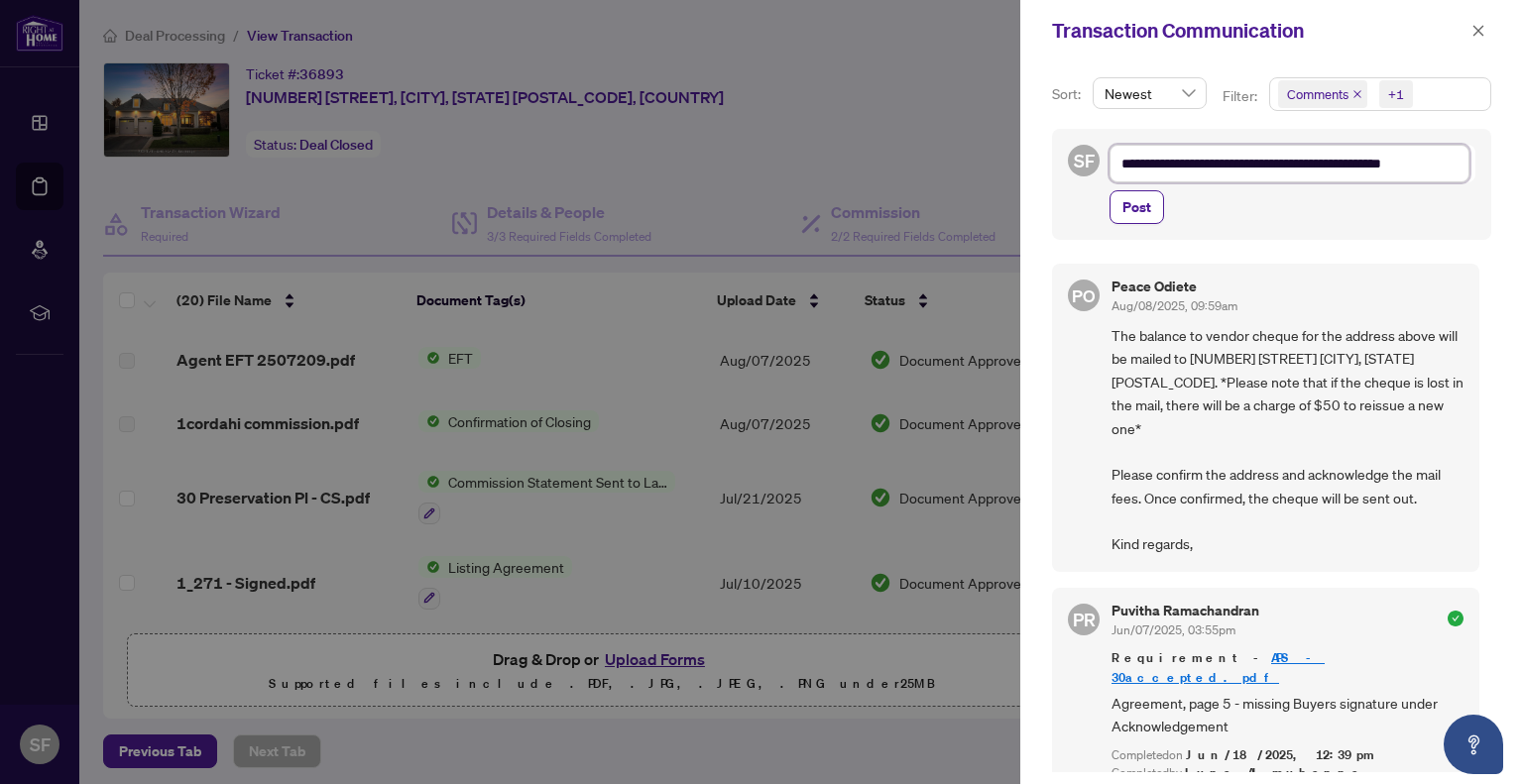type on "**********" 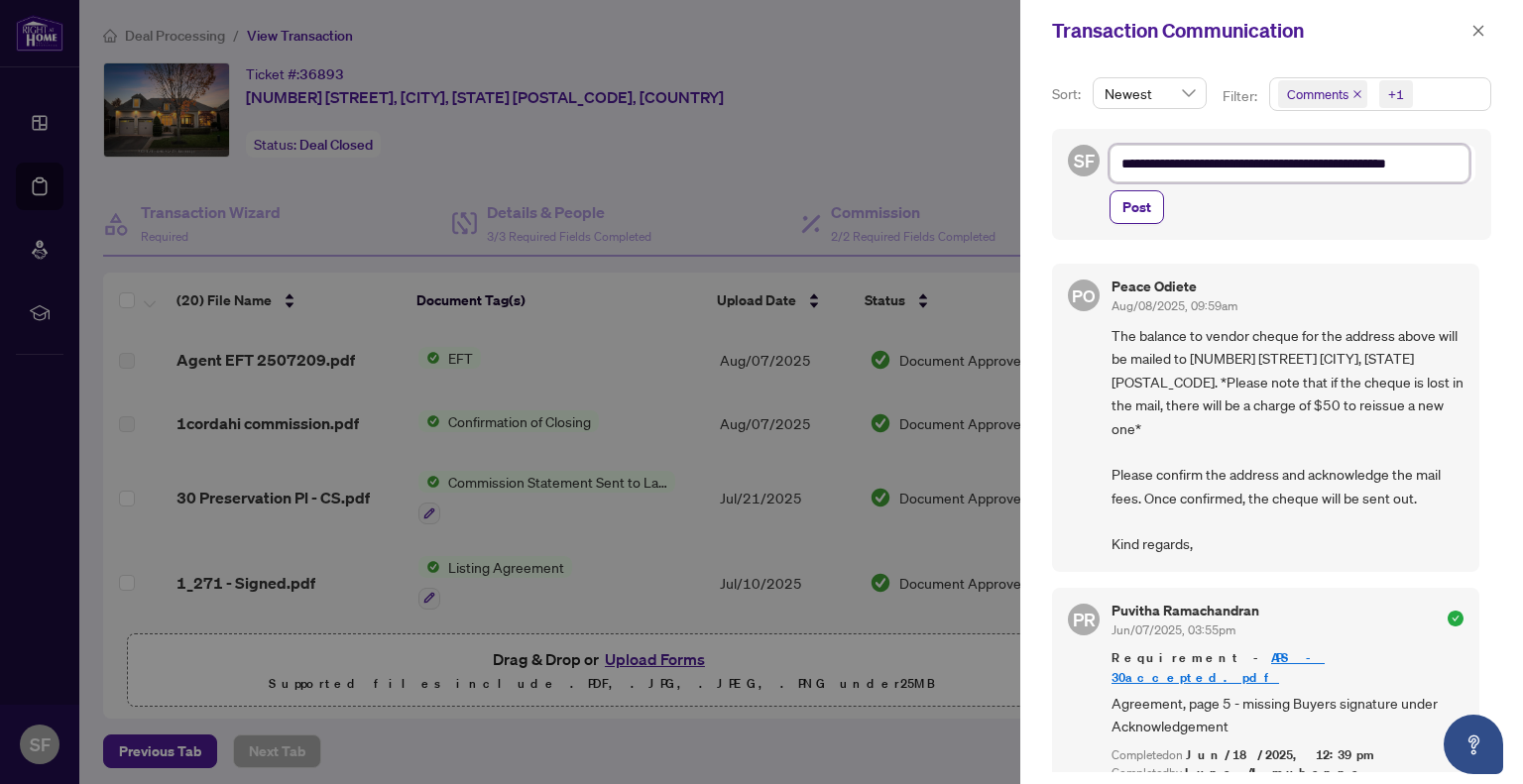 type on "**********" 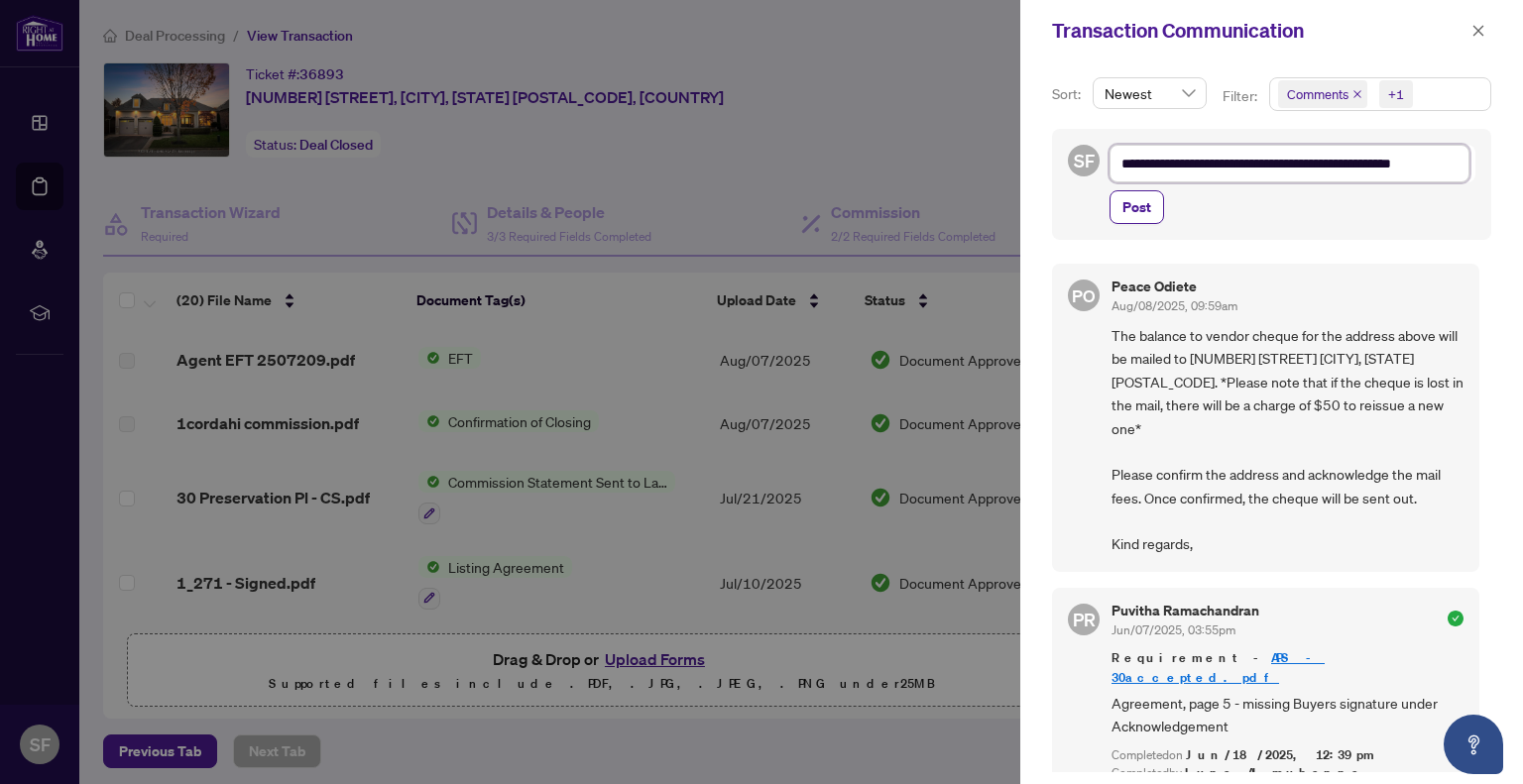 type on "**********" 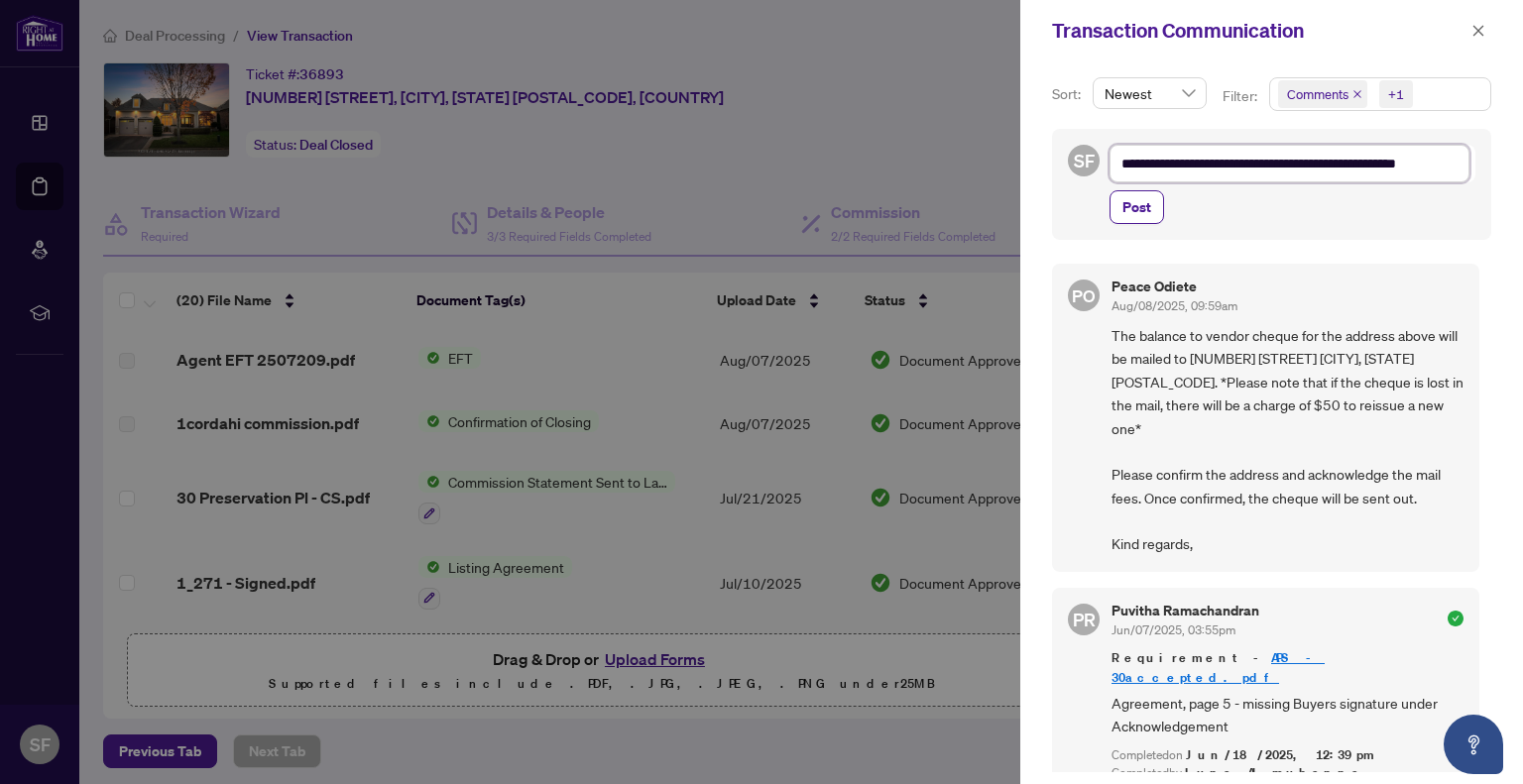 type on "**********" 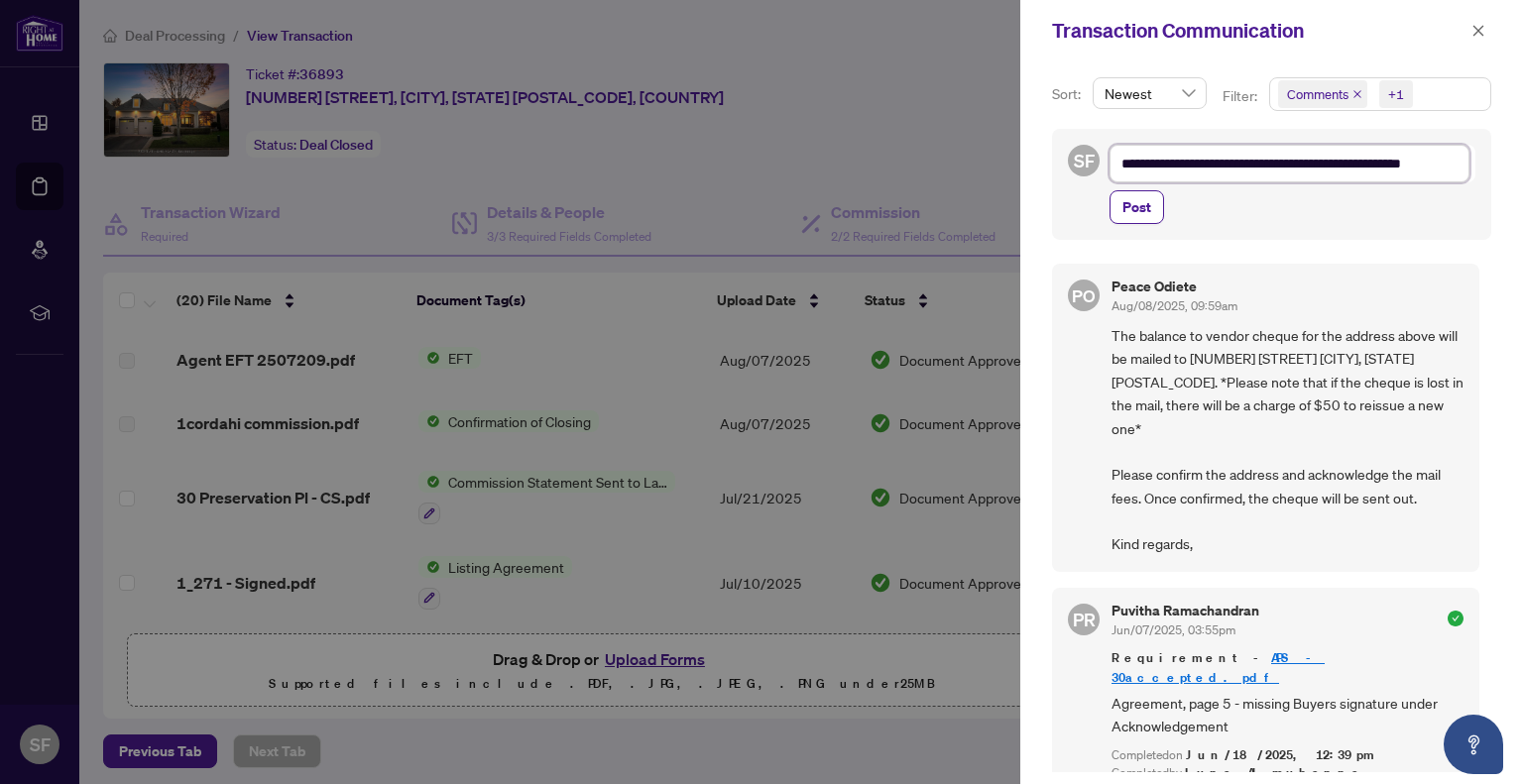 type on "**********" 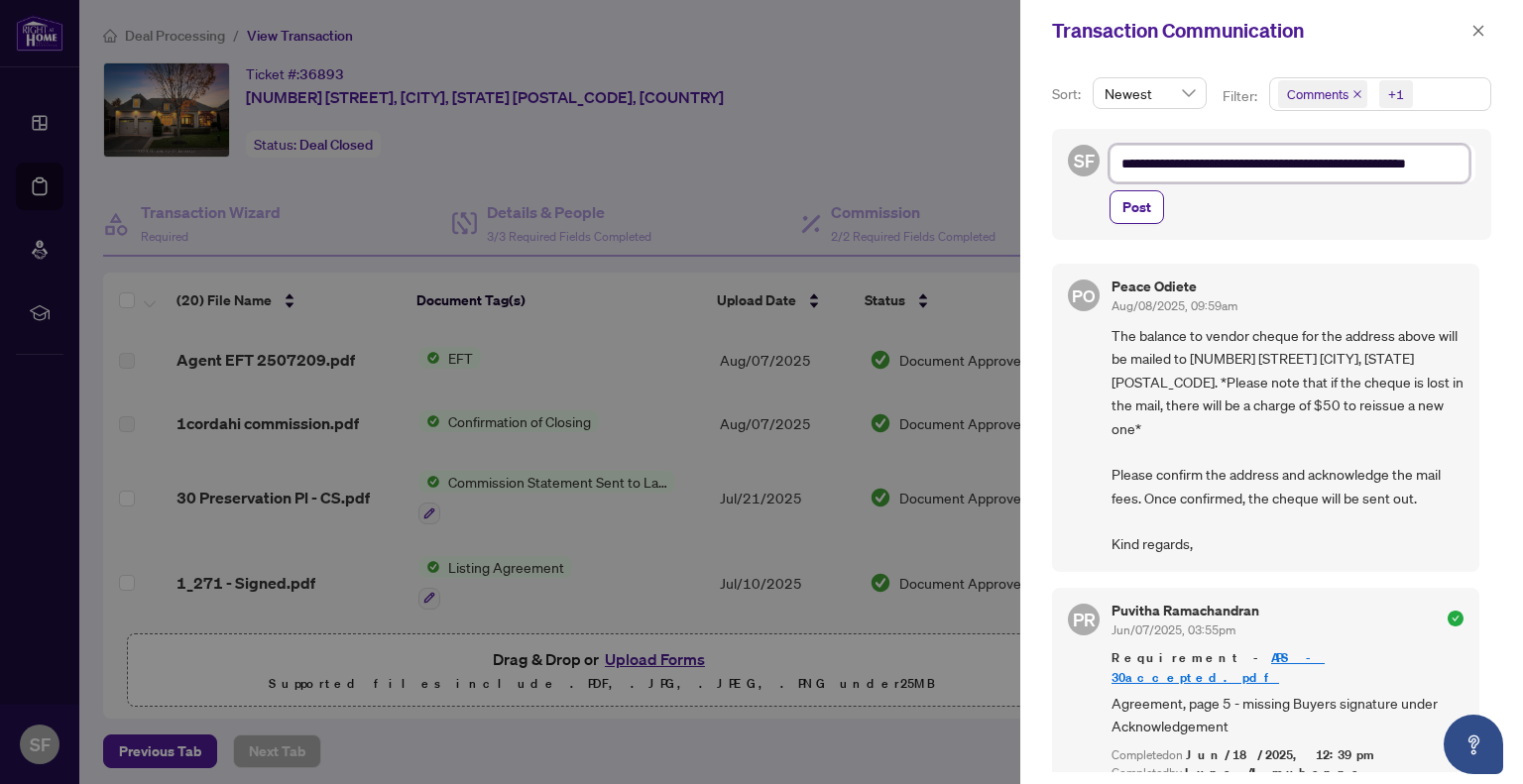 type on "**********" 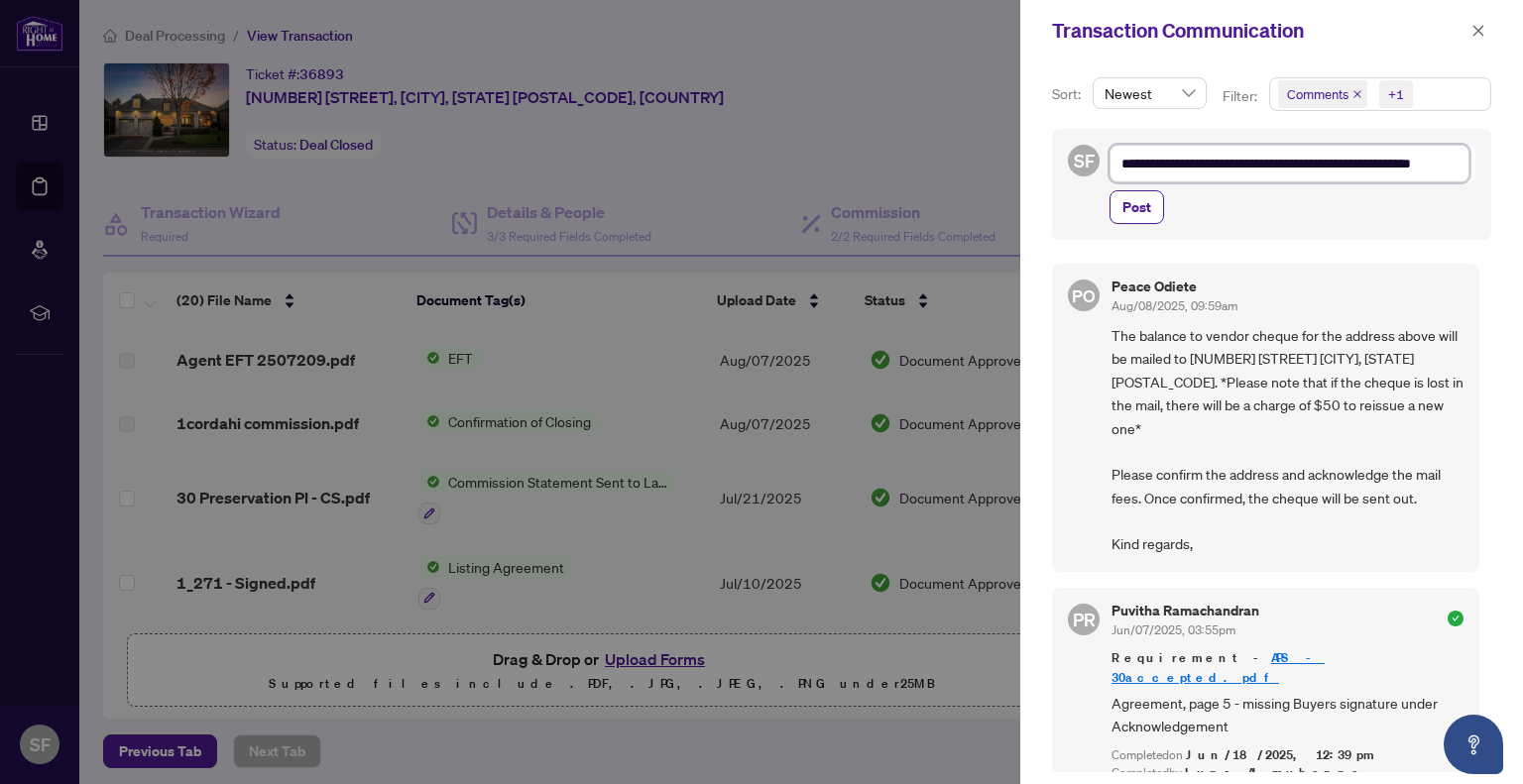 scroll, scrollTop: 1, scrollLeft: 0, axis: vertical 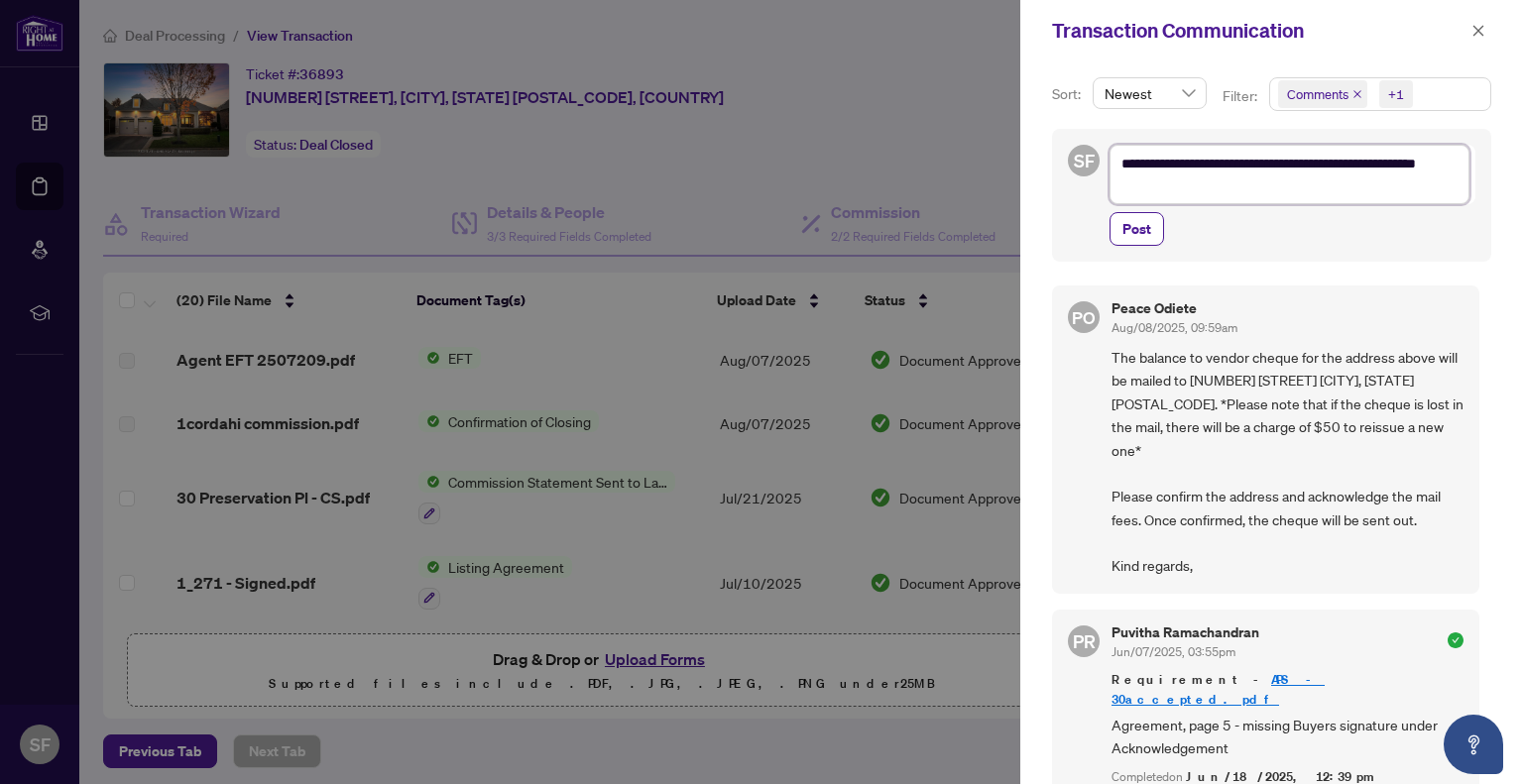 type on "**********" 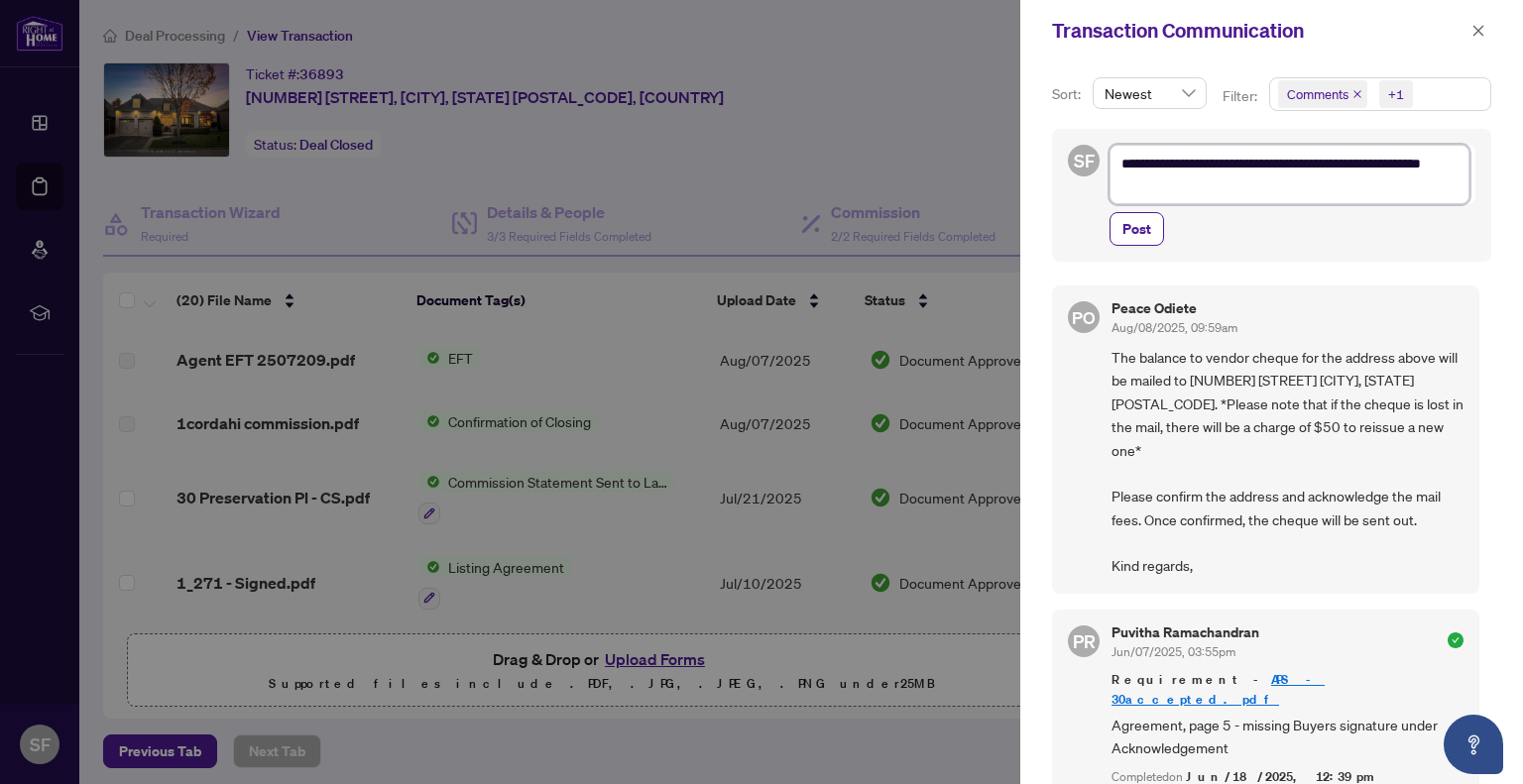 type on "**********" 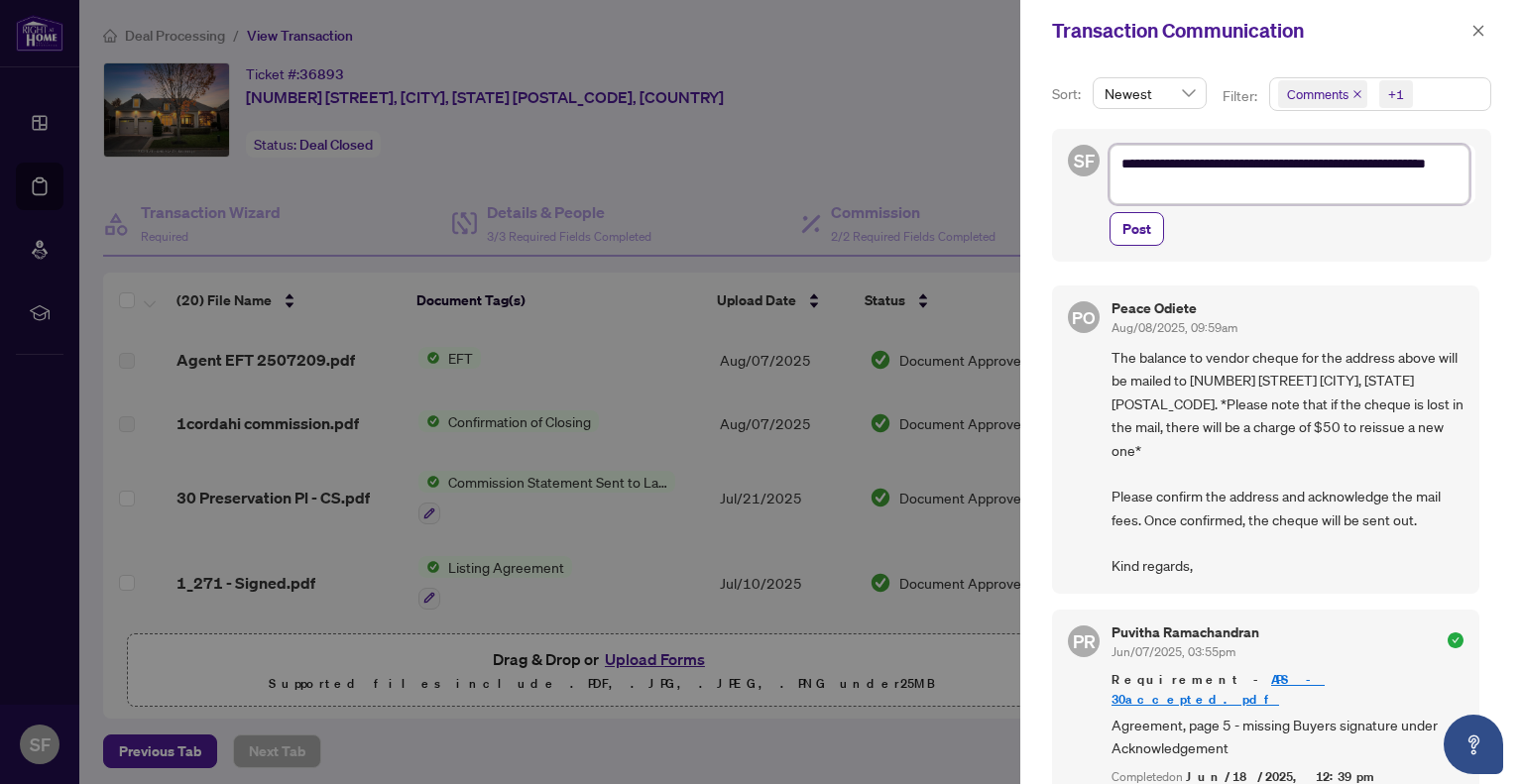 type on "**********" 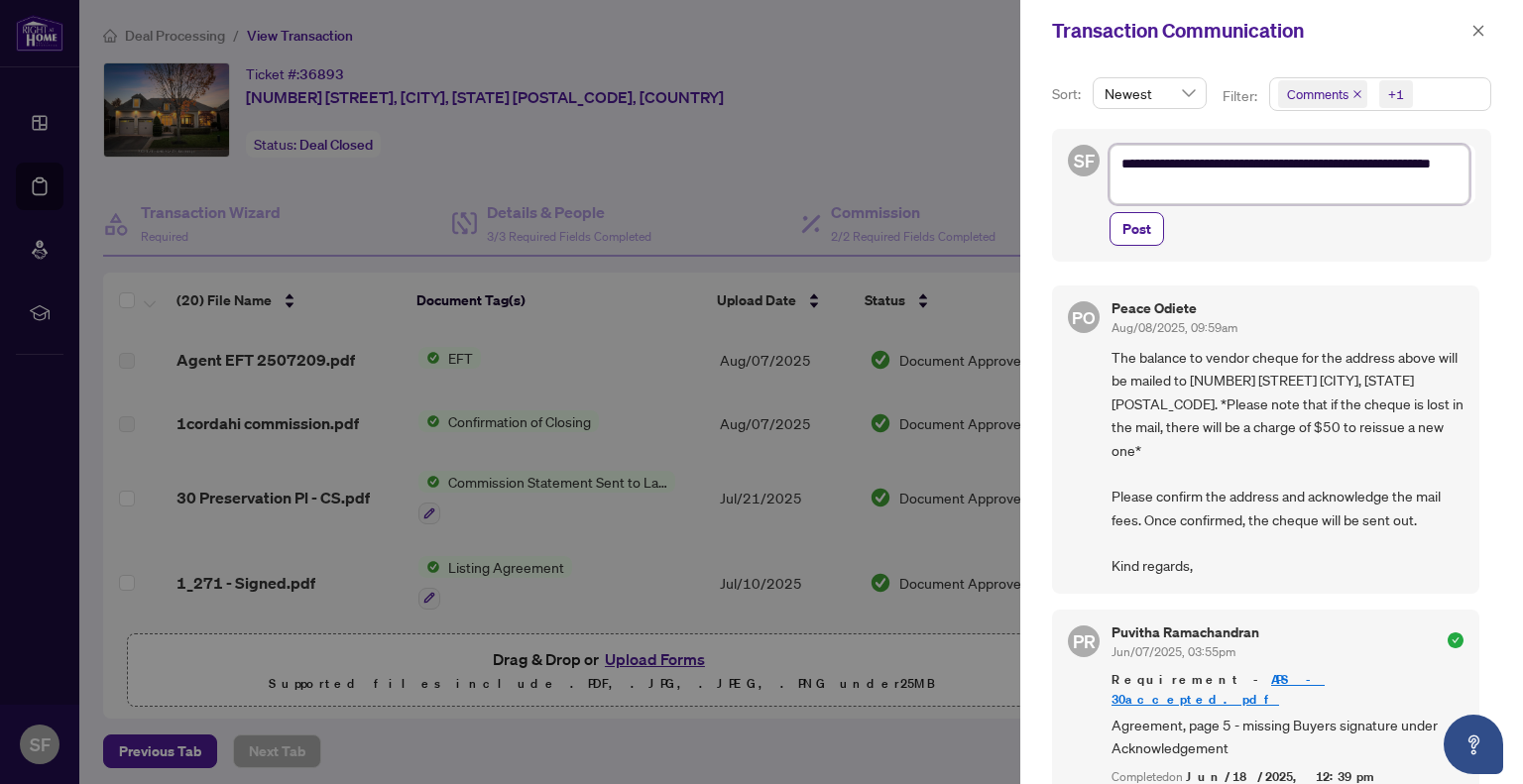 type on "**********" 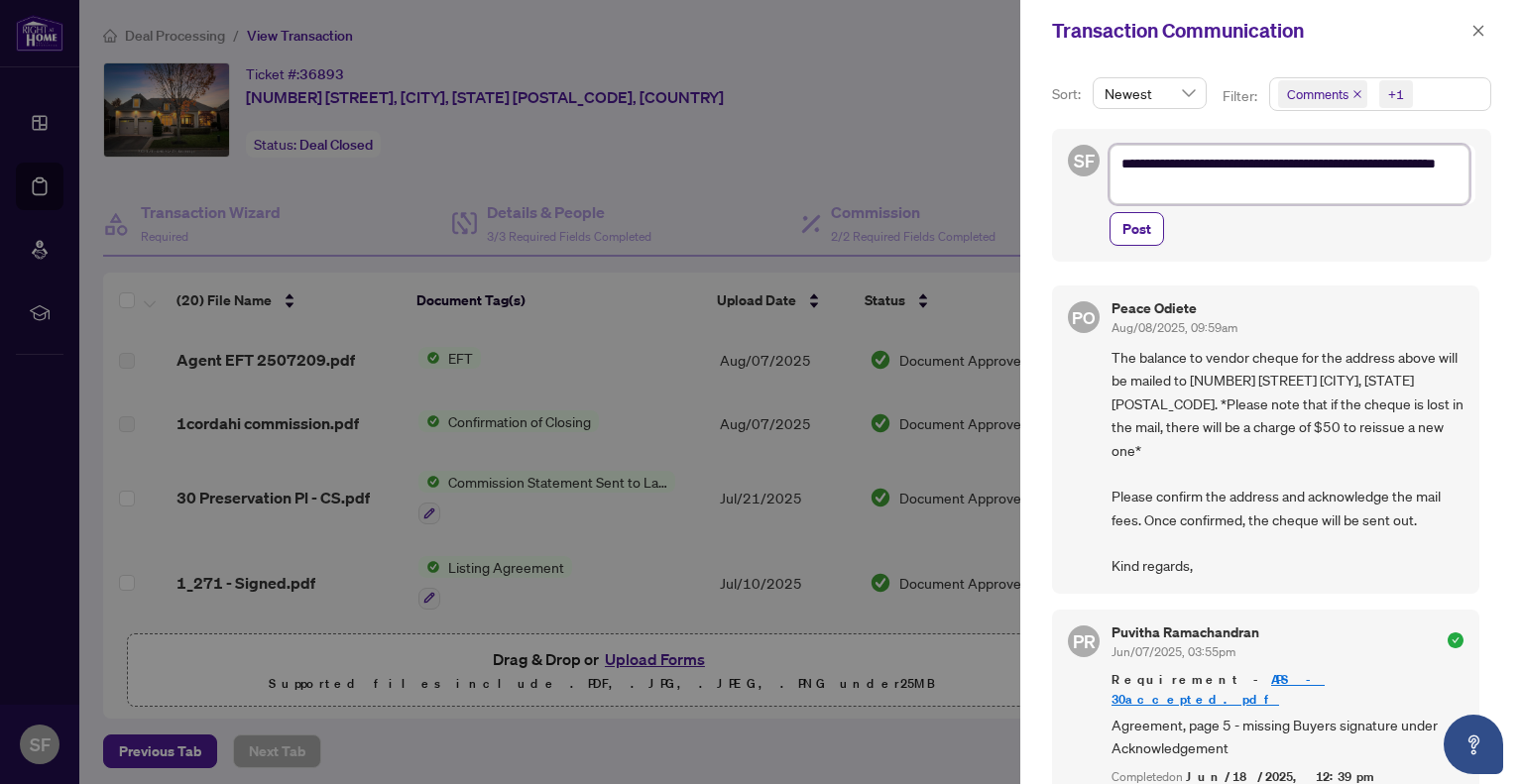 type on "**********" 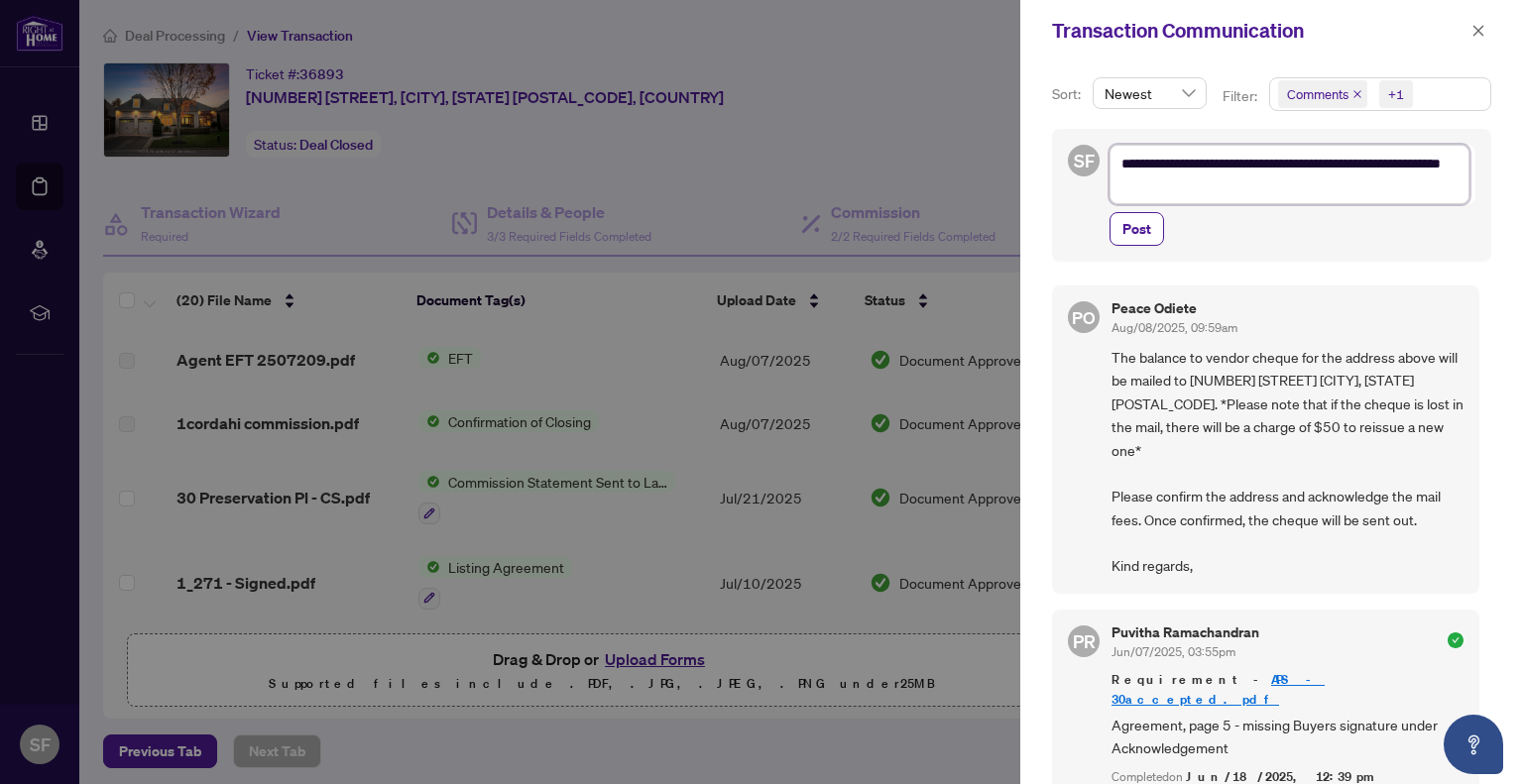 type on "**********" 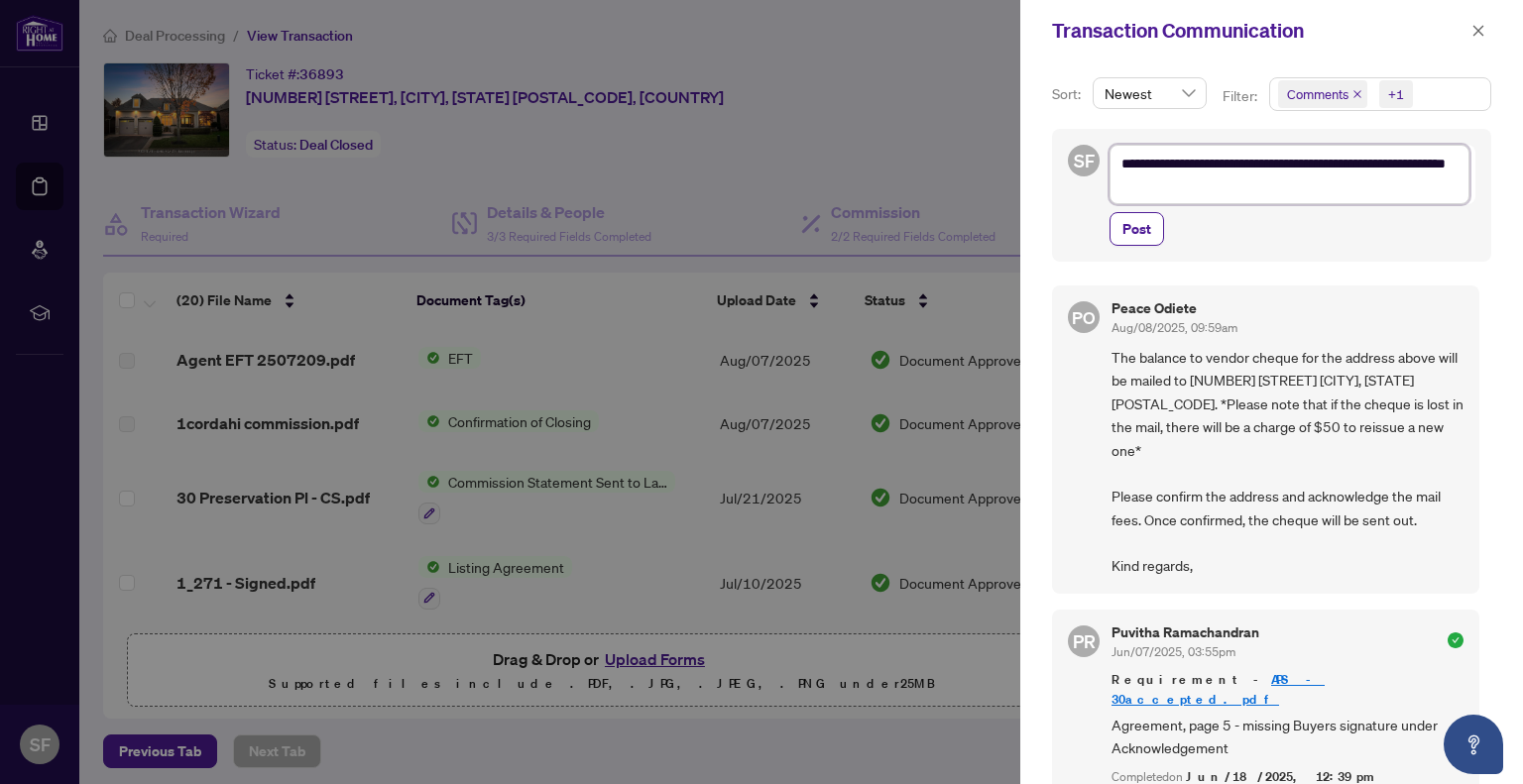 type on "**********" 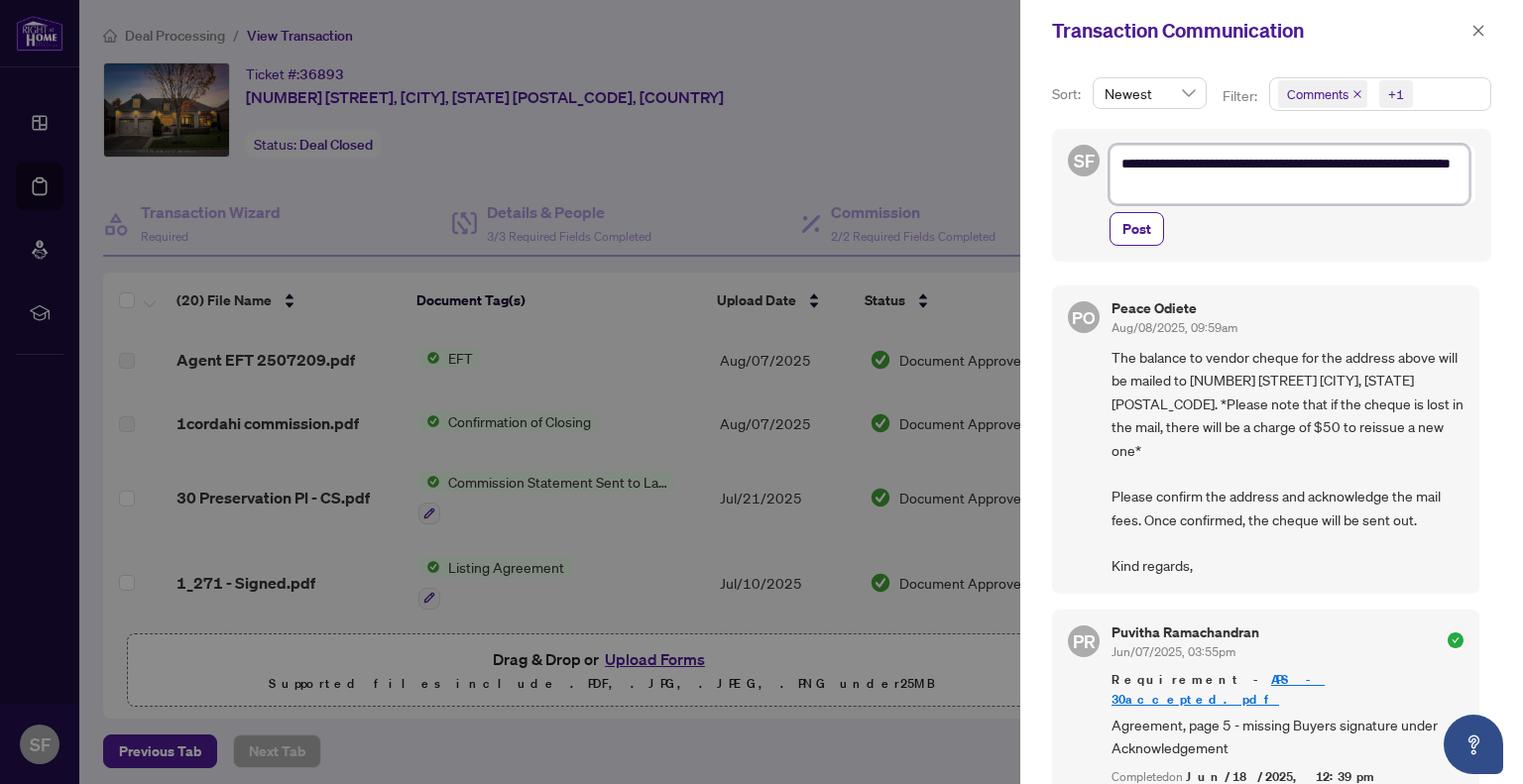 type on "**********" 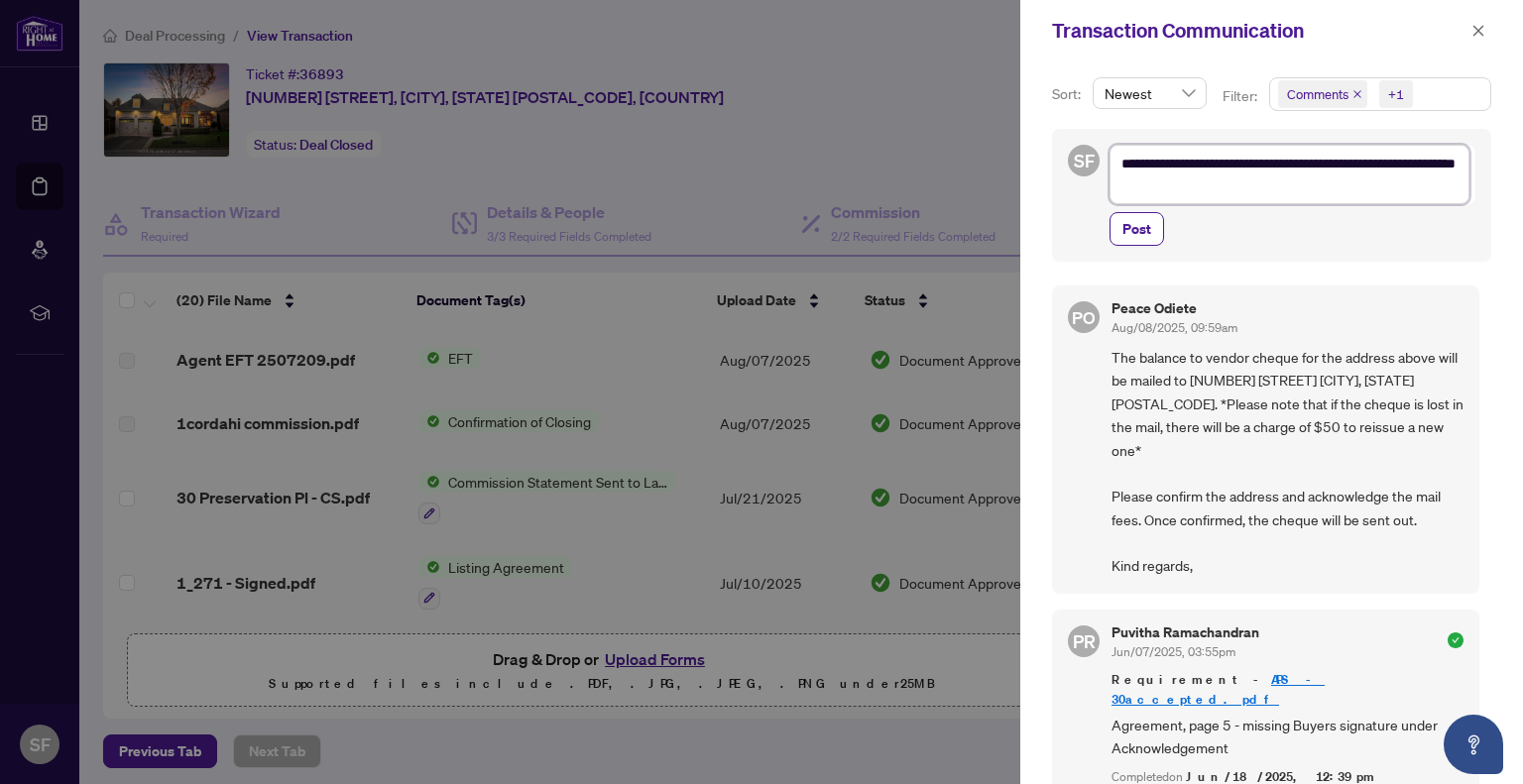 type on "**********" 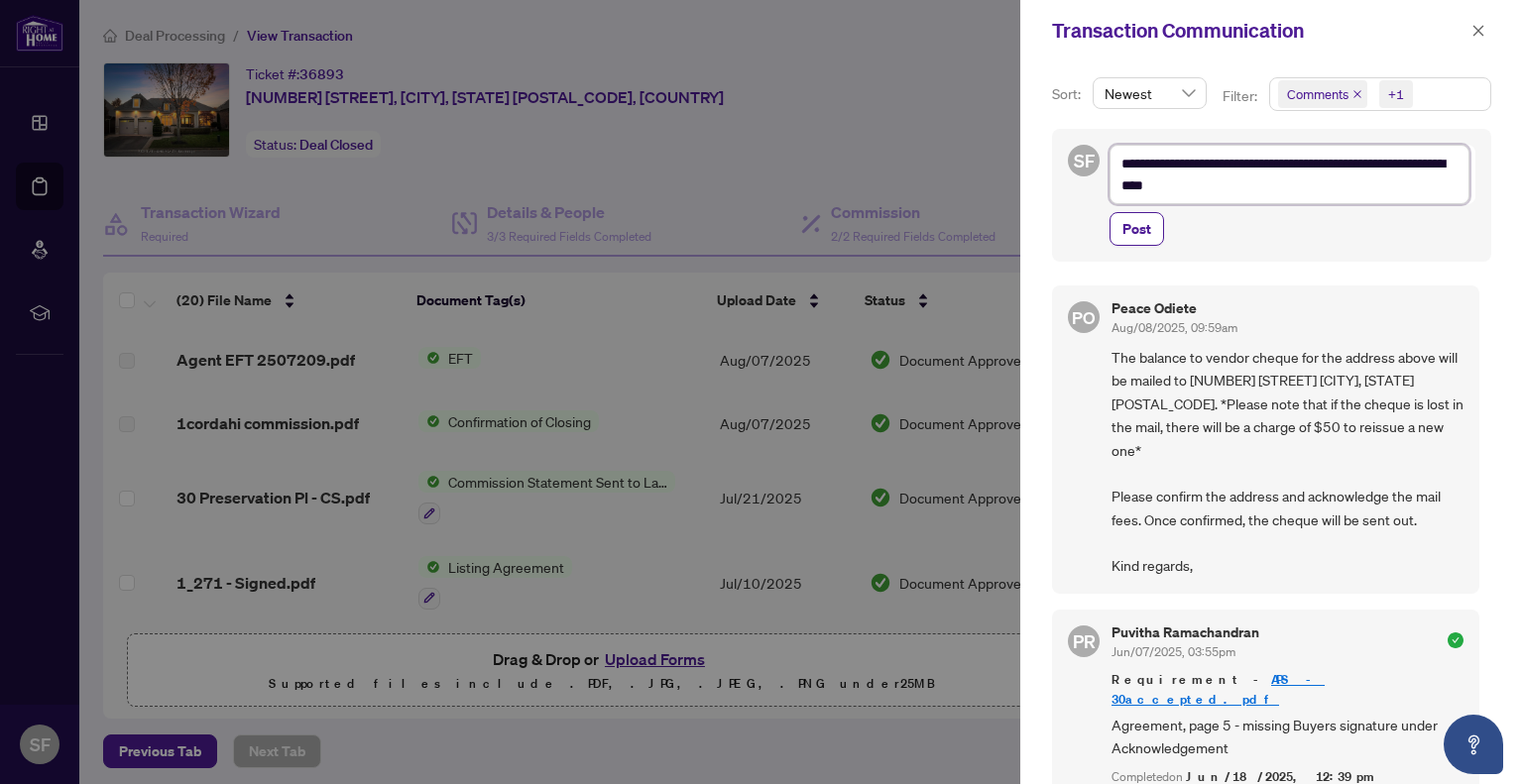 type on "**********" 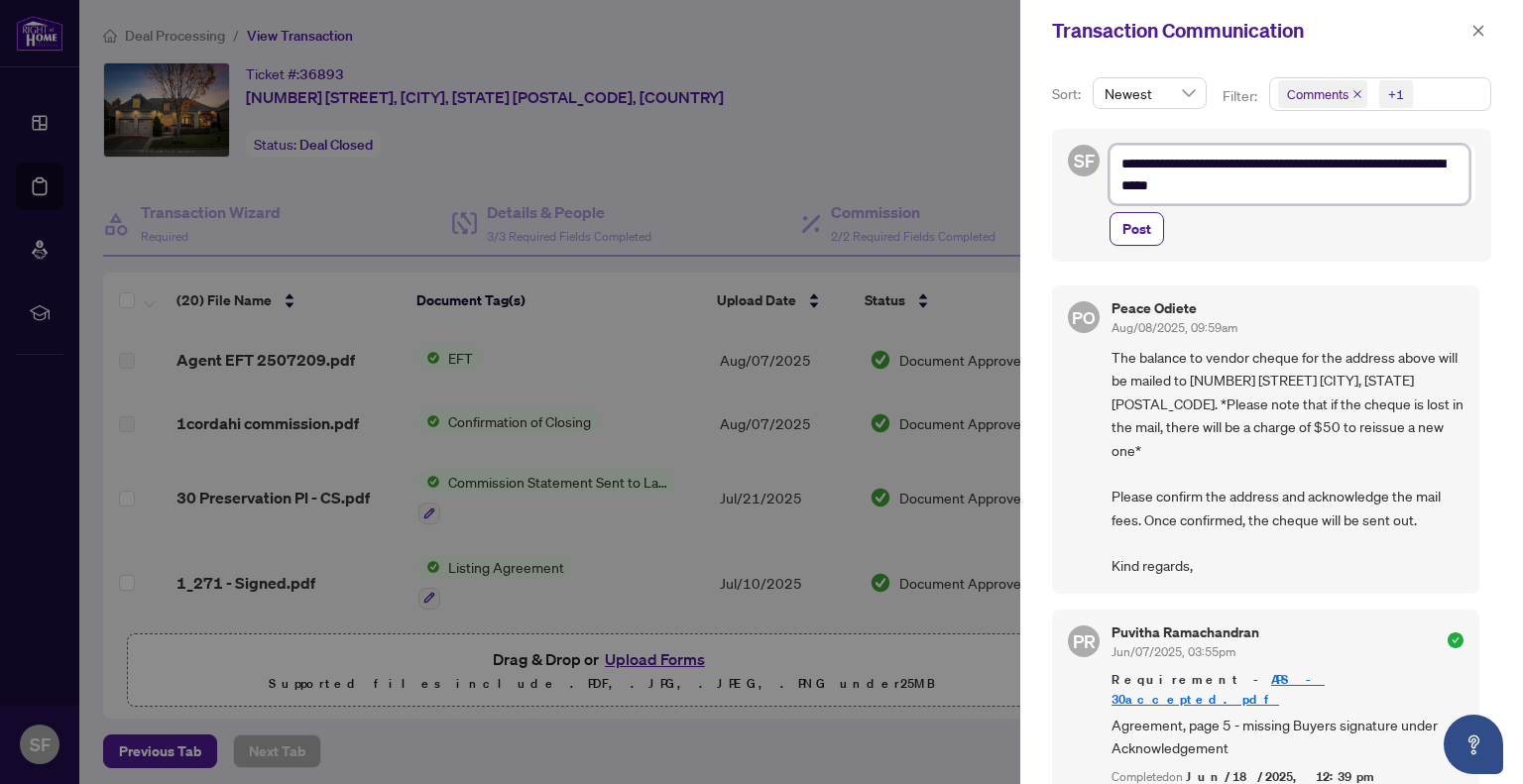 type on "**********" 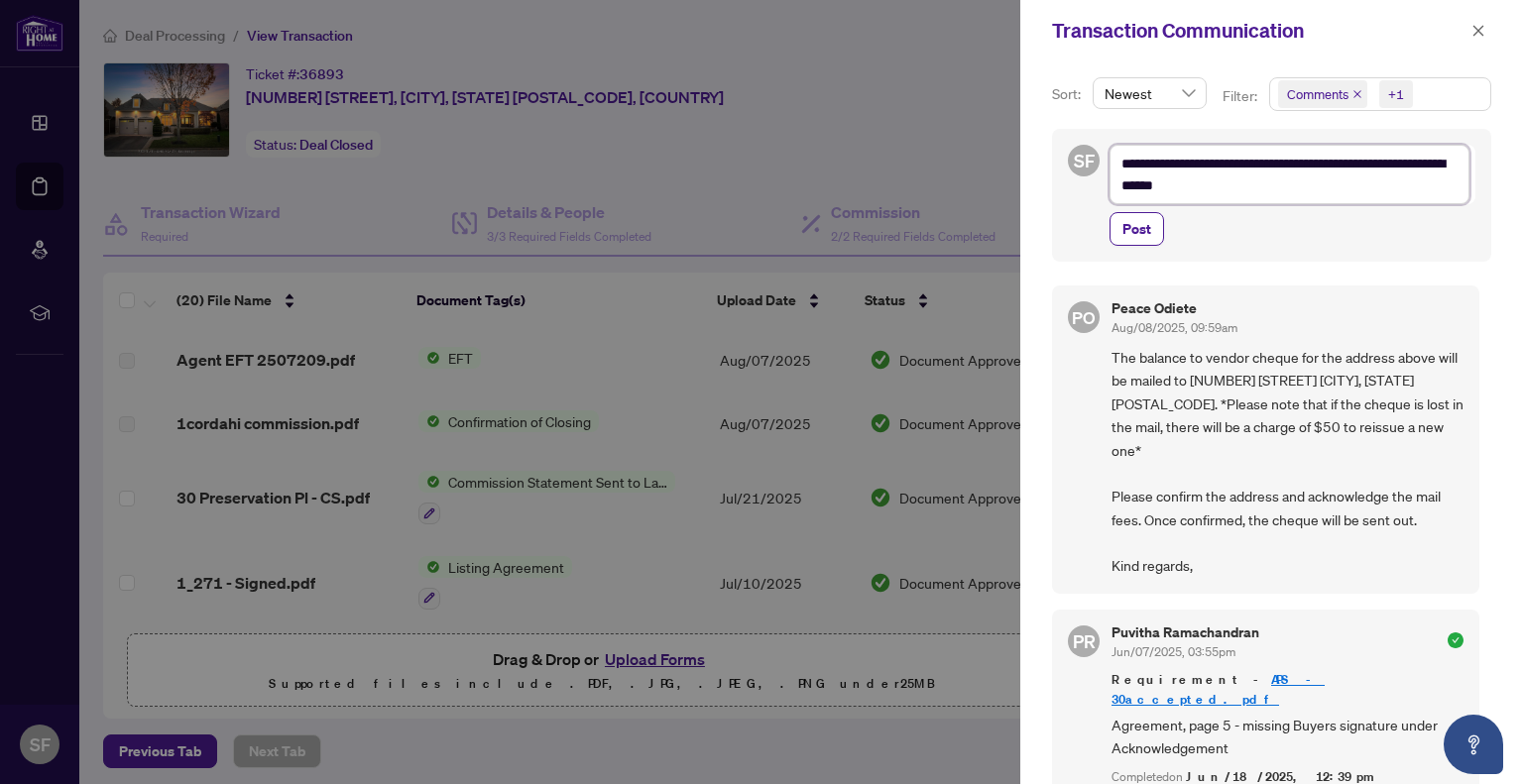 type on "**********" 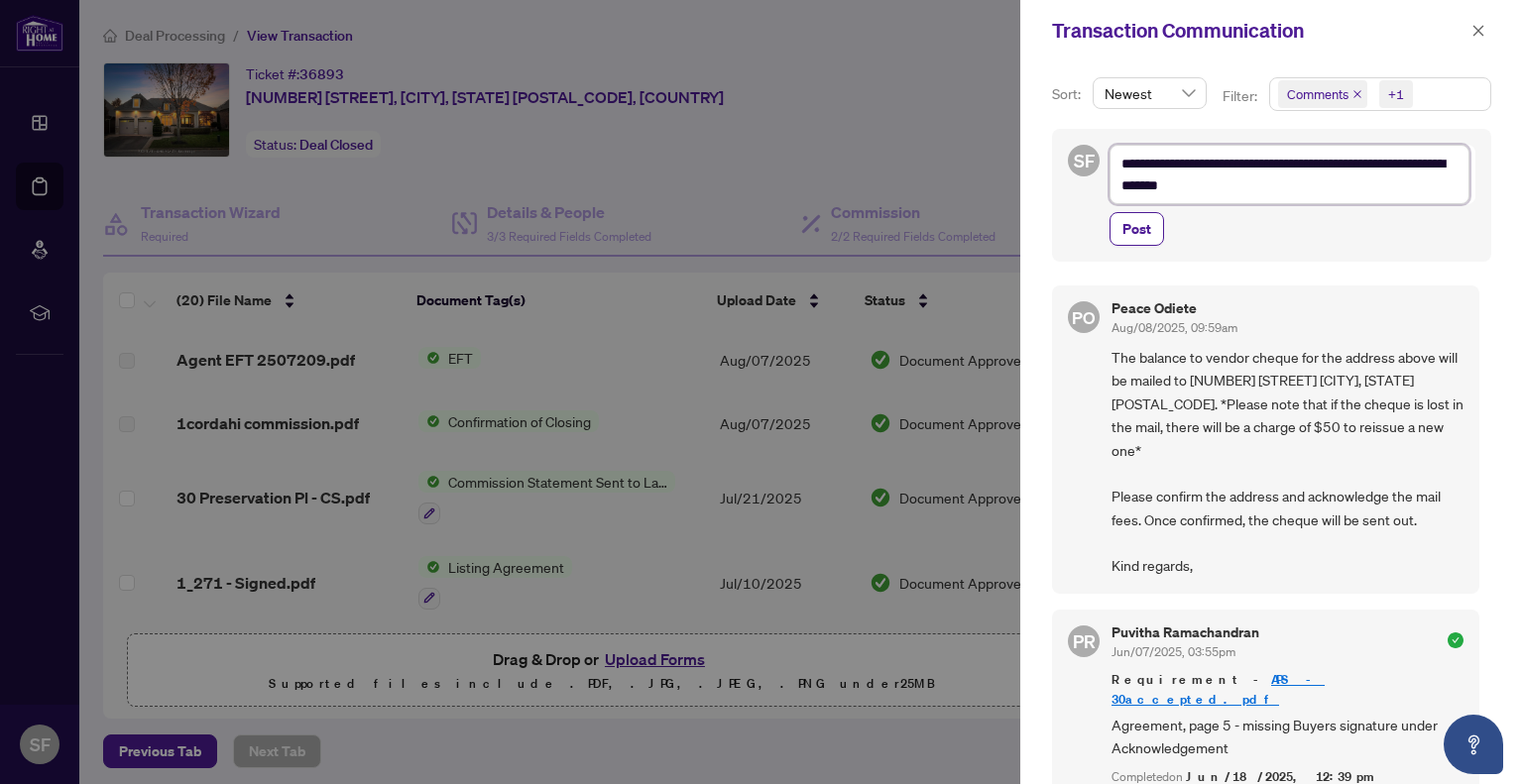 type on "**********" 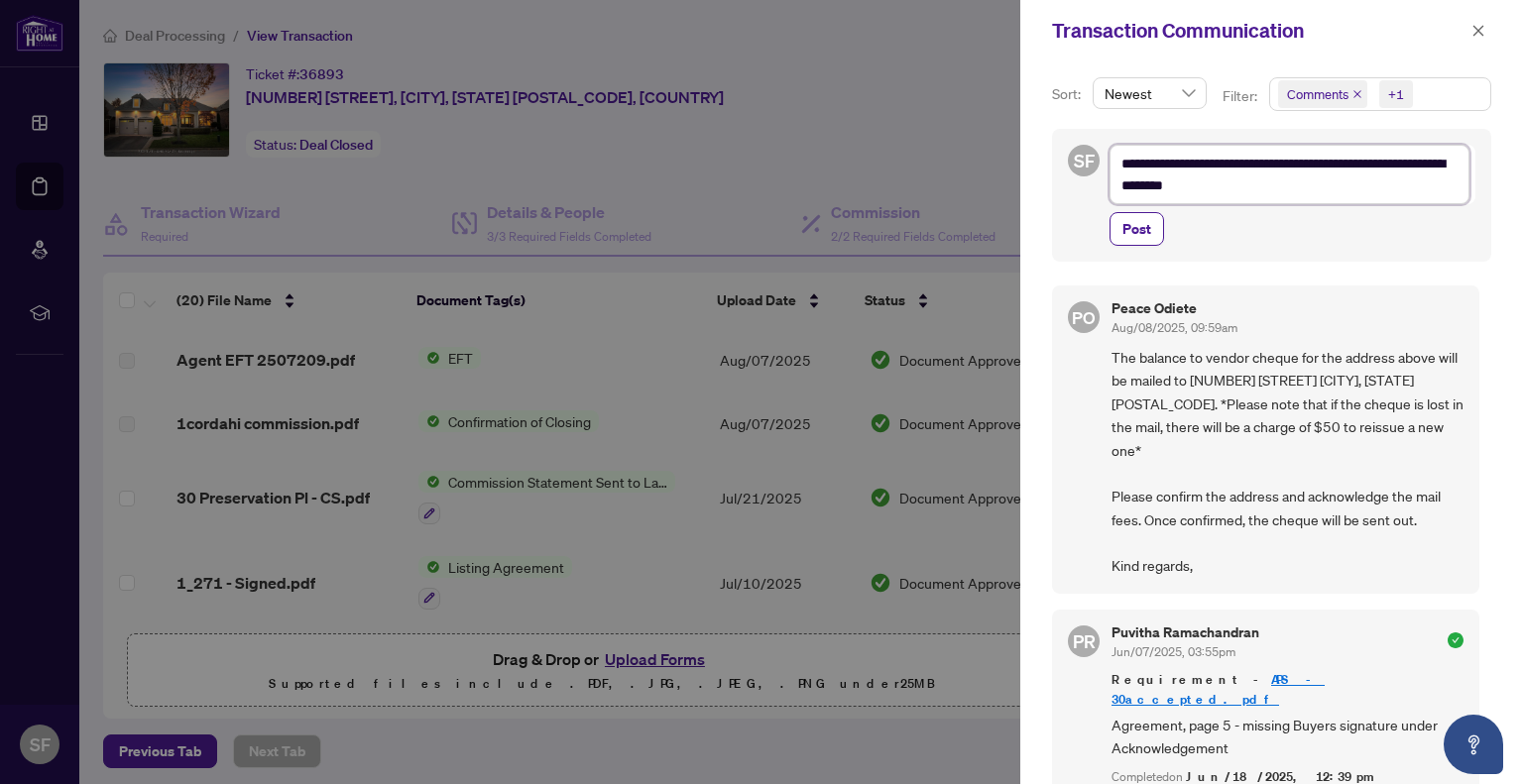 type on "**********" 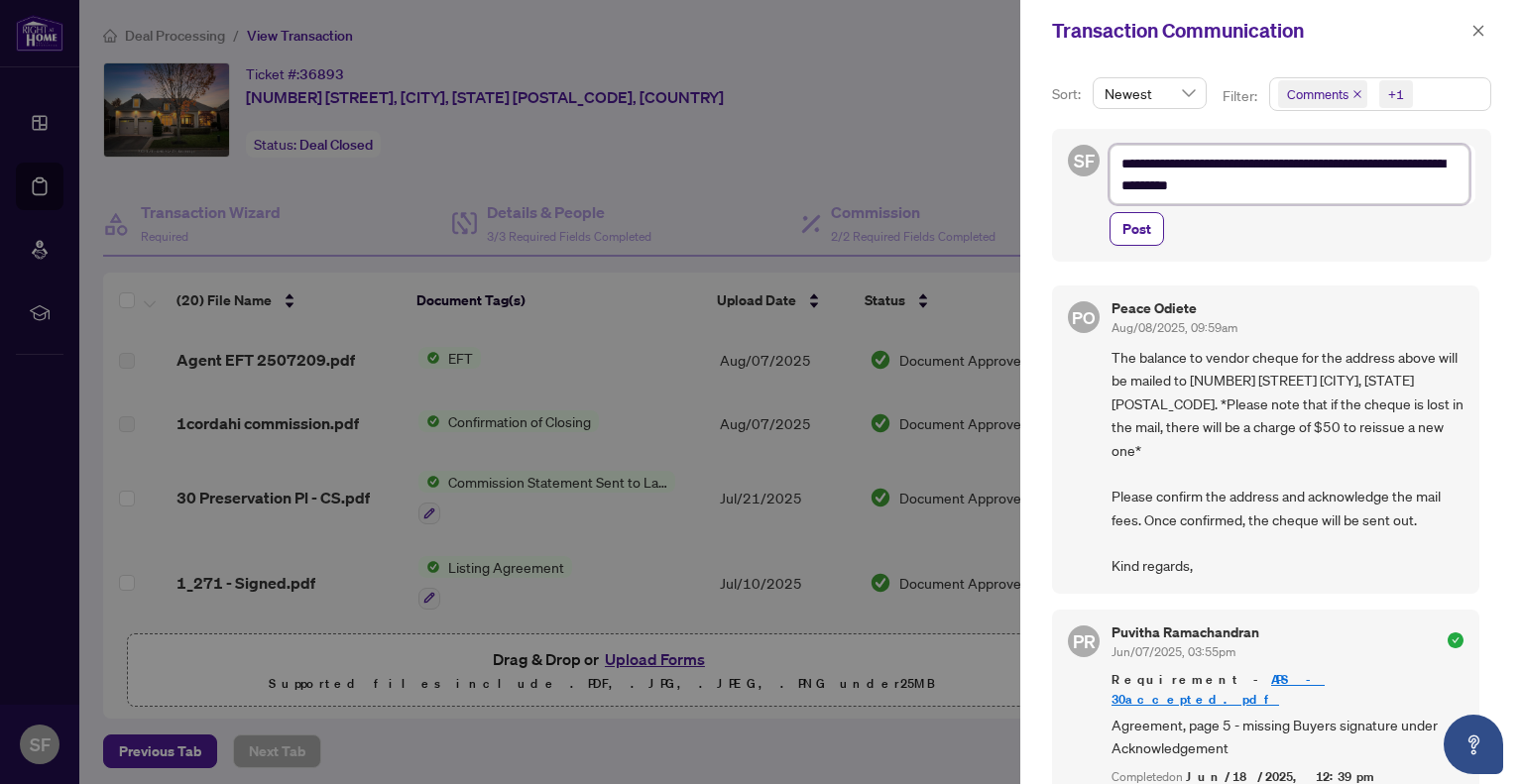 type on "**********" 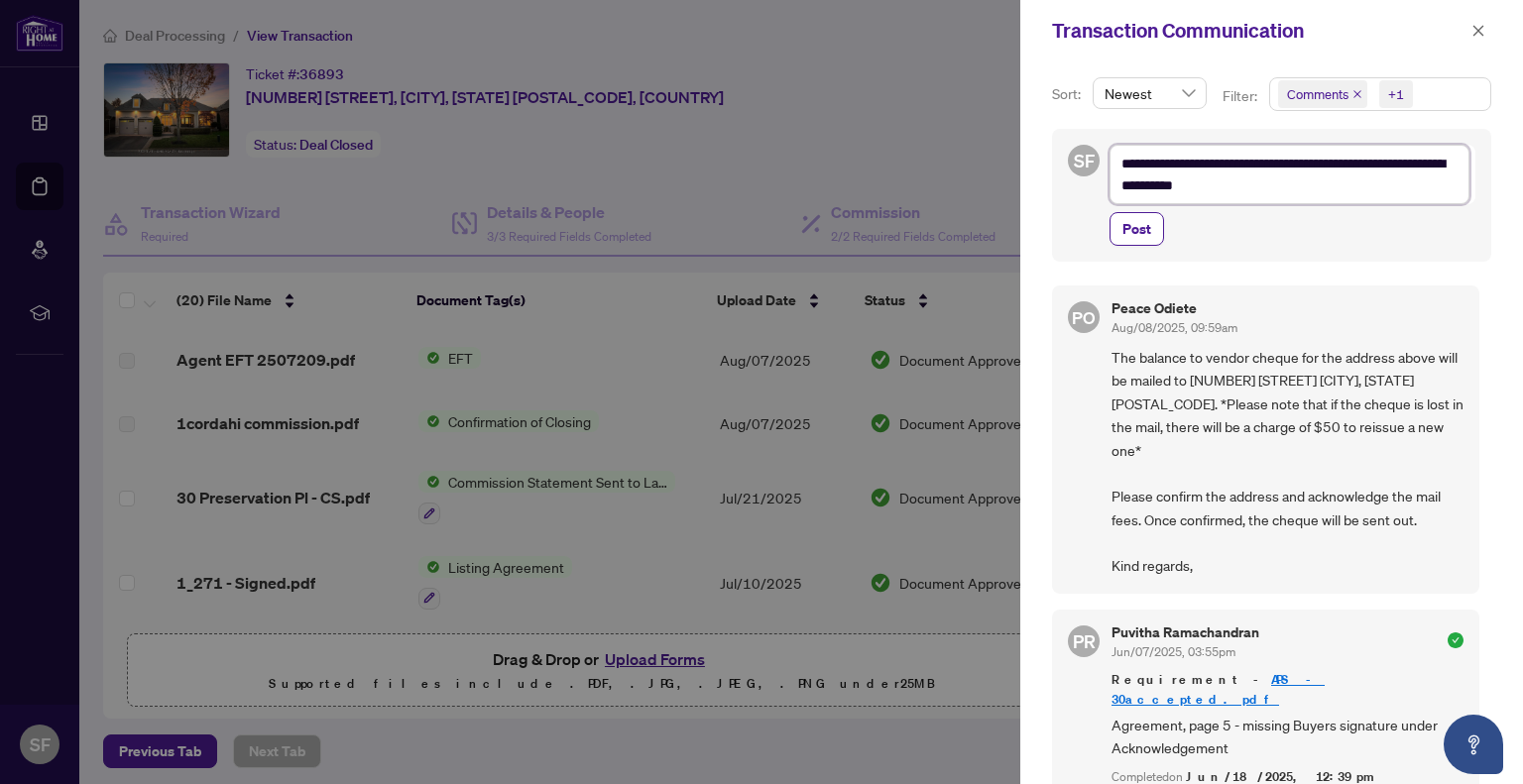 type on "**********" 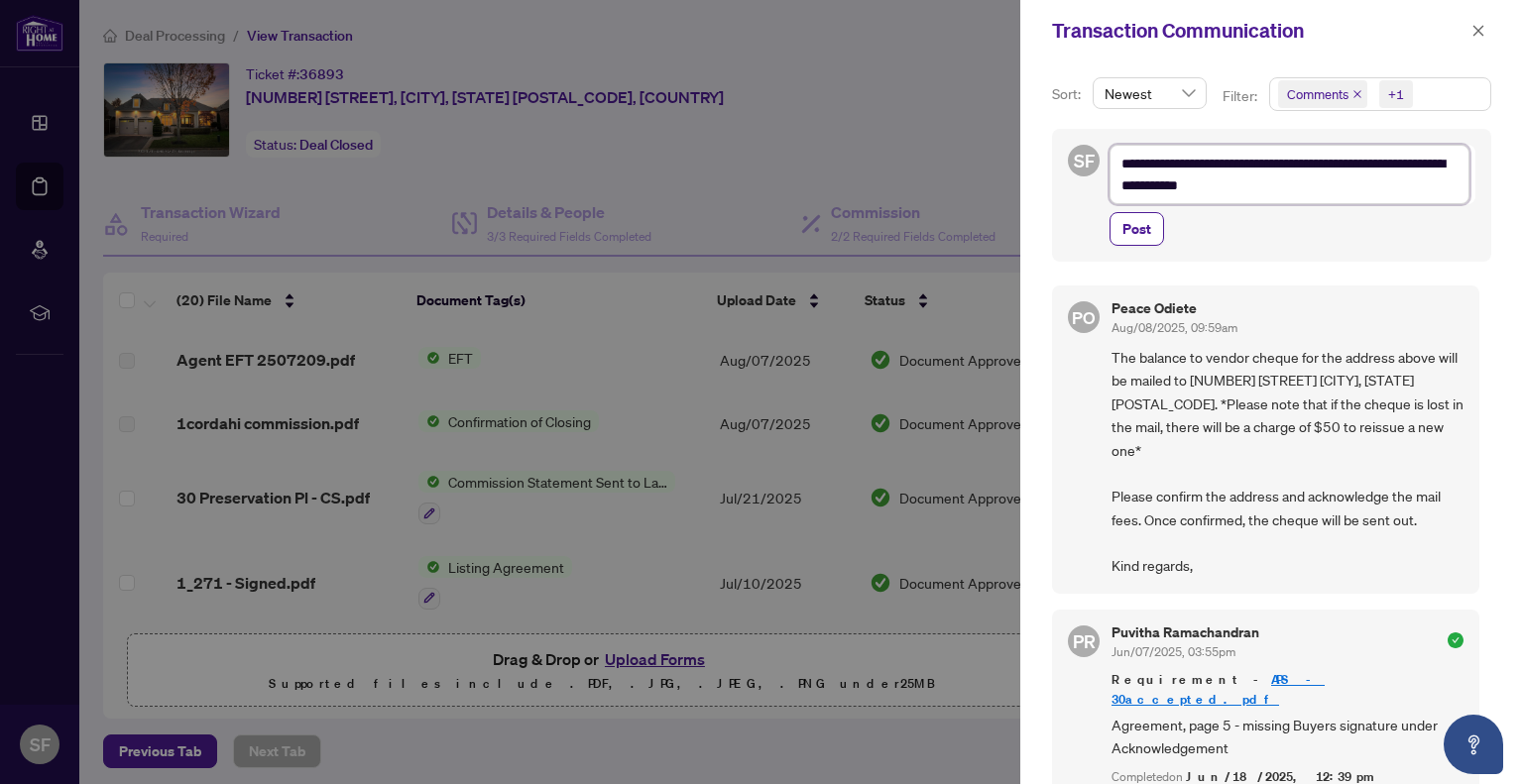 type on "**********" 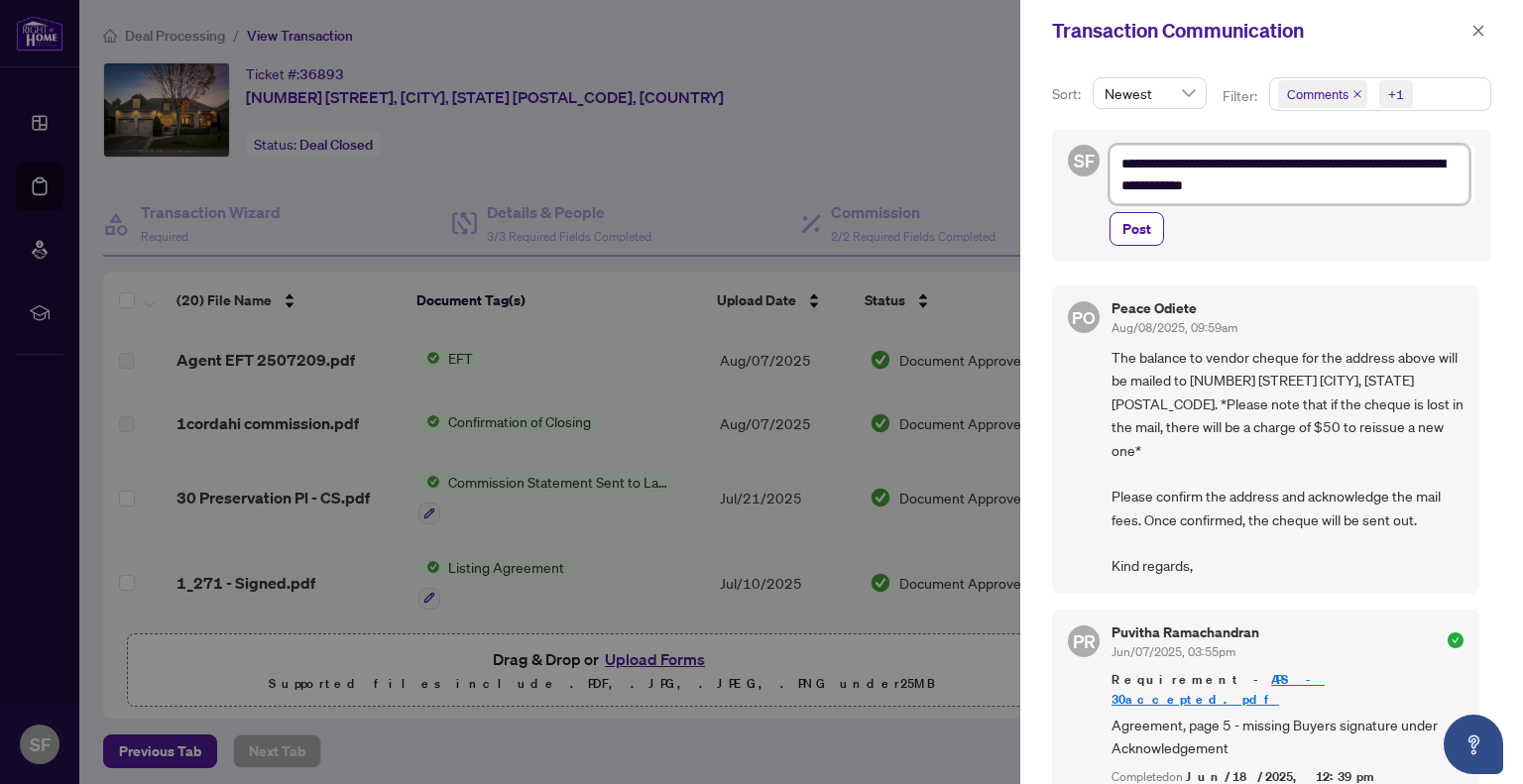 type on "**********" 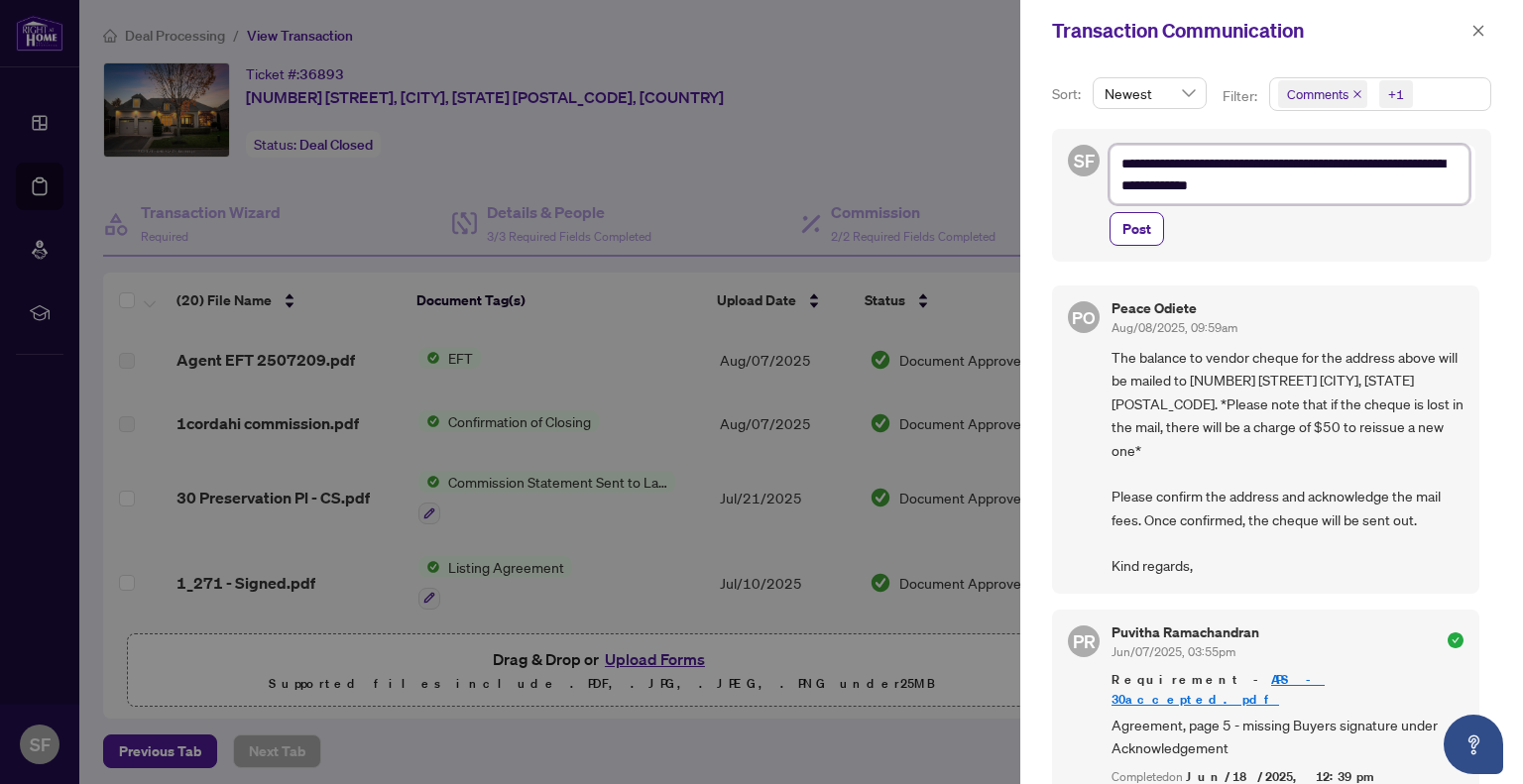 type on "**********" 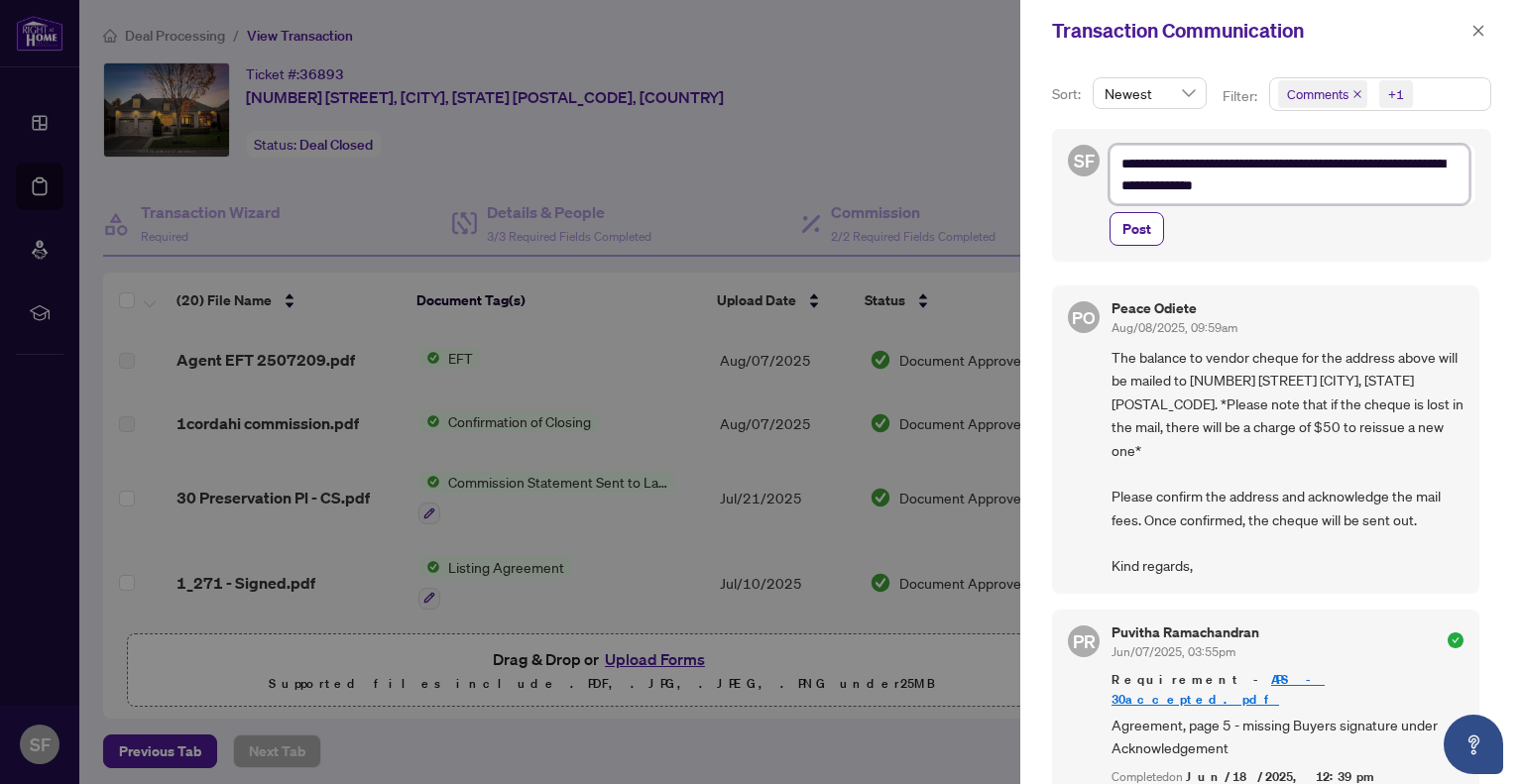 type on "**********" 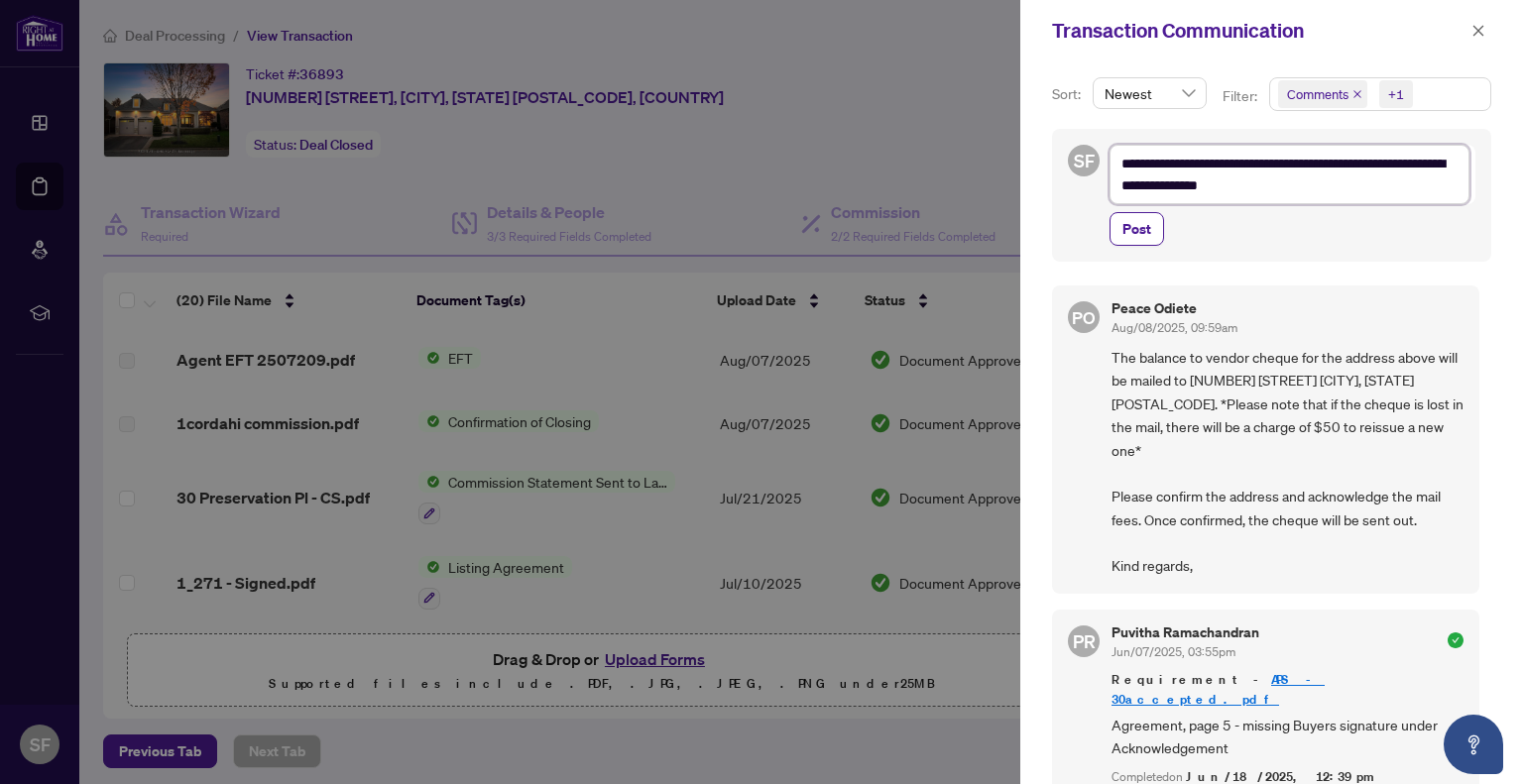 type on "**********" 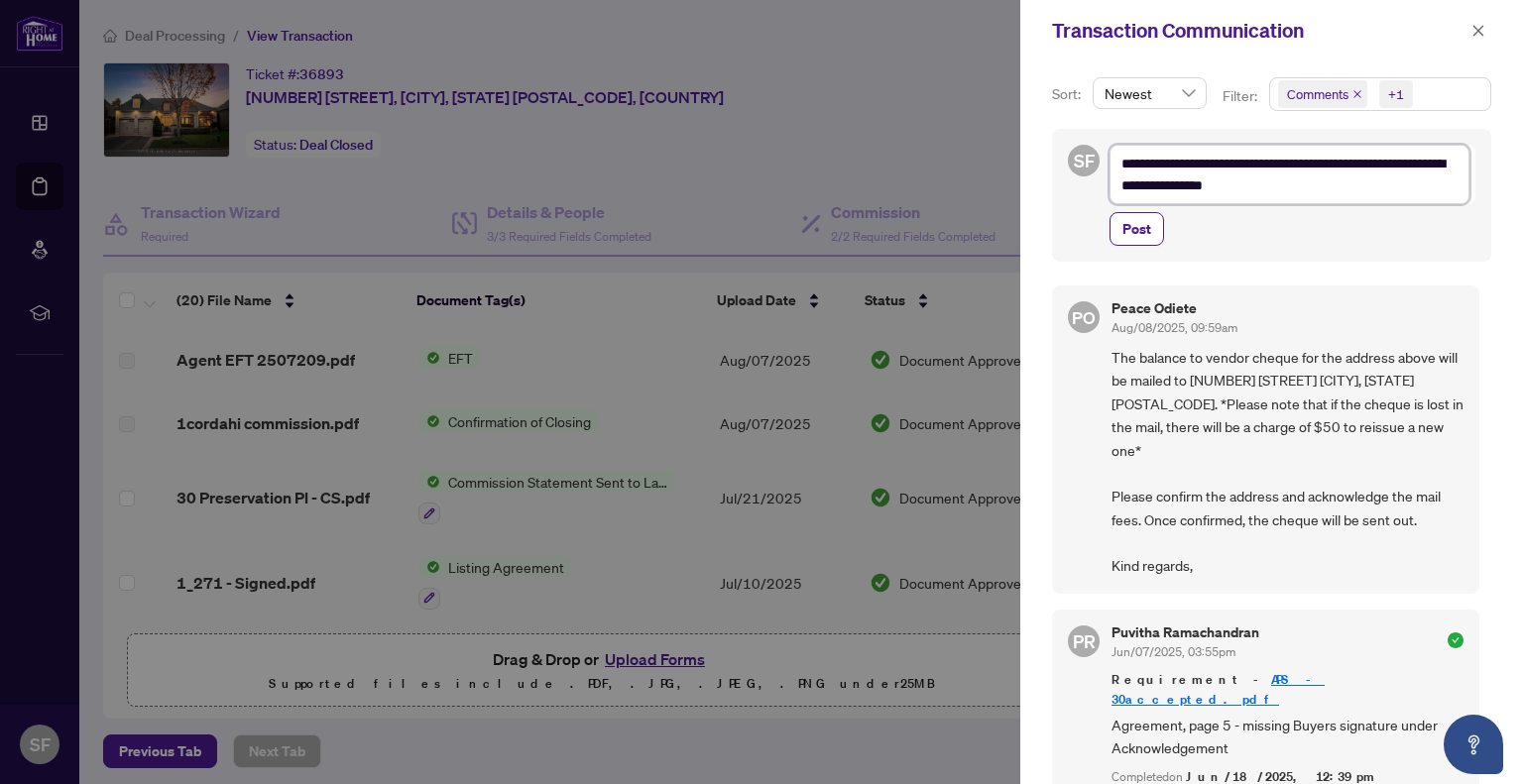 type on "**********" 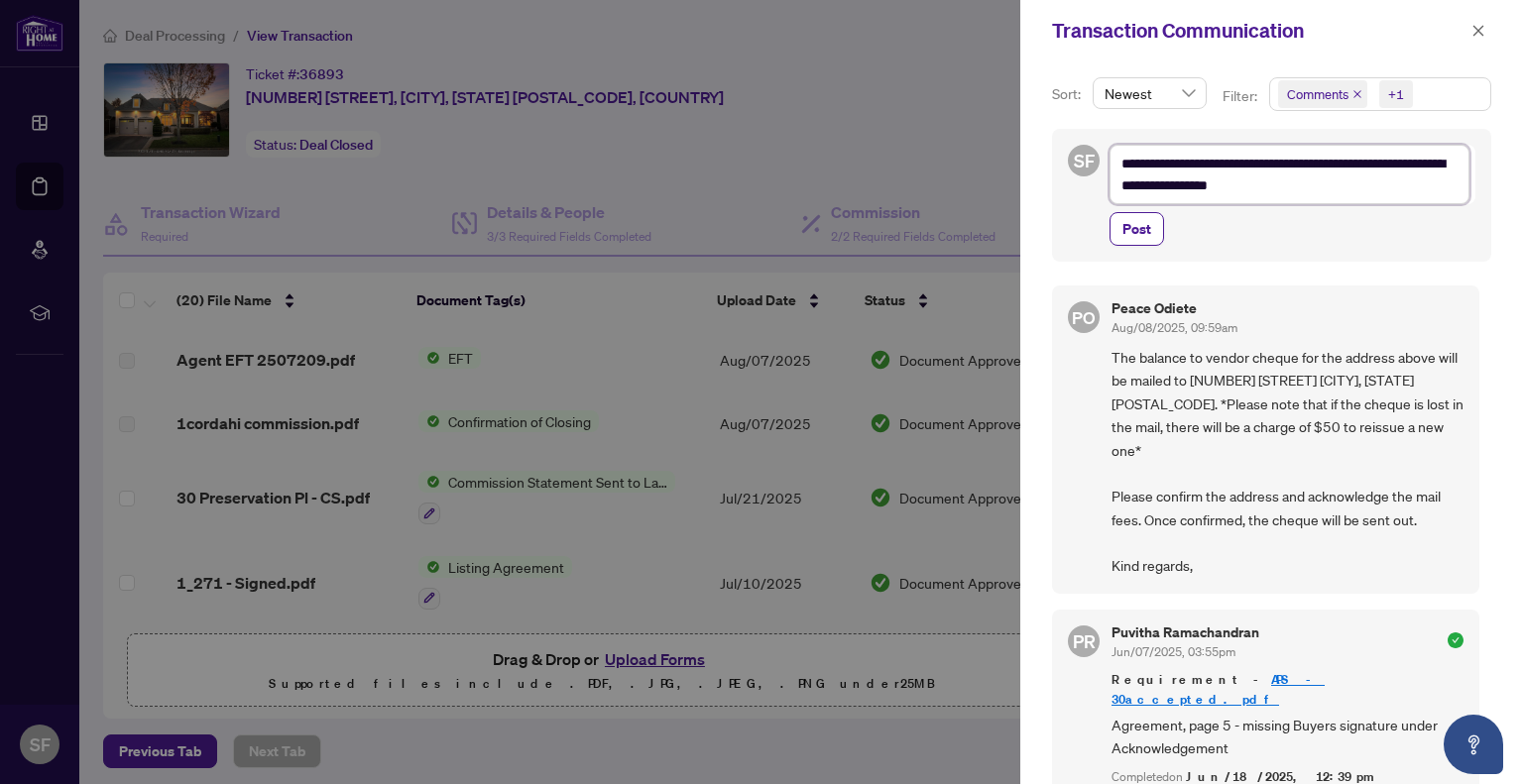type on "**********" 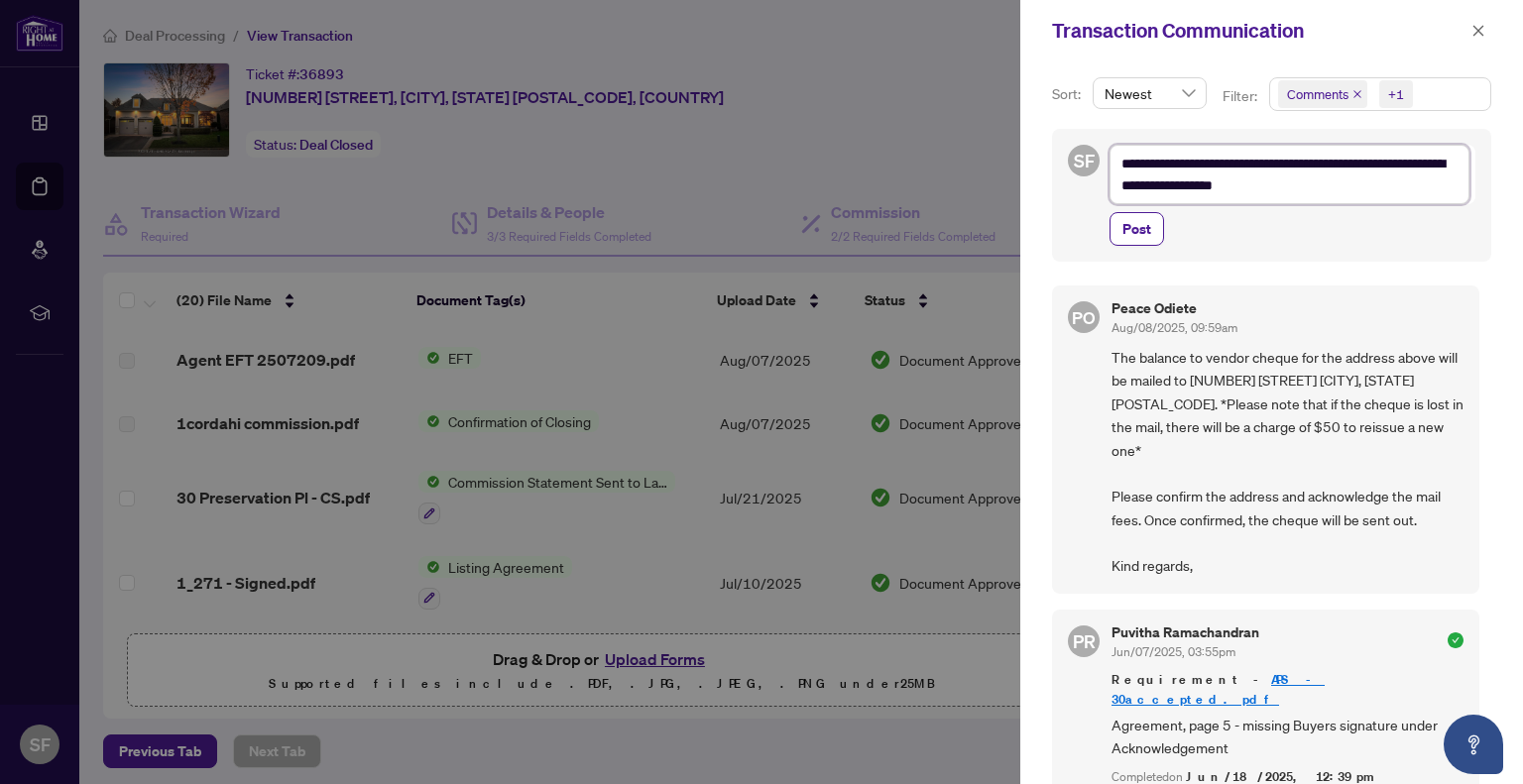 type on "**********" 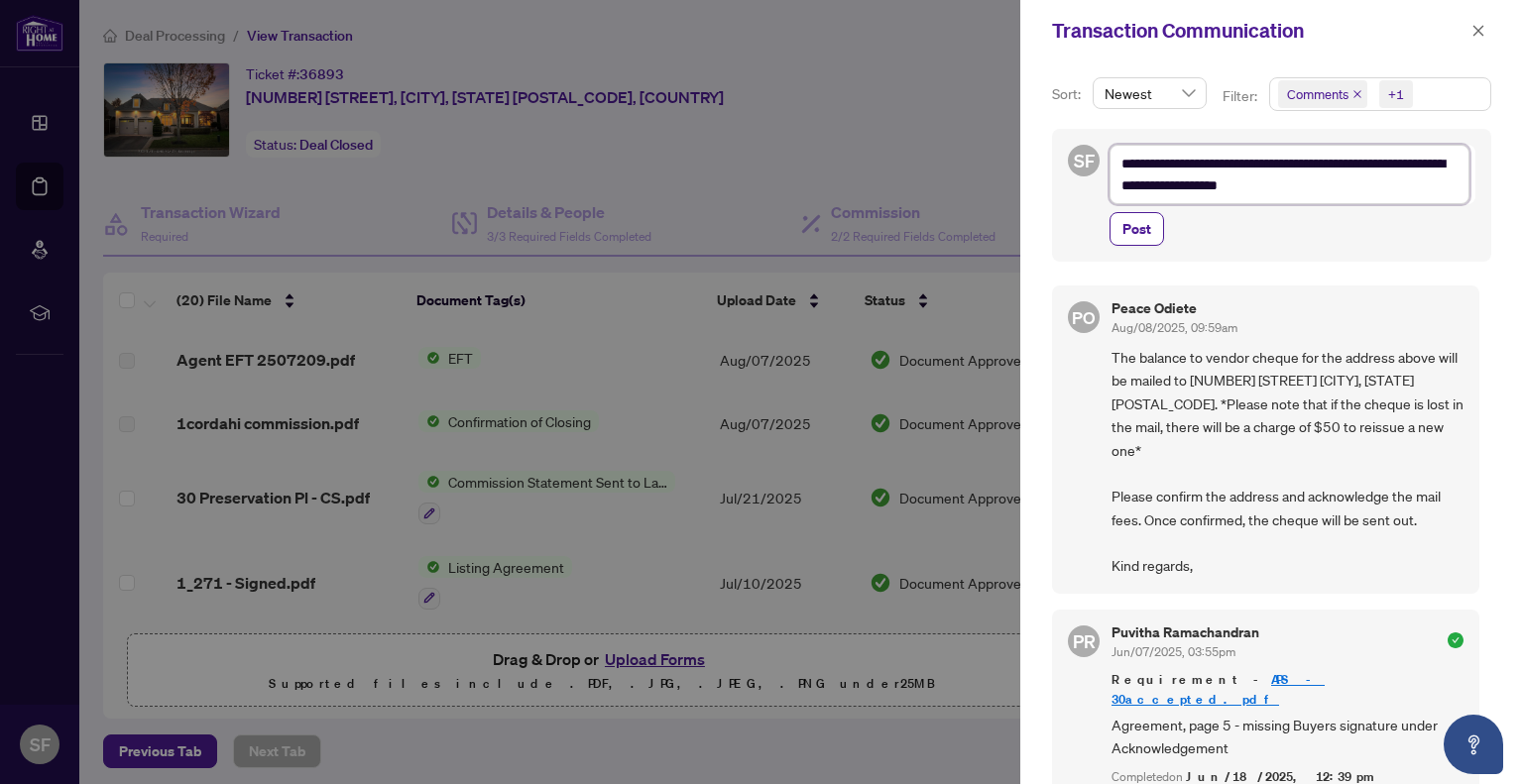type on "**********" 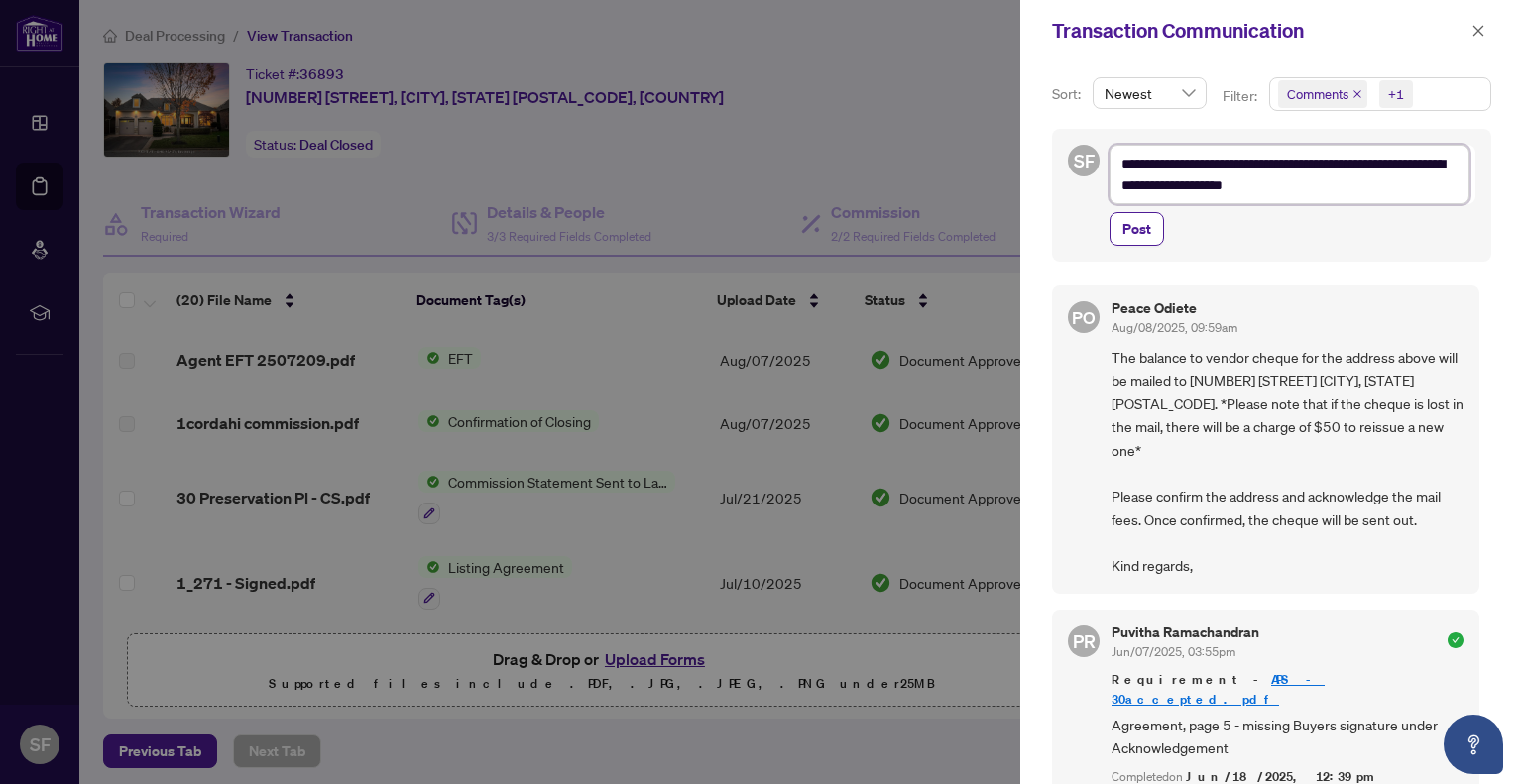 type on "**********" 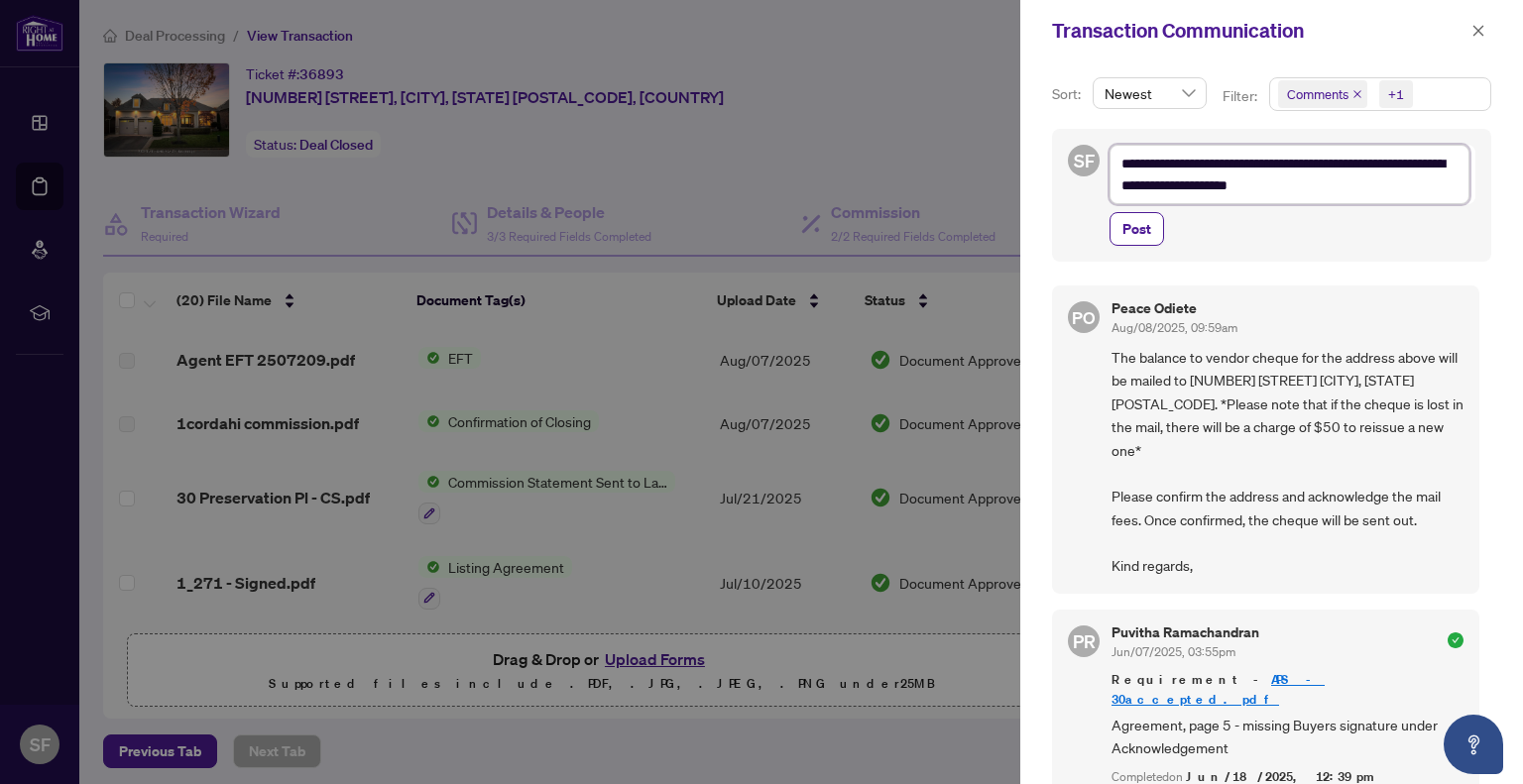 type on "**********" 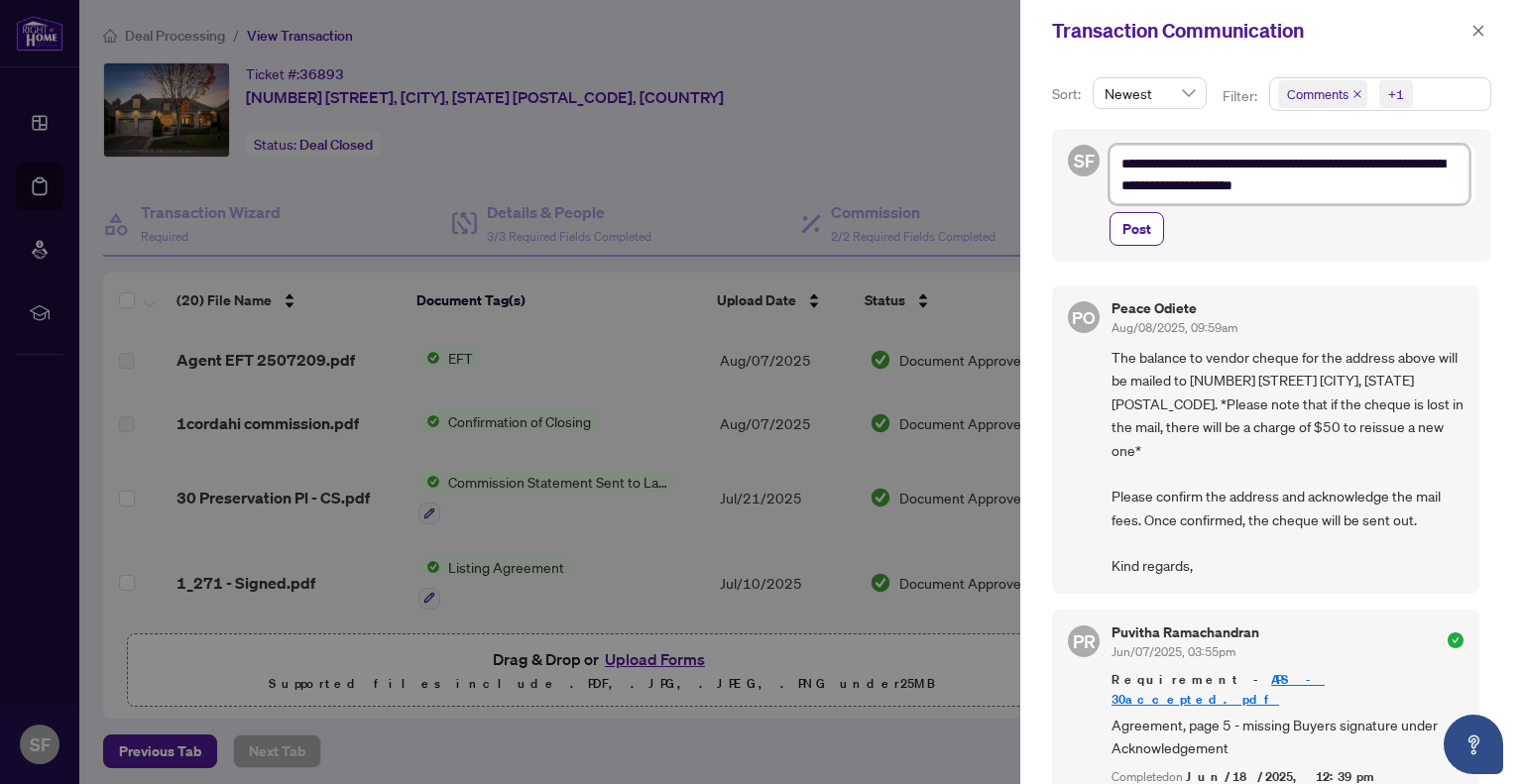 type on "**********" 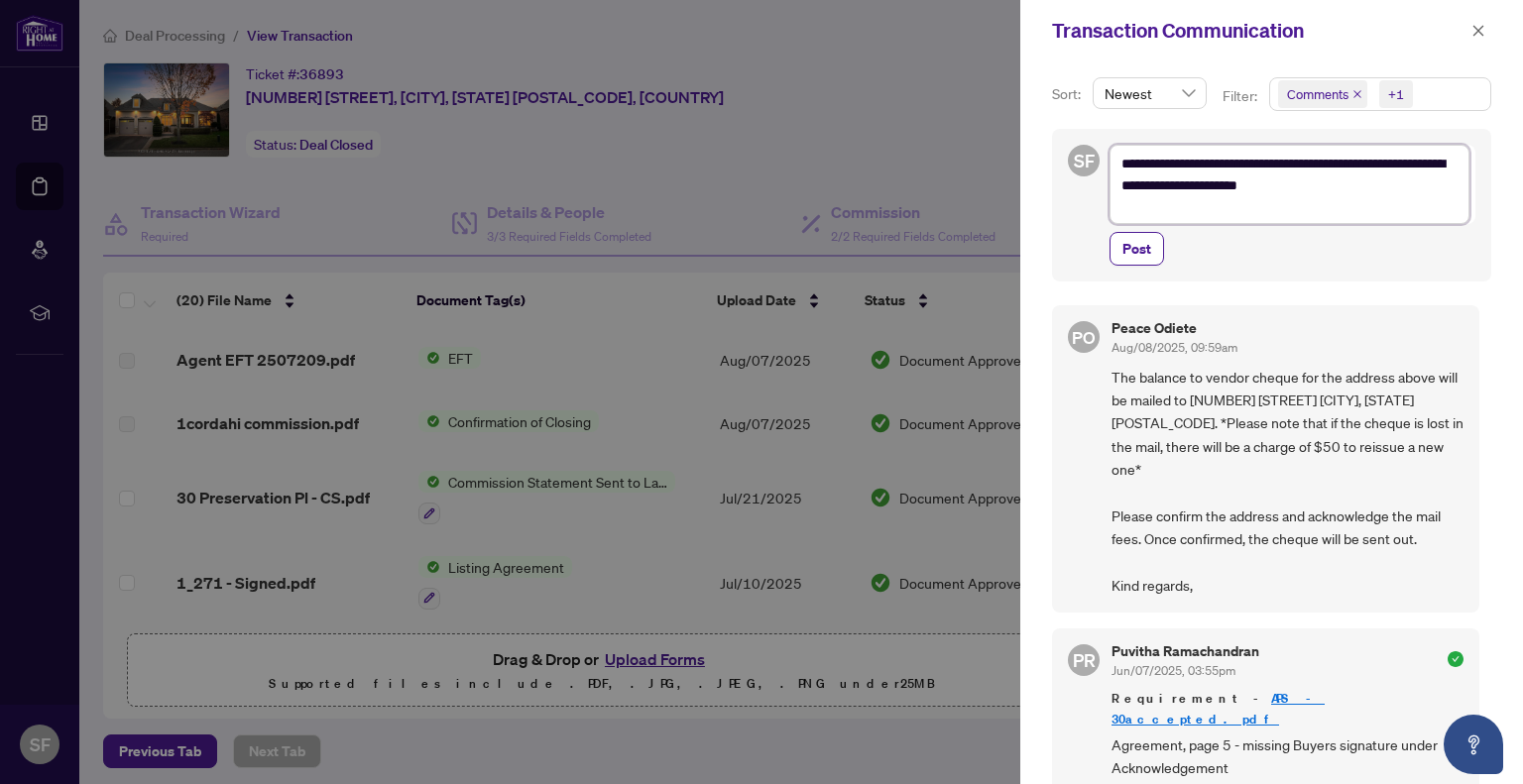 scroll, scrollTop: 0, scrollLeft: 0, axis: both 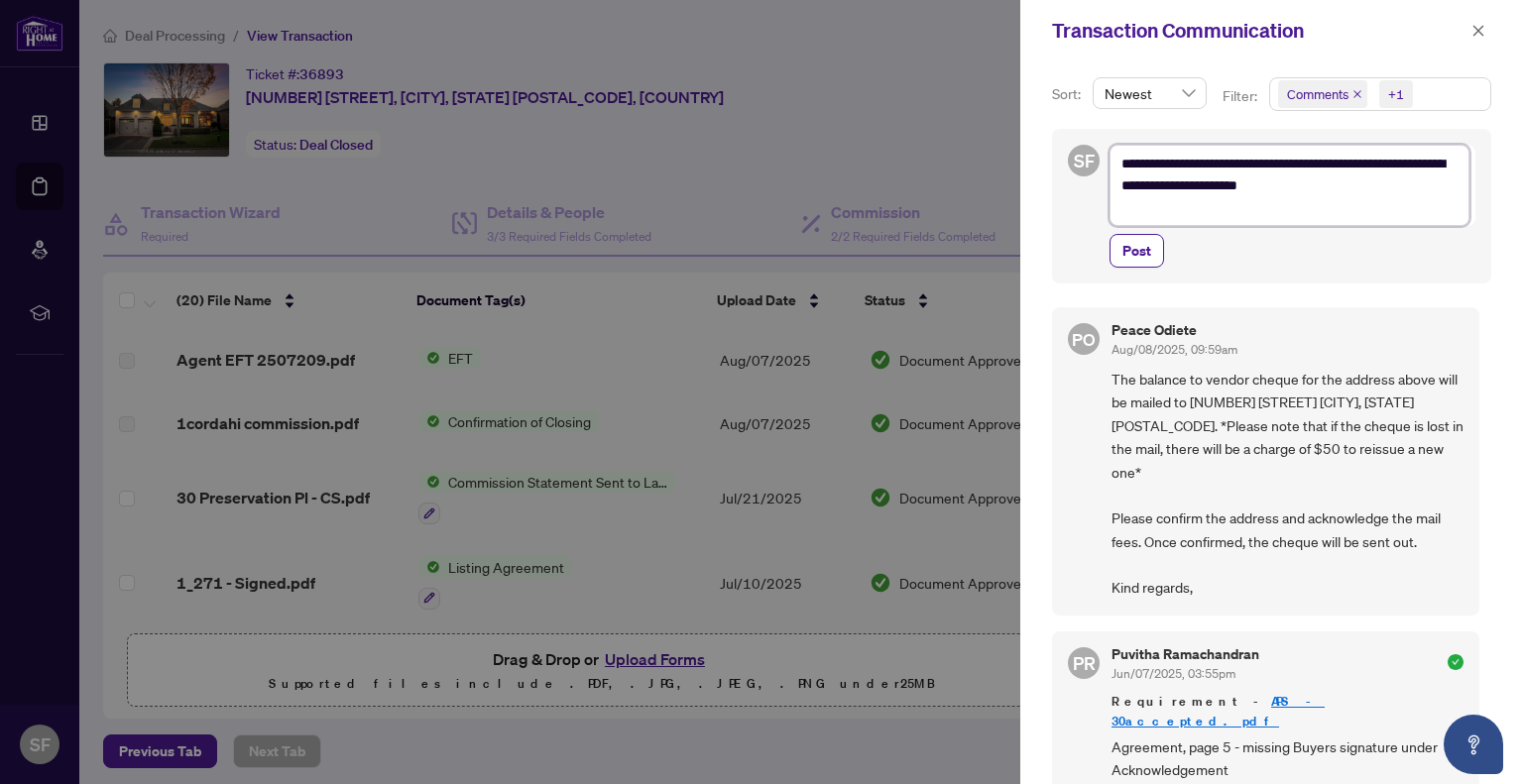 type on "**********" 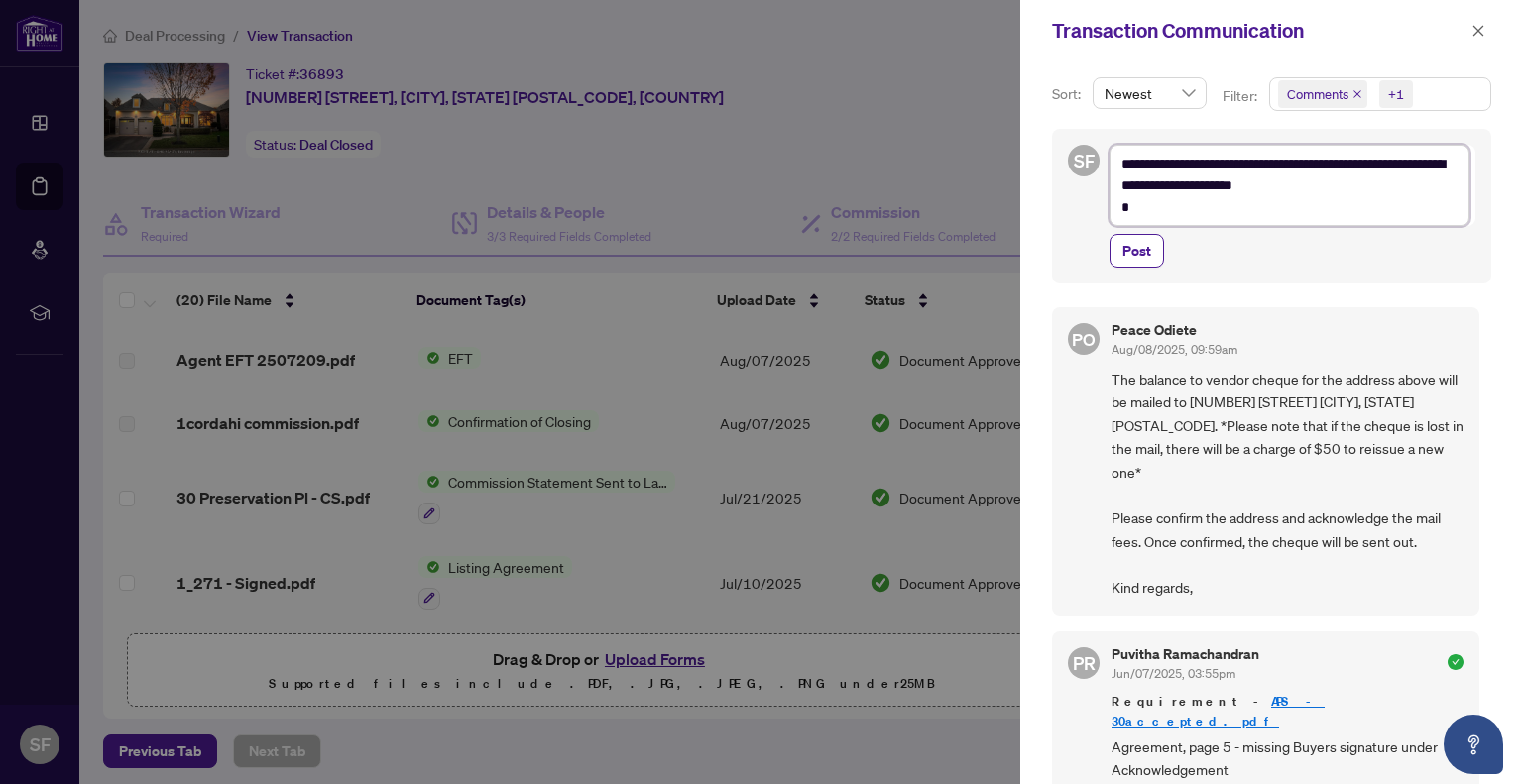 type on "**********" 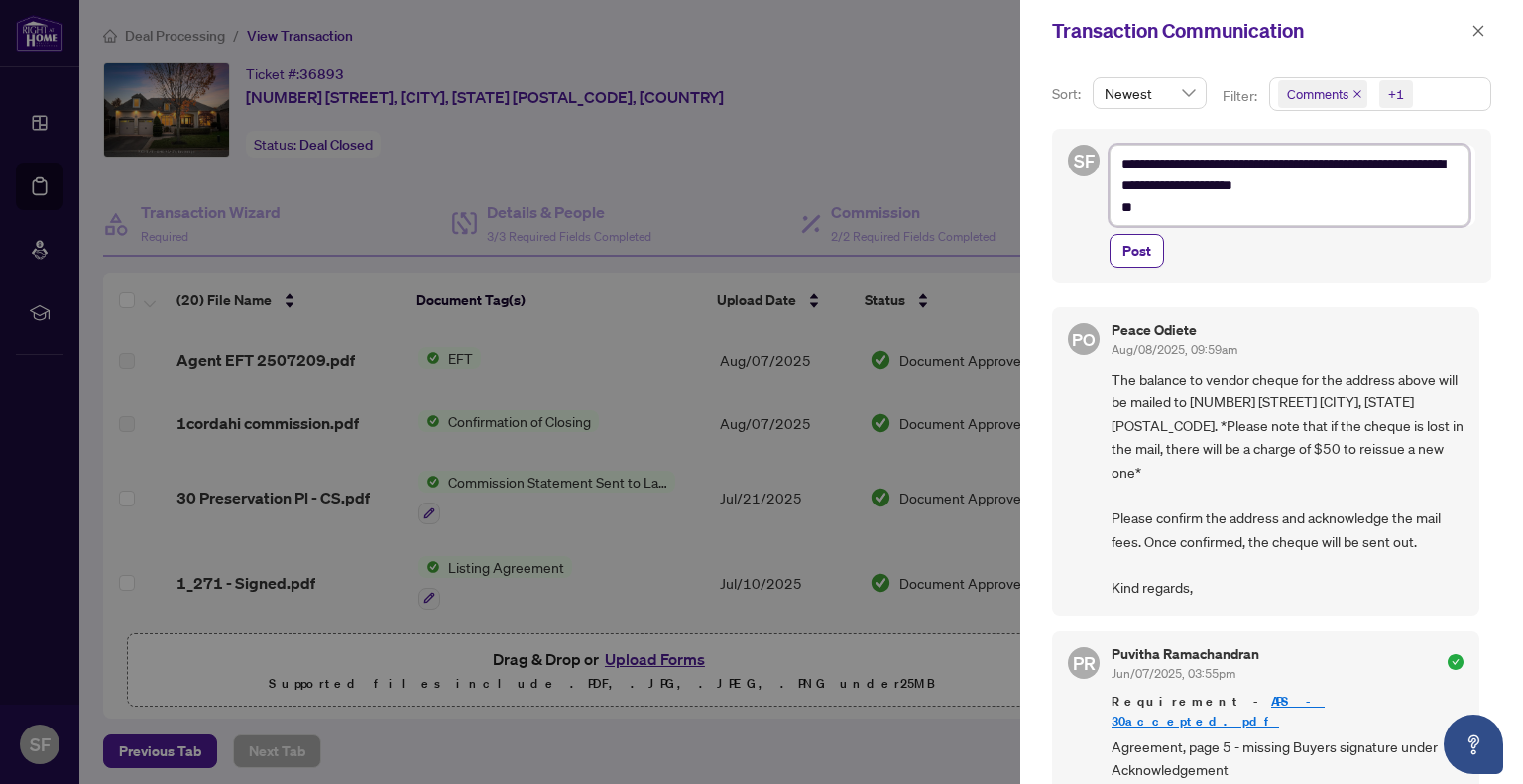 type on "**********" 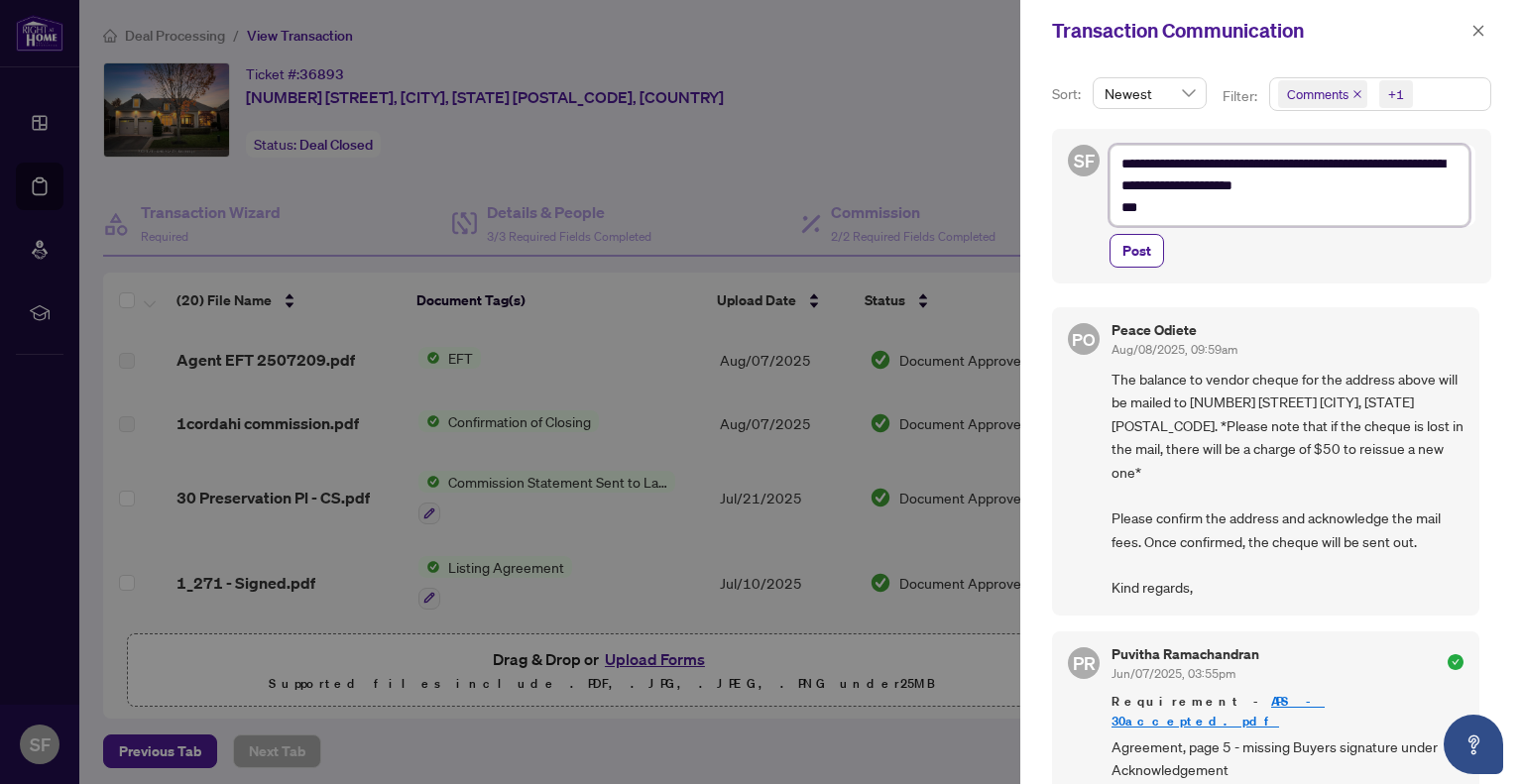 type on "**********" 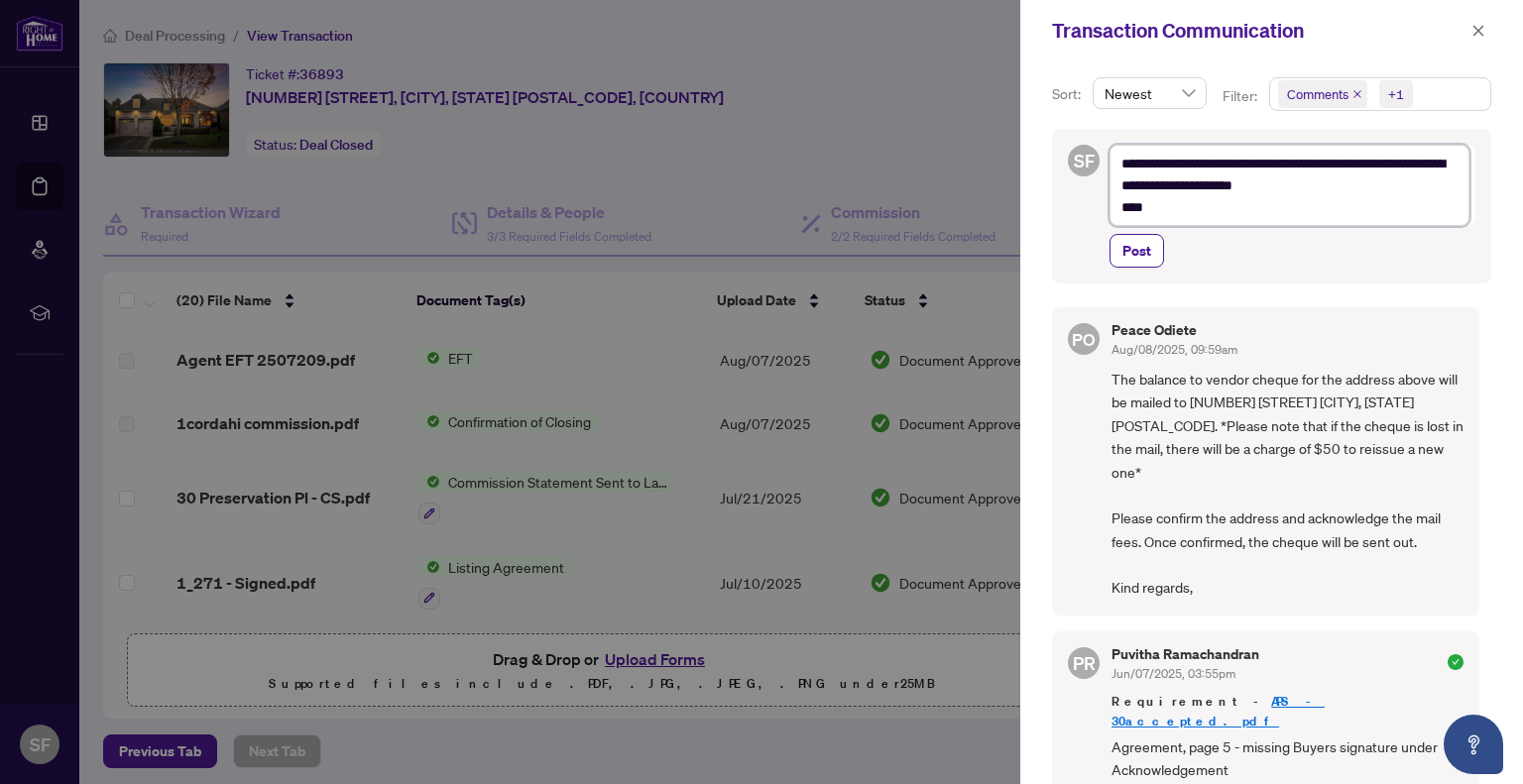 type on "**********" 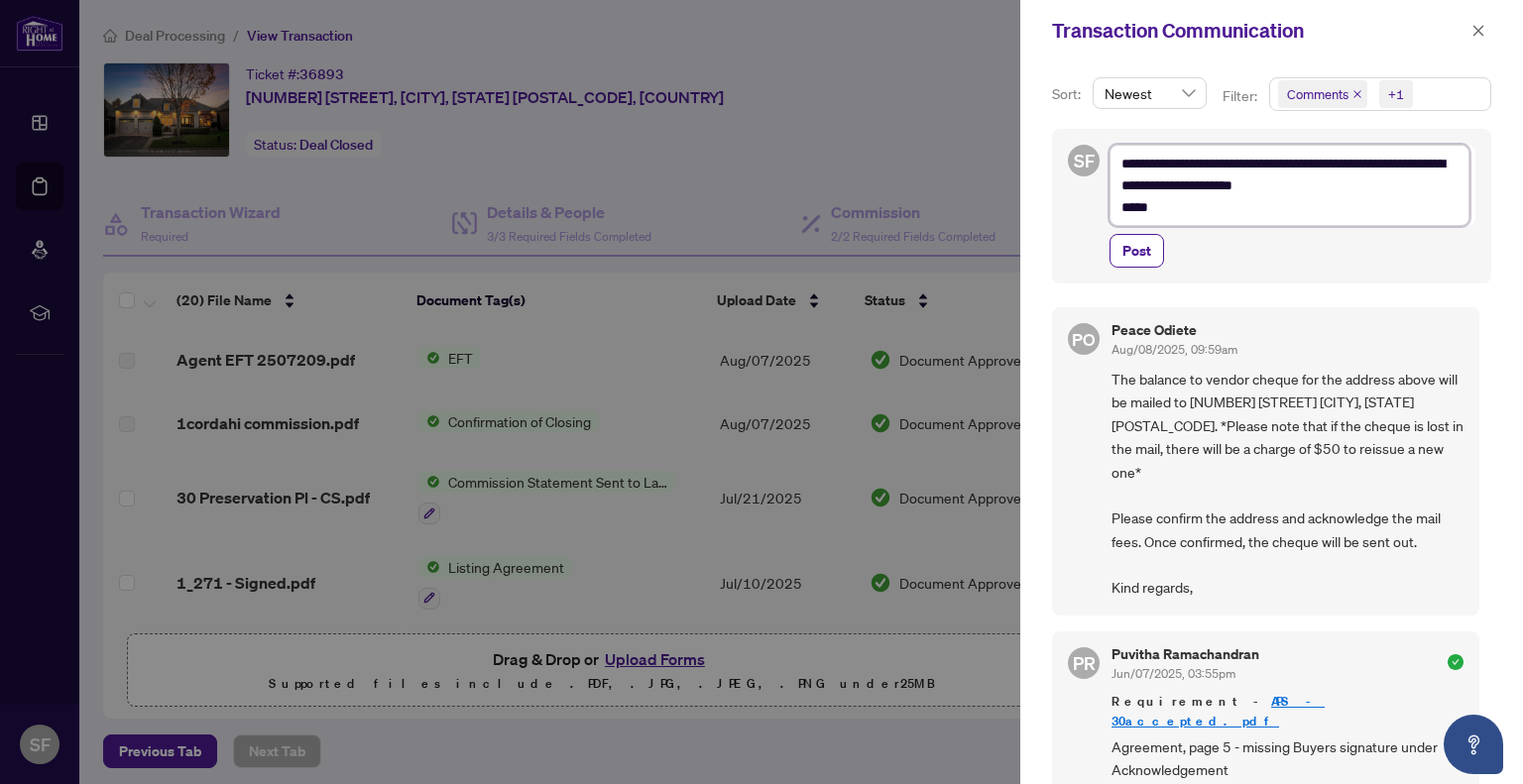 type on "**********" 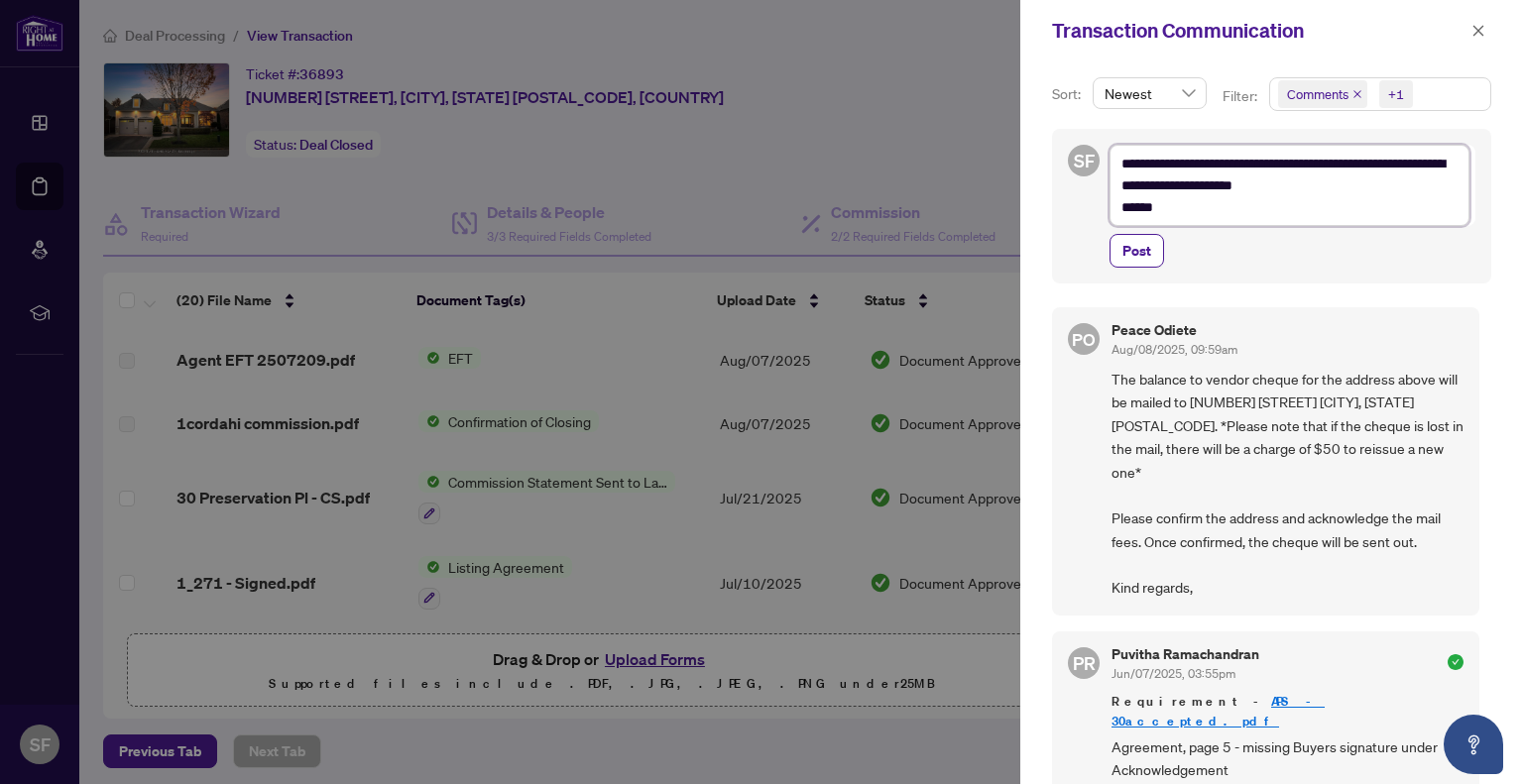 type on "**********" 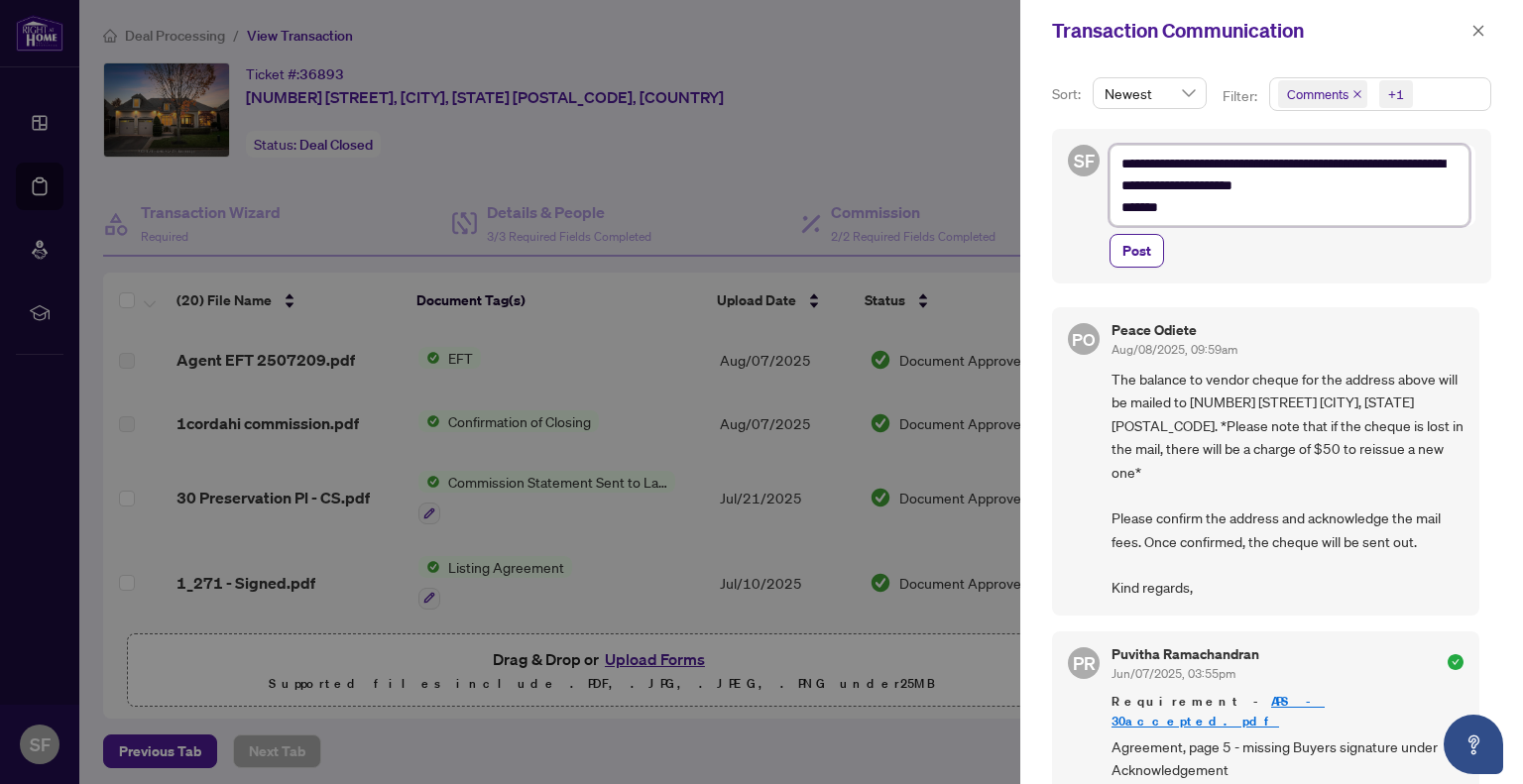 type on "**********" 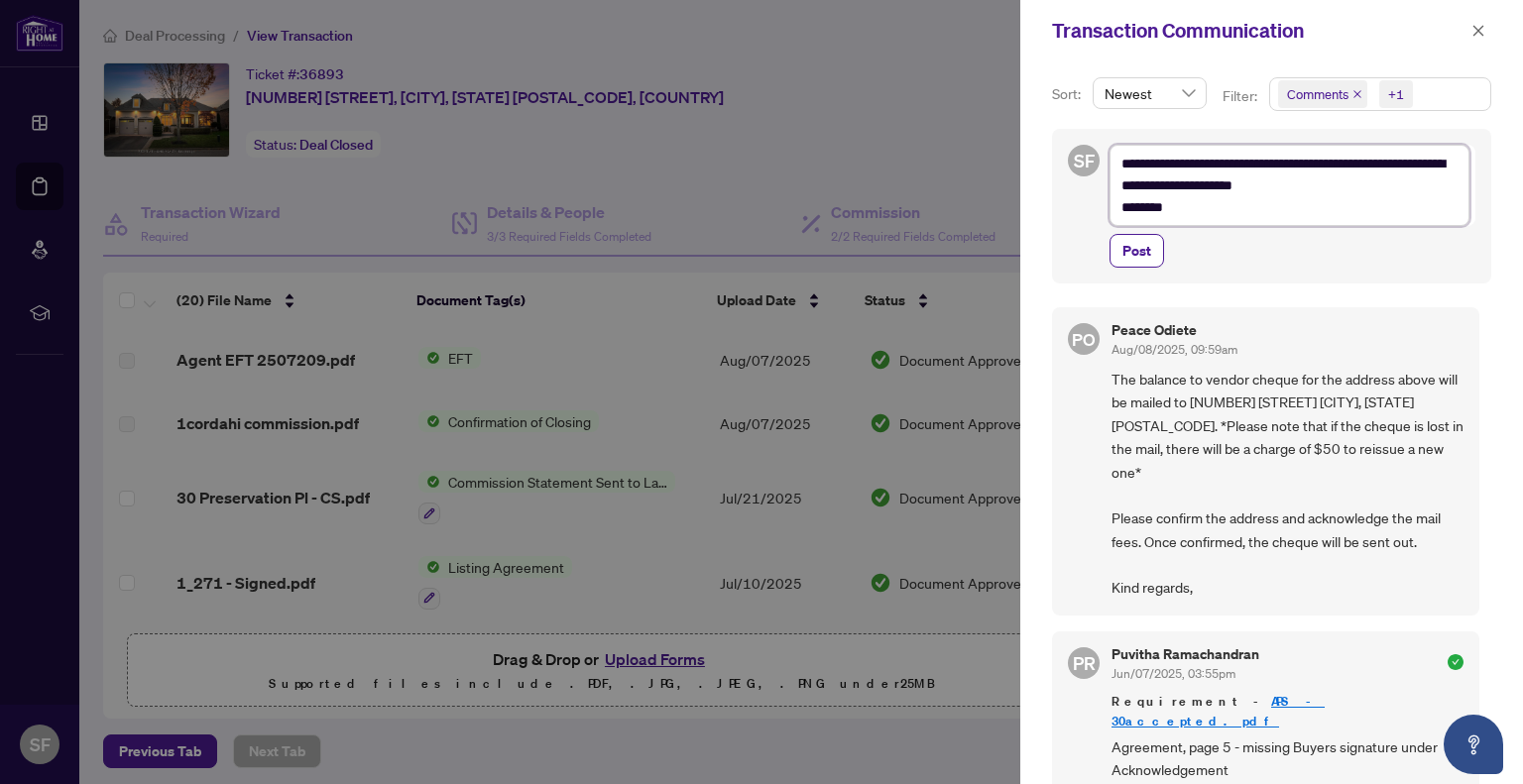 type on "**********" 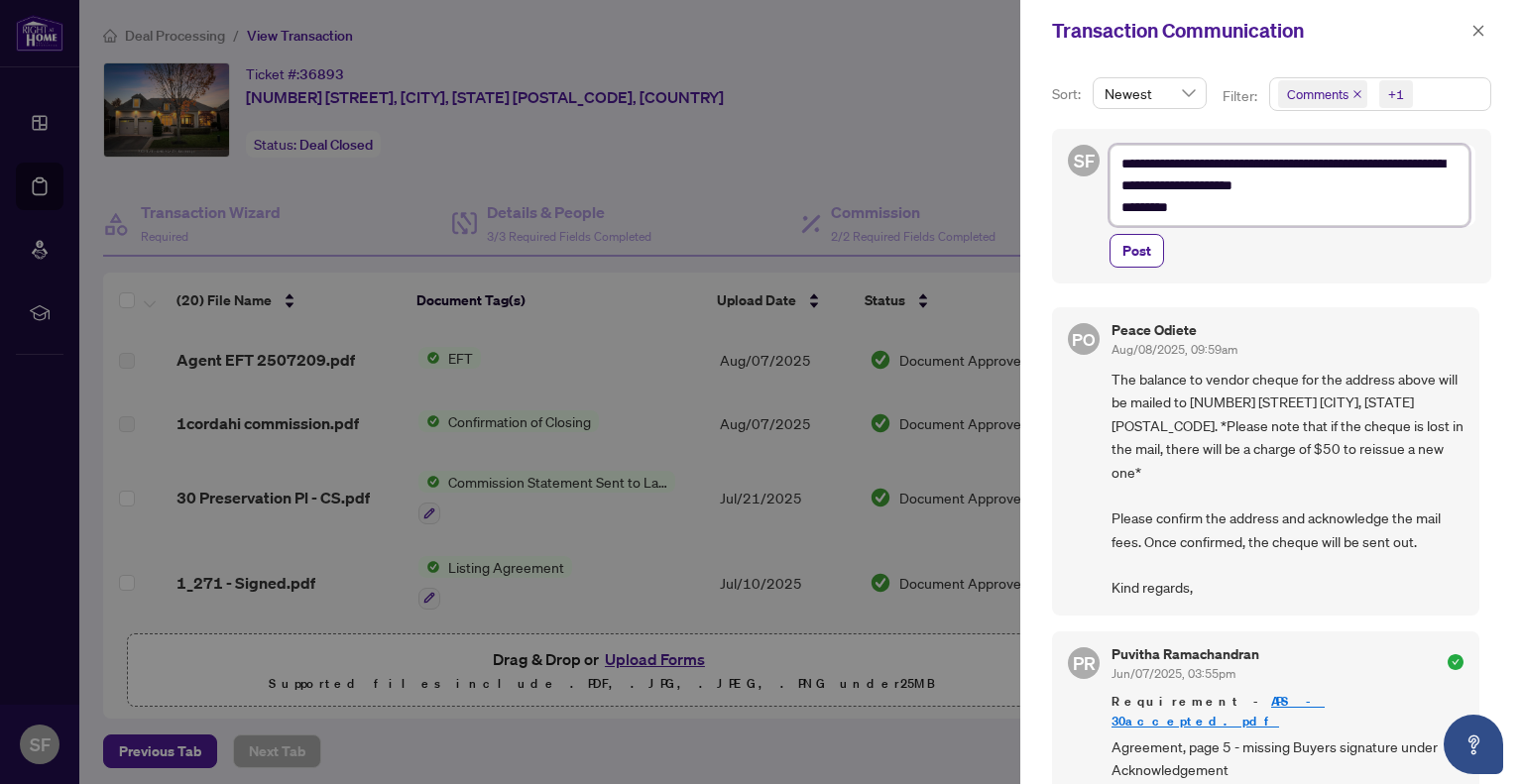 type on "**********" 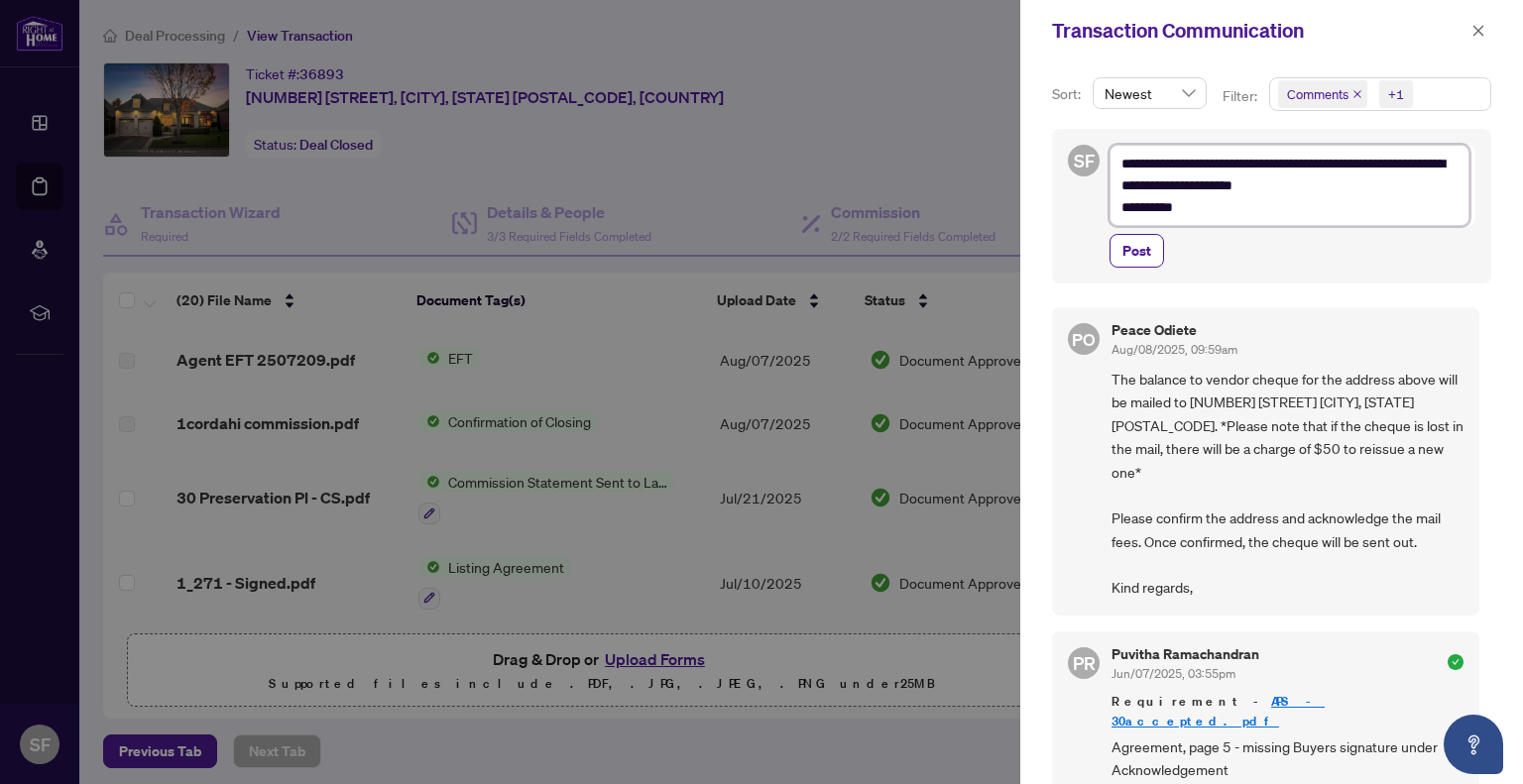 type 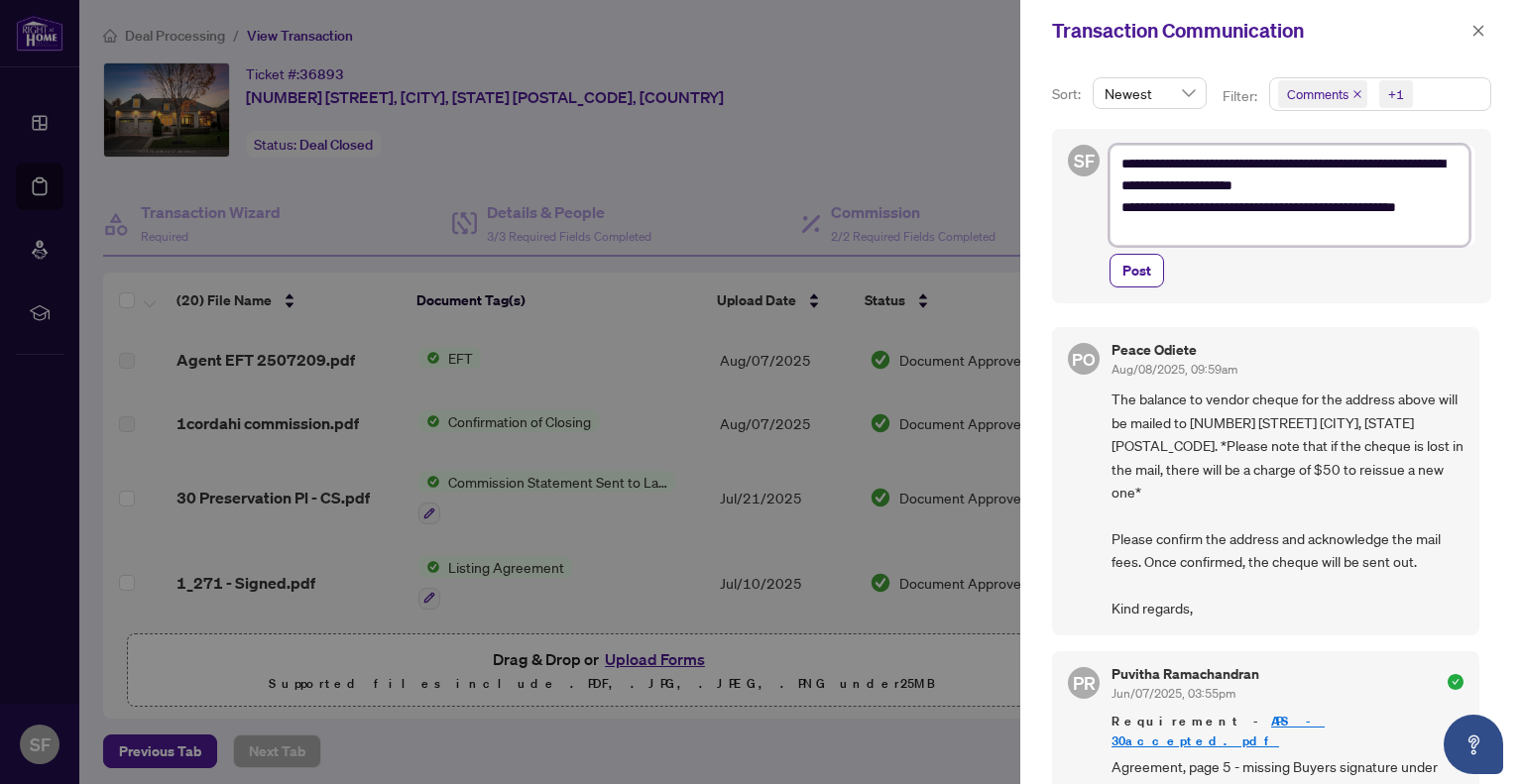 scroll, scrollTop: 0, scrollLeft: 0, axis: both 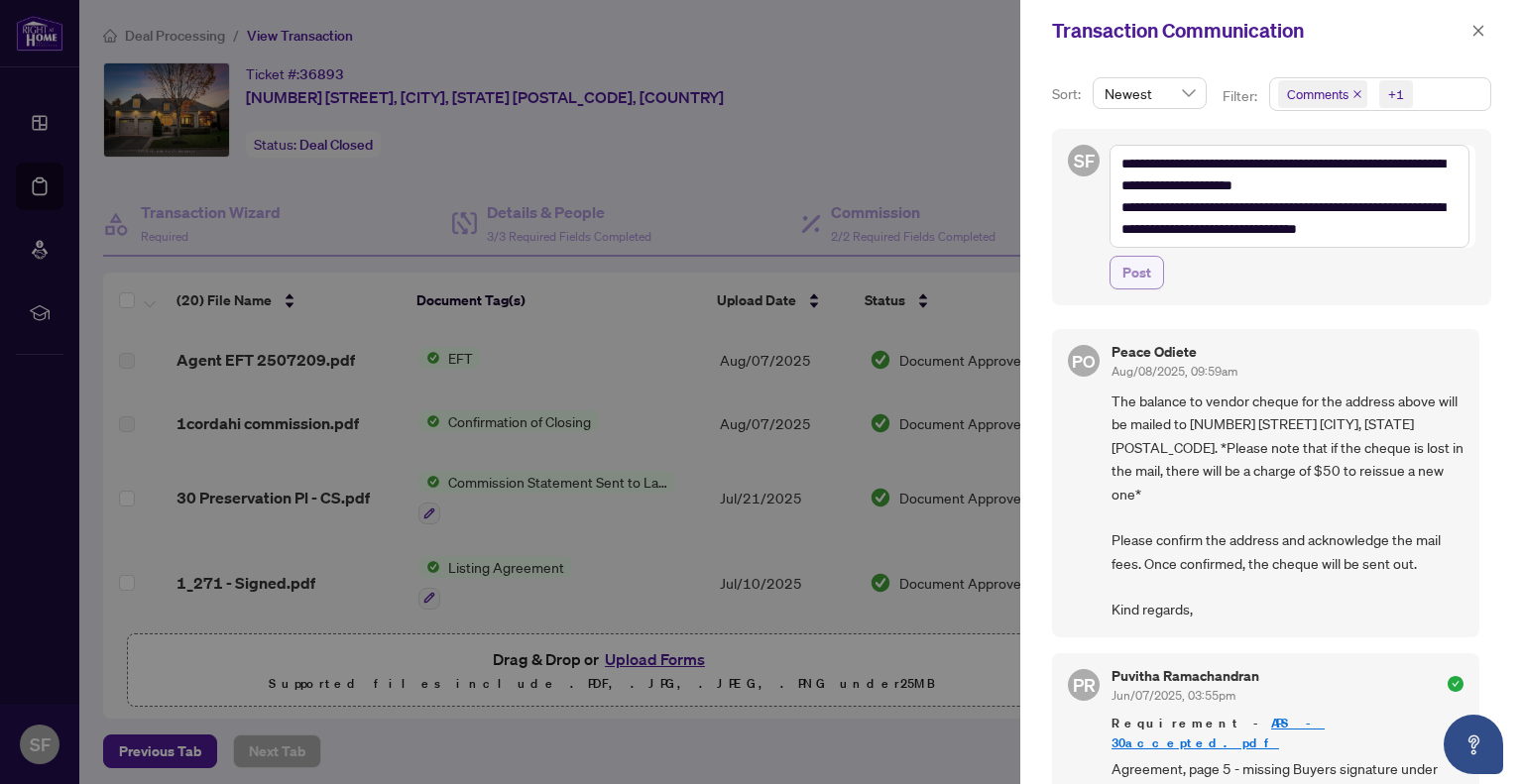 click on "Post" at bounding box center [1136, 273] 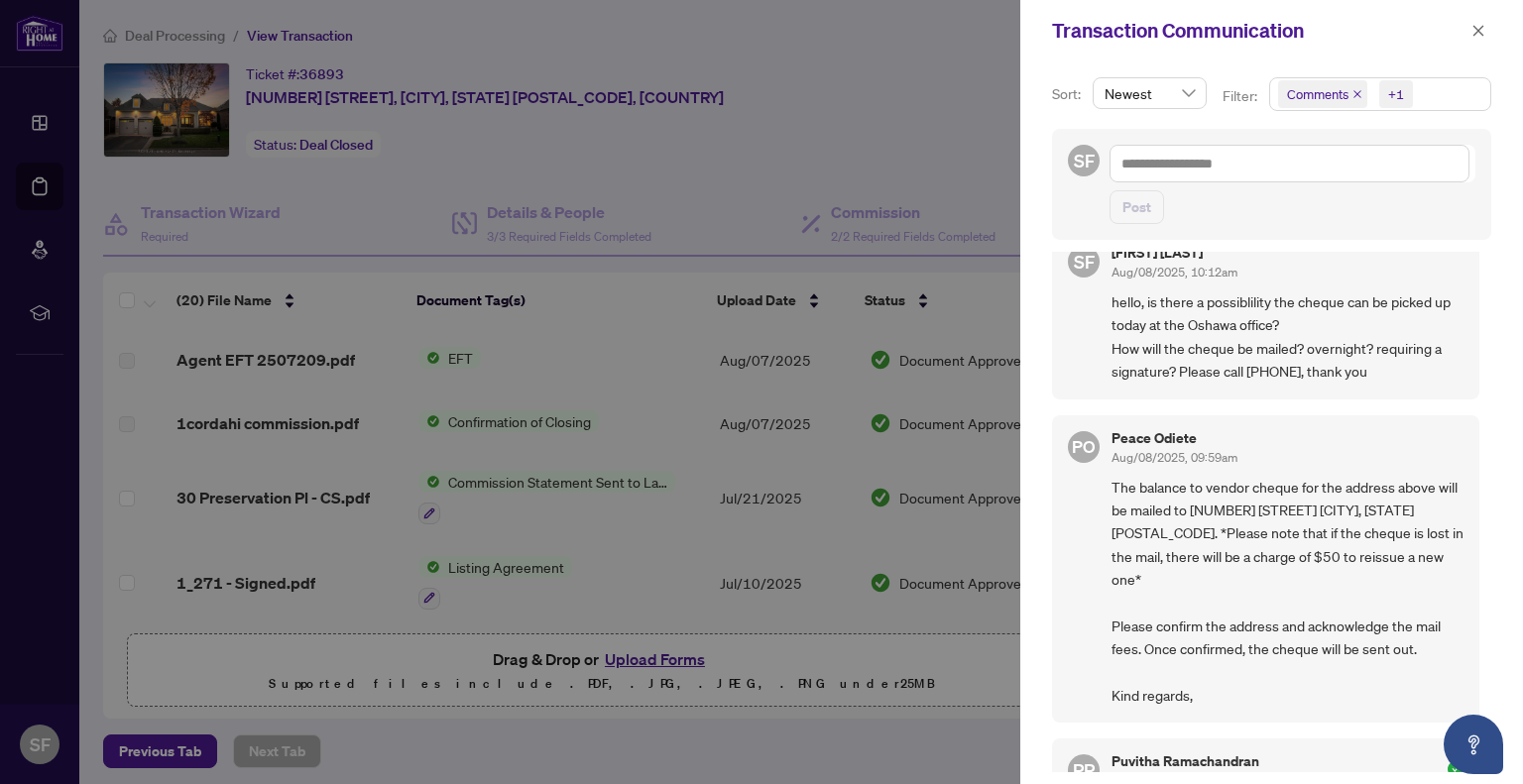 scroll, scrollTop: 0, scrollLeft: 0, axis: both 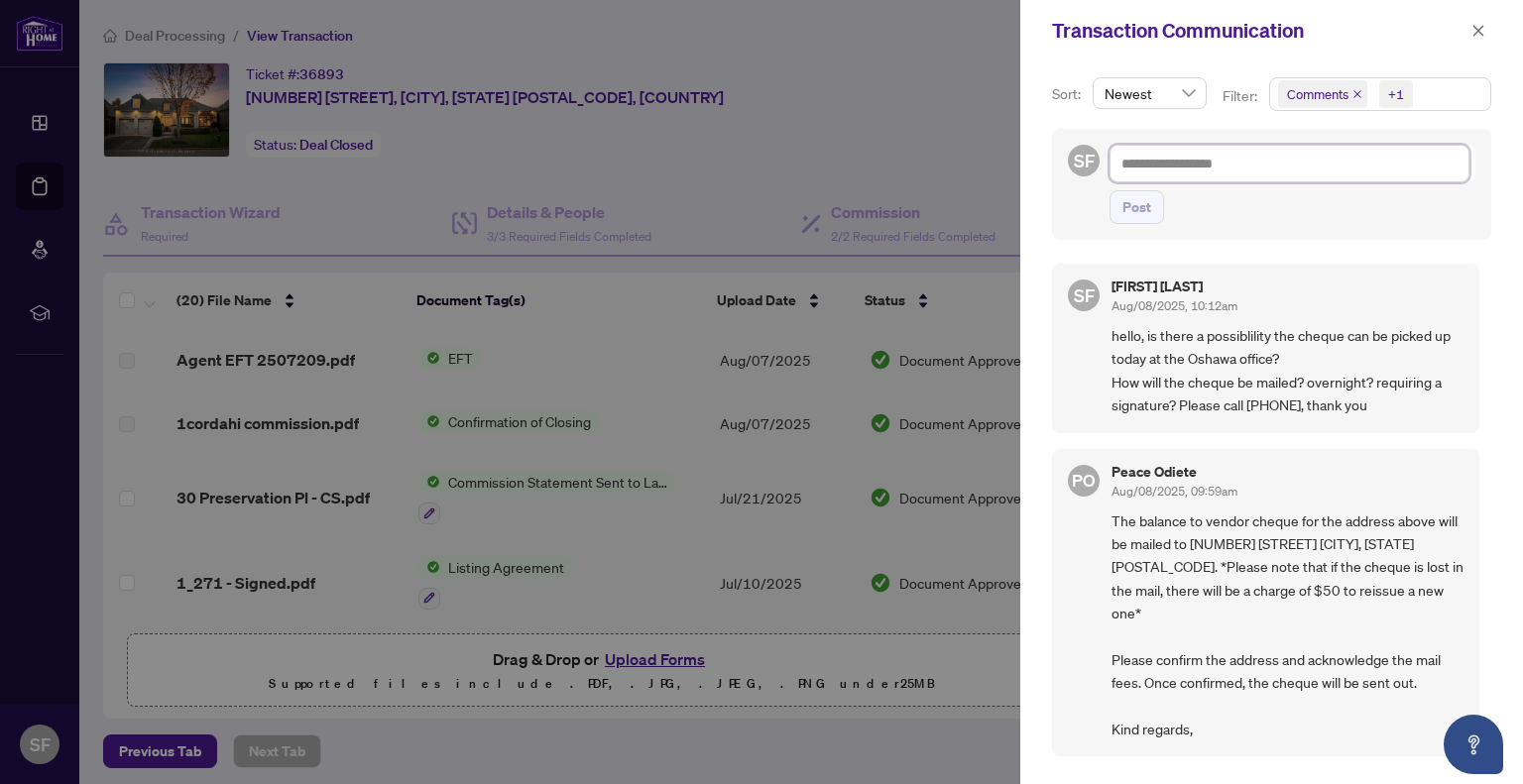 click at bounding box center (1289, 164) 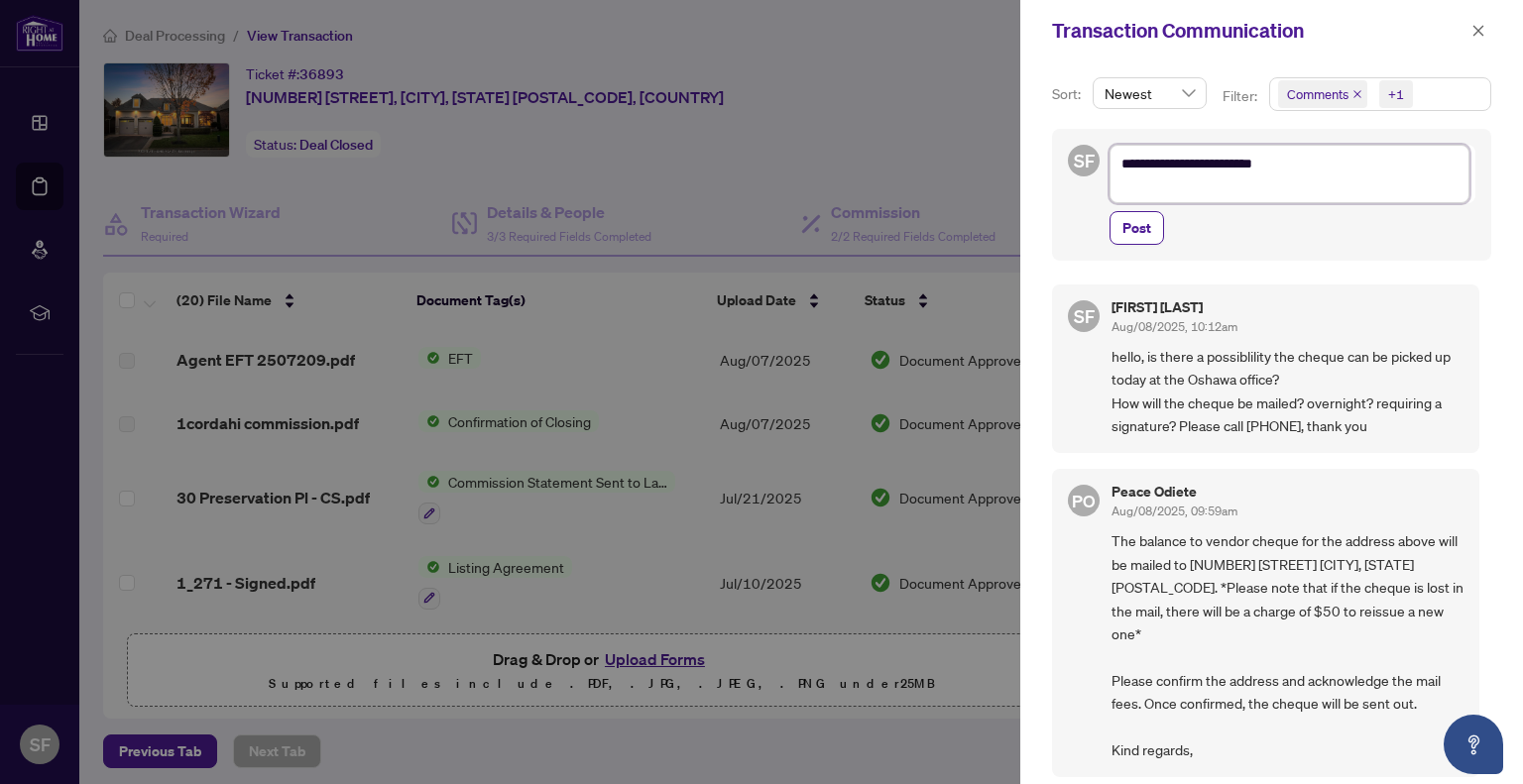 scroll, scrollTop: 0, scrollLeft: 0, axis: both 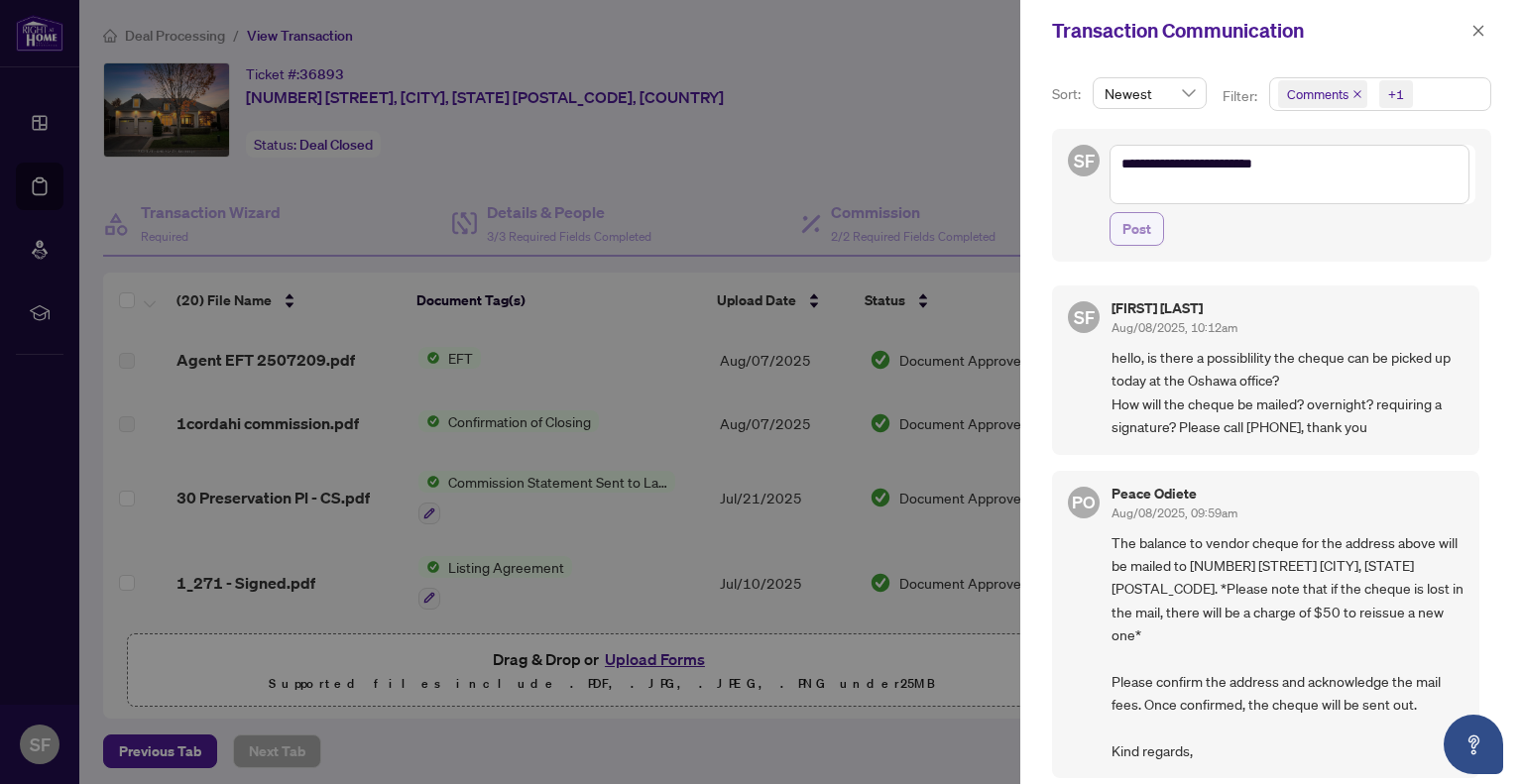 click on "Post" at bounding box center [1136, 229] 